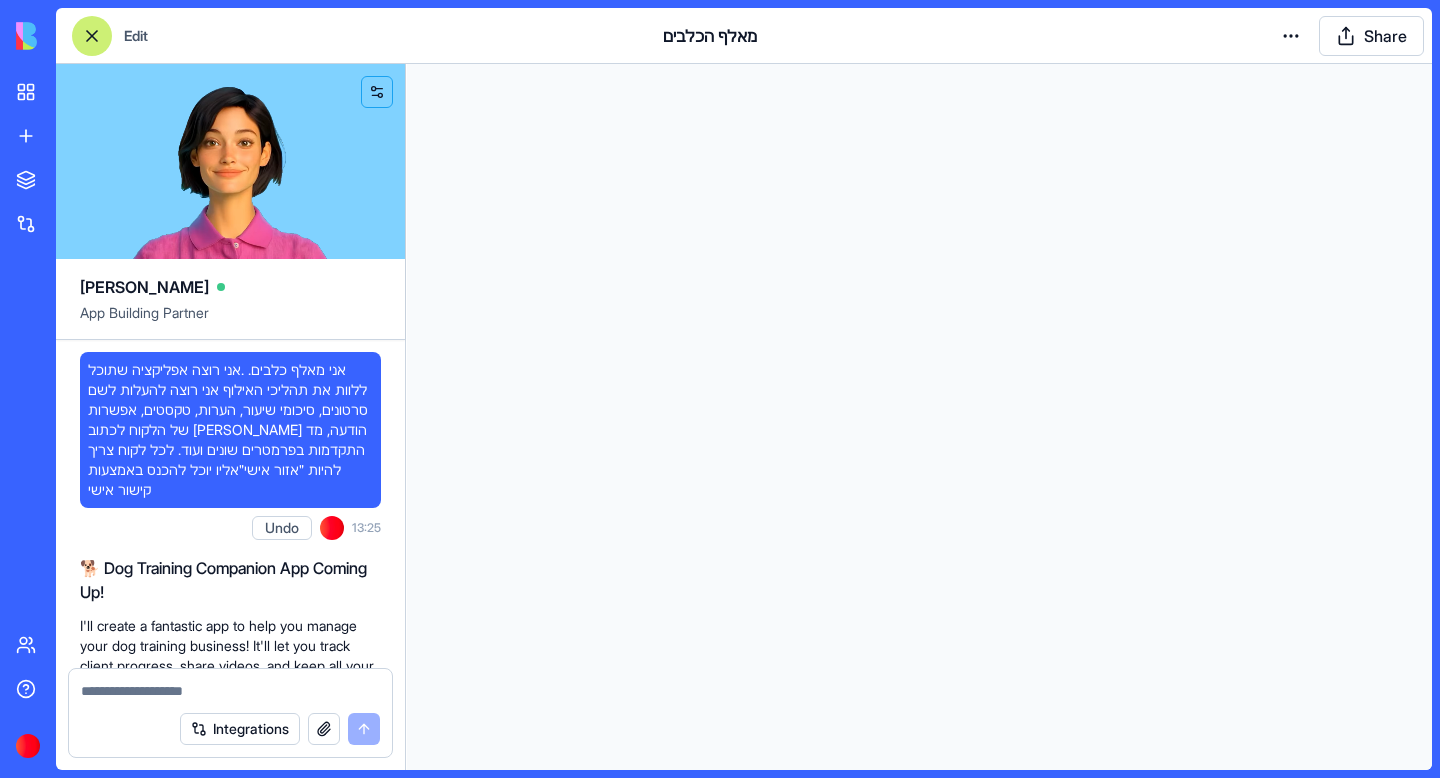 scroll, scrollTop: 0, scrollLeft: 0, axis: both 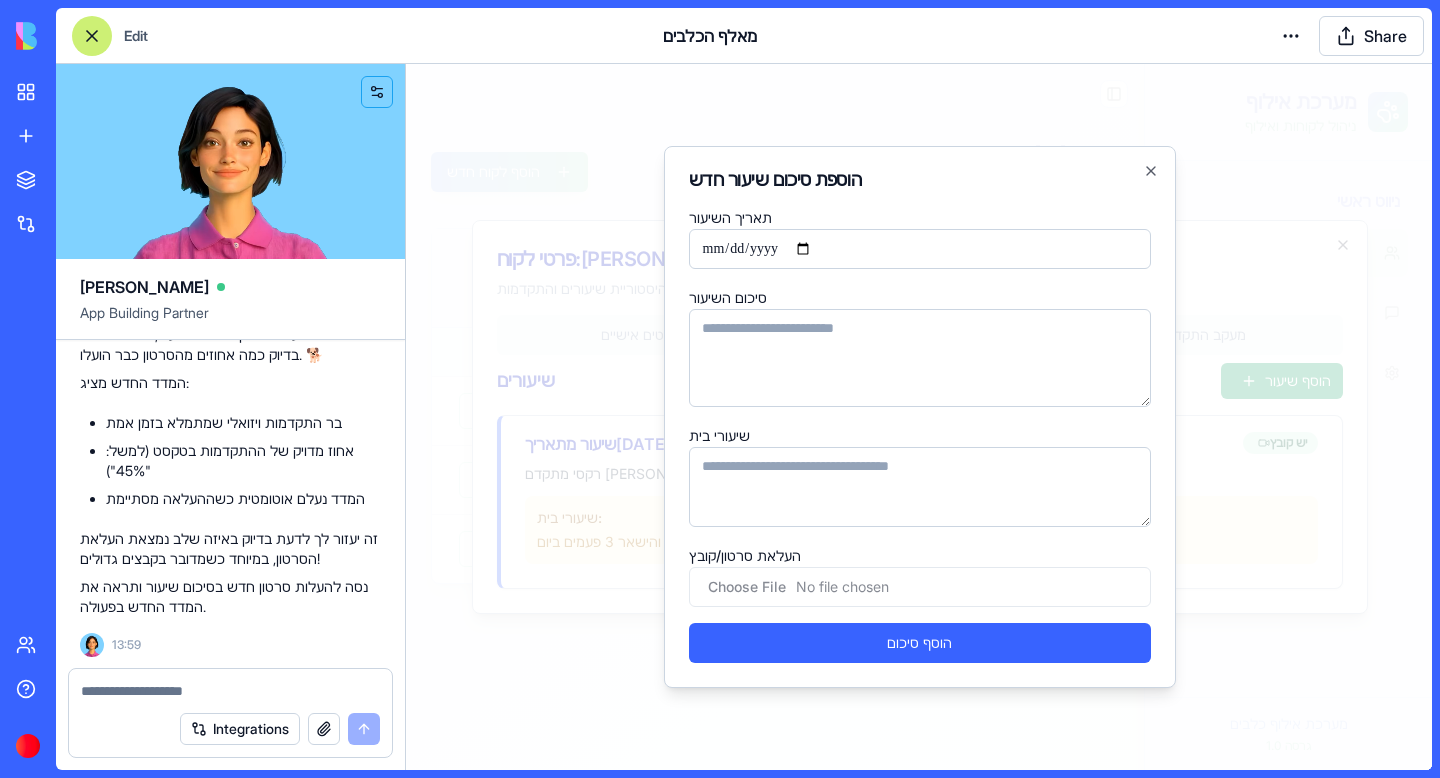 click on "העלאת סרטון/קובץ" at bounding box center (920, 587) 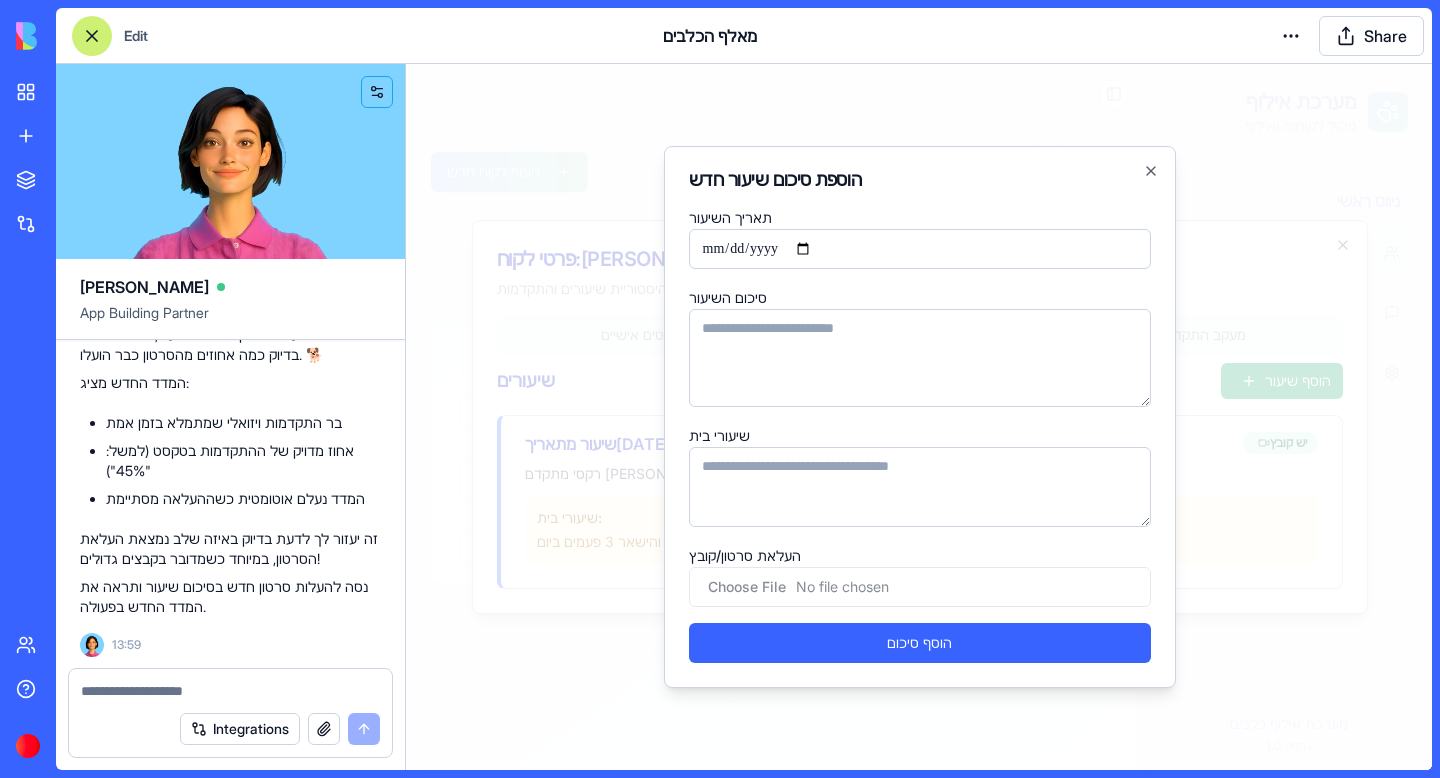 click on "סיכום השיעור" at bounding box center (920, 358) 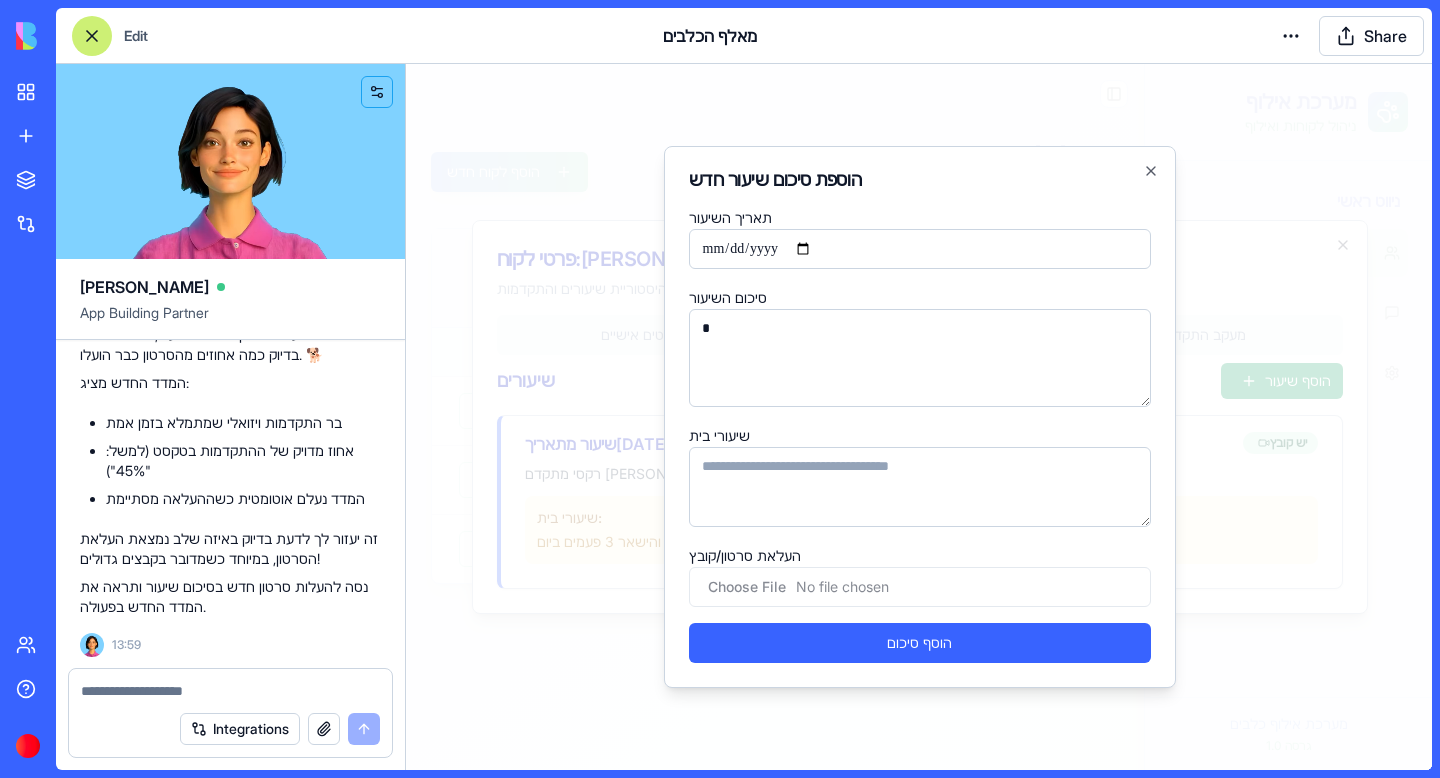 type on "*" 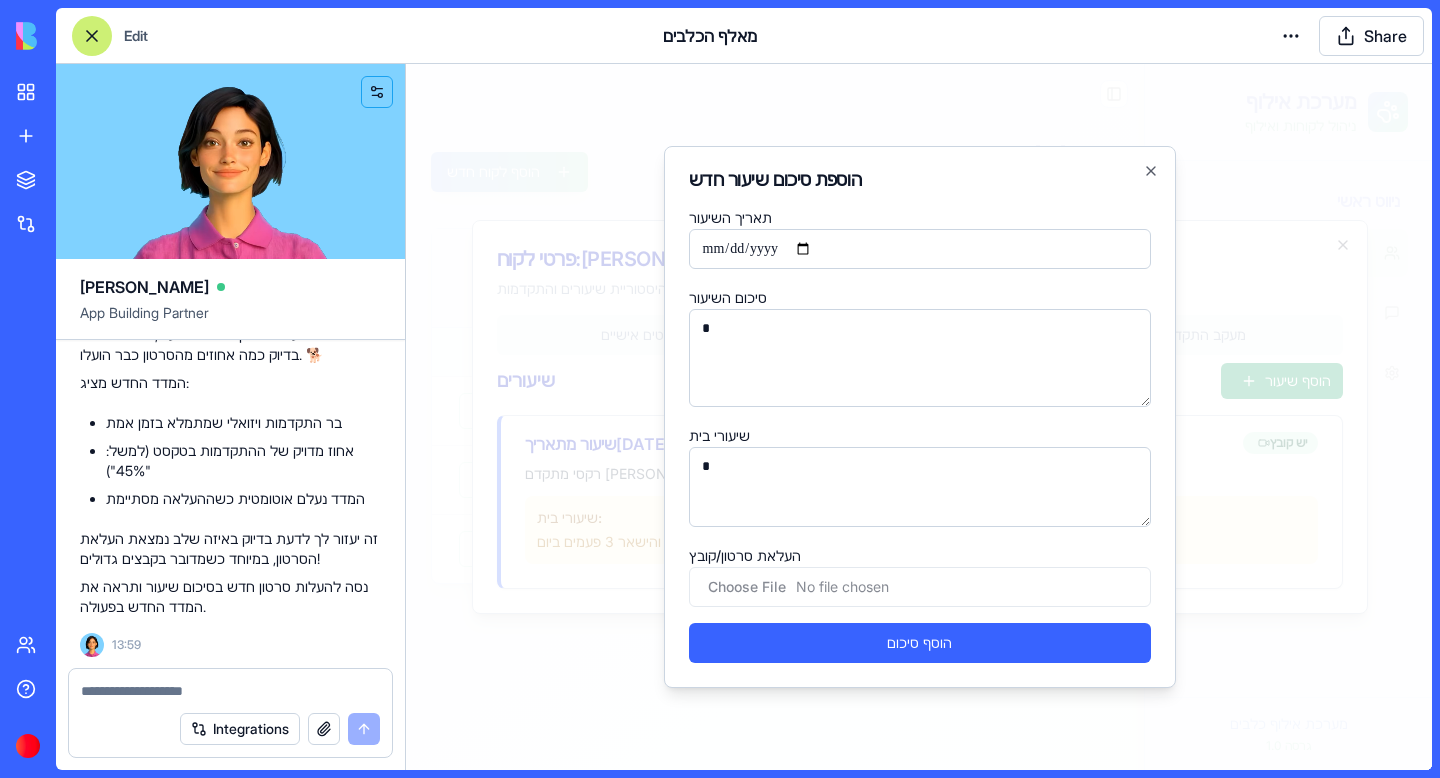 type on "*" 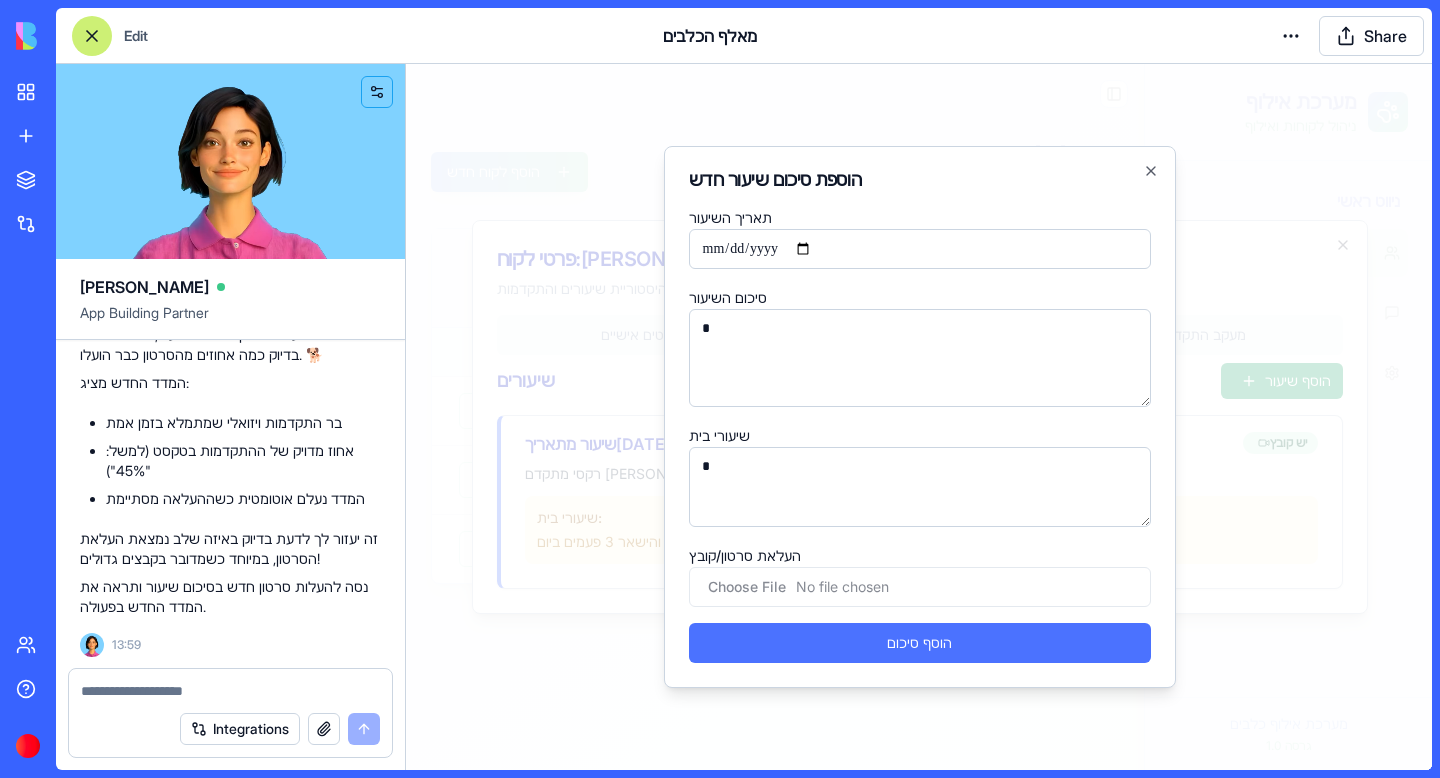 click on "הוסף סיכום" at bounding box center [920, 643] 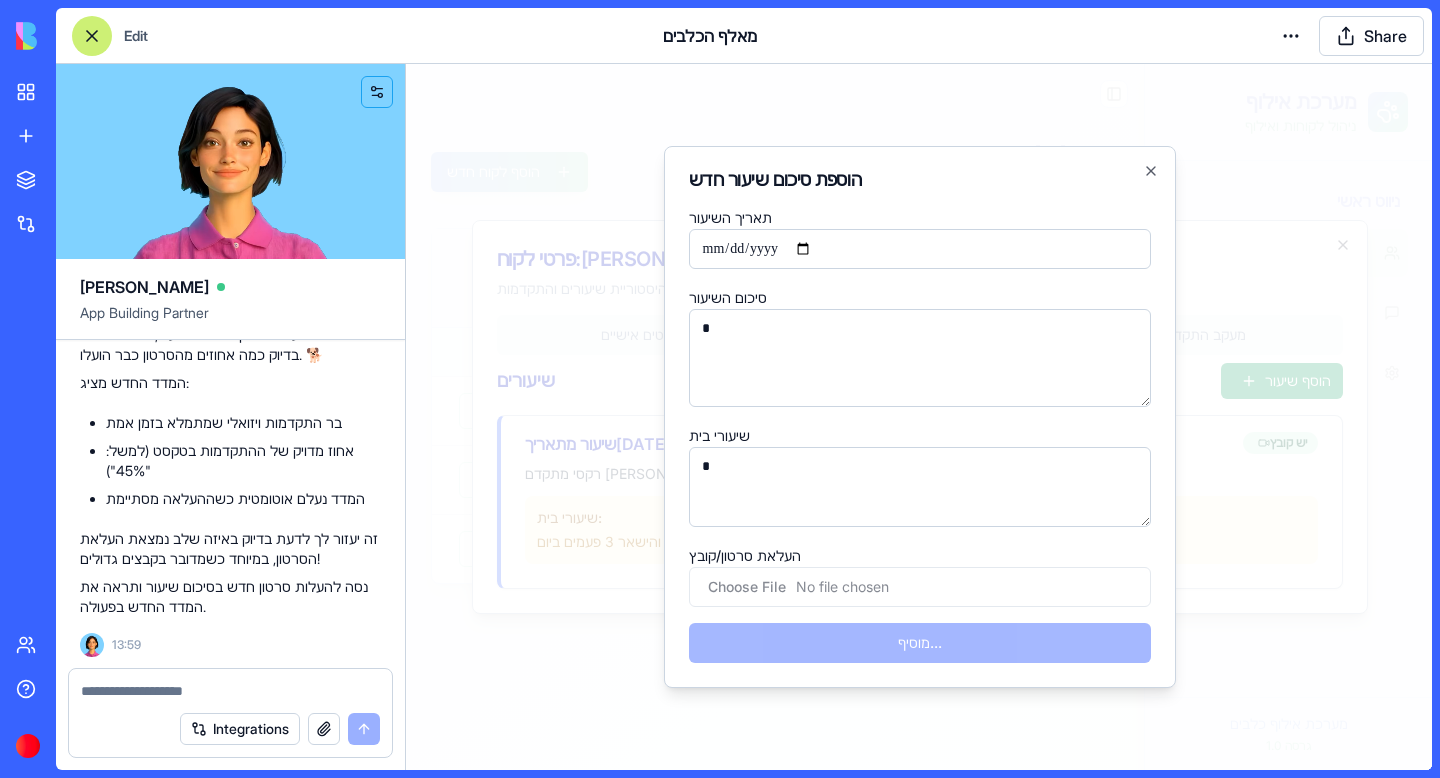 type 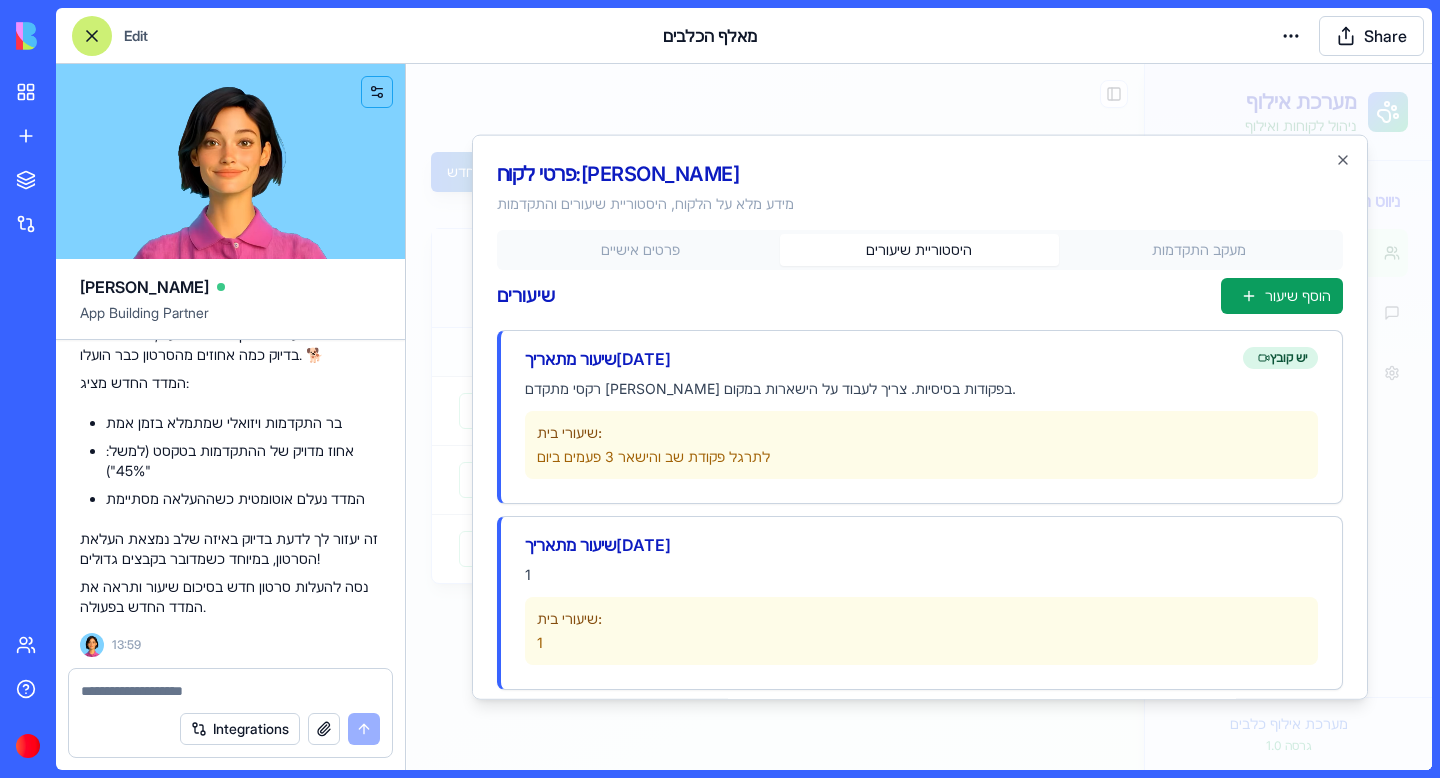 click on "פרטי לקוח:  רון כהן מידע מלא על הלקוח, היסטוריית שיעורים והתקדמות פרטים אישיים היסטוריית שיעורים מעקב התקדמות שיעורים הוסף שיעור שיעור מתאריך  25.6.2025 יש קובץ רקסי מתקדם יפה בפקודות בסיסיות. צריך לעבוד על הישארות במקום. שיעורי בית: לתרגל פקודת שב והישאר 3 פעמים ביום שיעור מתאריך  1.7.2025 1 שיעורי בית: 1 Close" at bounding box center (920, 417) 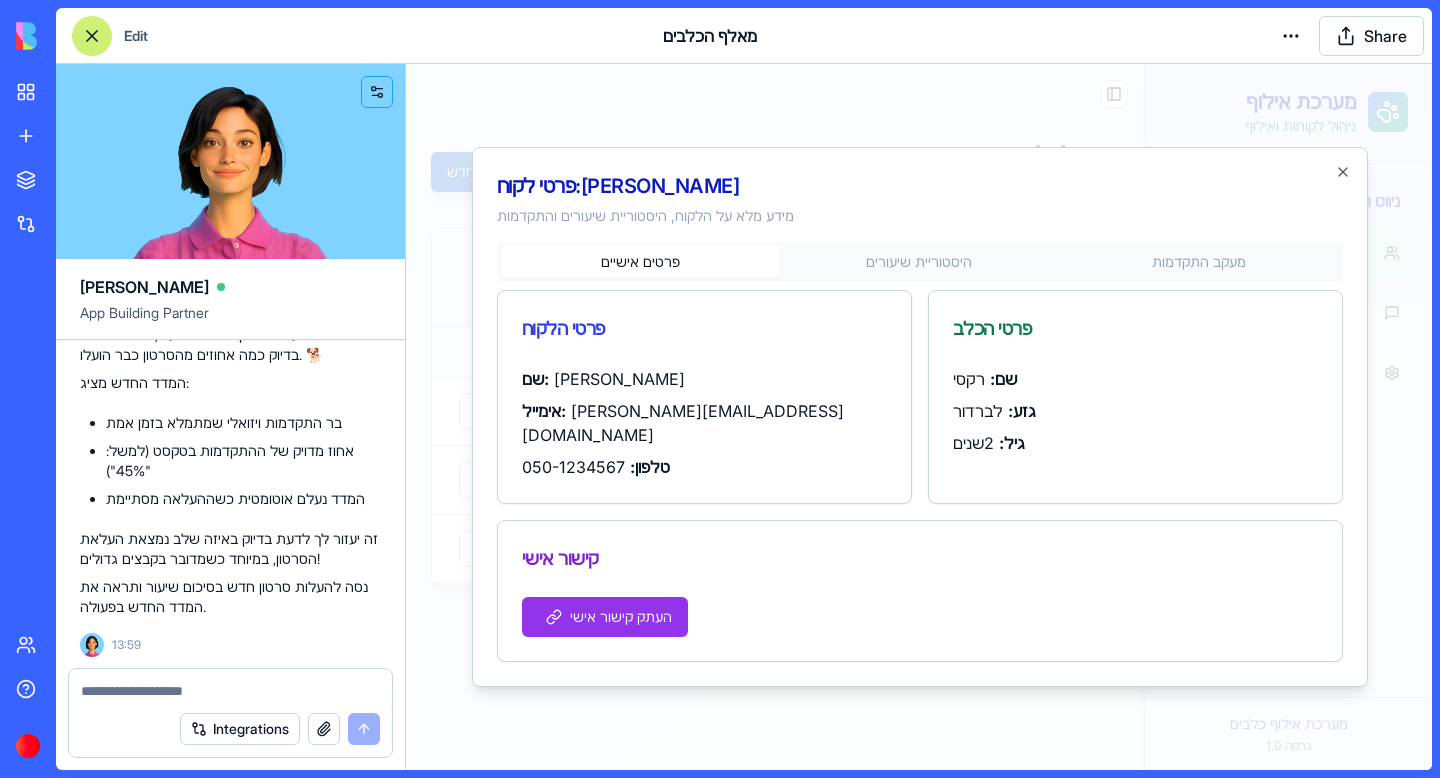 click on "פרטי לקוח:  רון כהן מידע מלא על הלקוח, היסטוריית שיעורים והתקדמות פרטים אישיים היסטוריית שיעורים מעקב התקדמות פרטי הלקוח שם:   רון כהן אימייל:   ron@example.com טלפון:   050-1234567 פרטי הכלב שם:   רקסי גזע:   לברדור גיל:   2  שנים קישור אישי העתק קישור אישי Close" at bounding box center [920, 417] 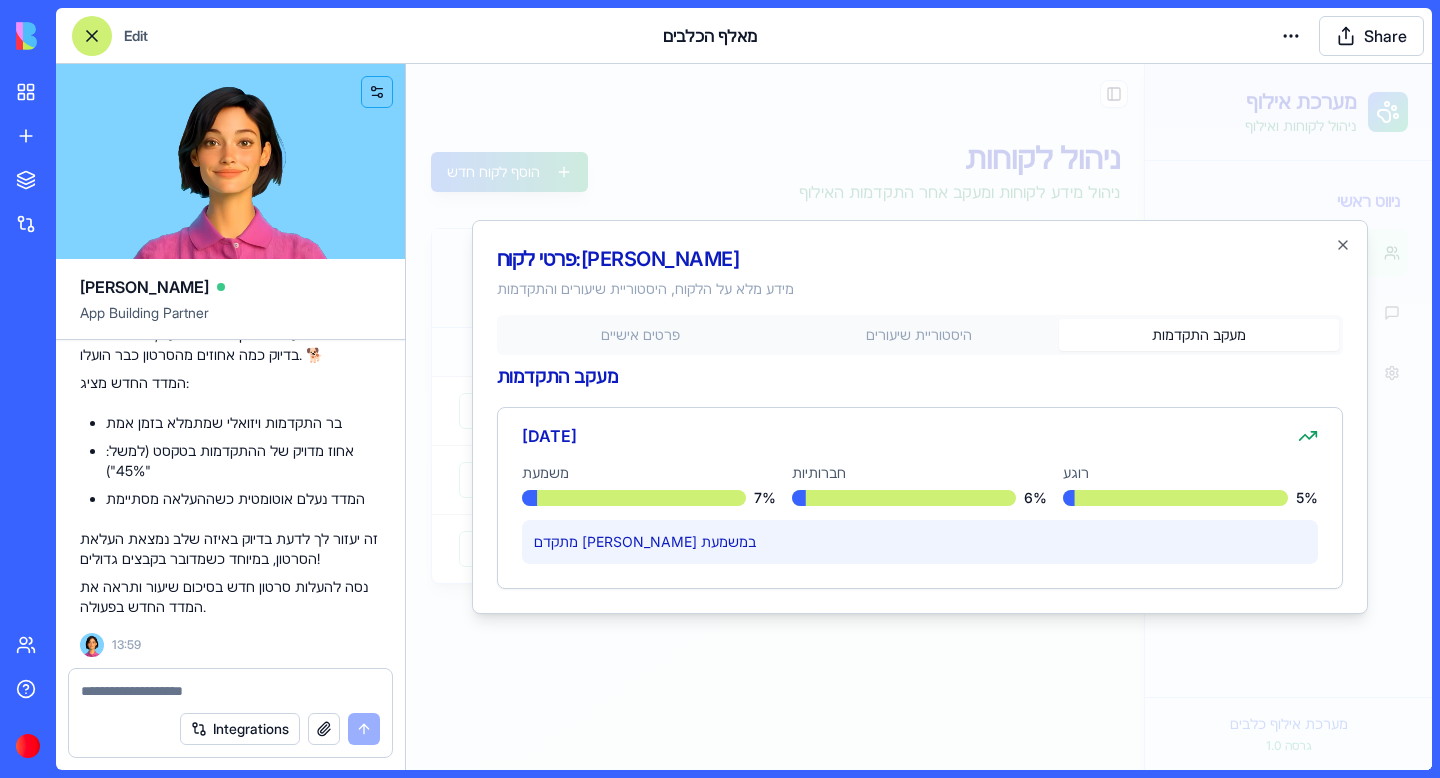 click on "פרטי לקוח:  רון כהן מידע מלא על הלקוח, היסטוריית שיעורים והתקדמות פרטים אישיים היסטוריית שיעורים מעקב התקדמות מעקב התקדמות 25.6.2025 משמעת 7 % חברותיות 6 % רוגע 5 % מתקדם יפה במשמעת Close" at bounding box center [920, 417] 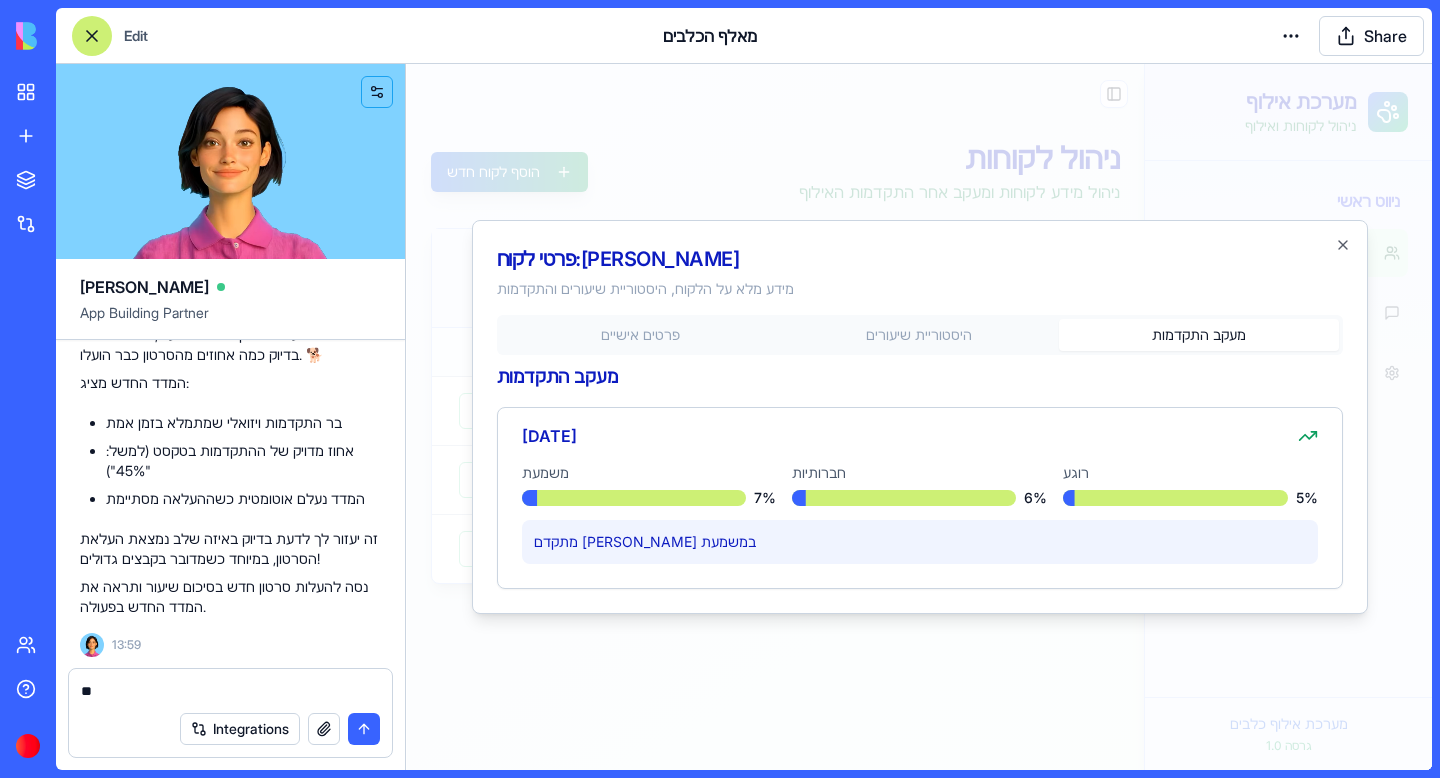 type on "*" 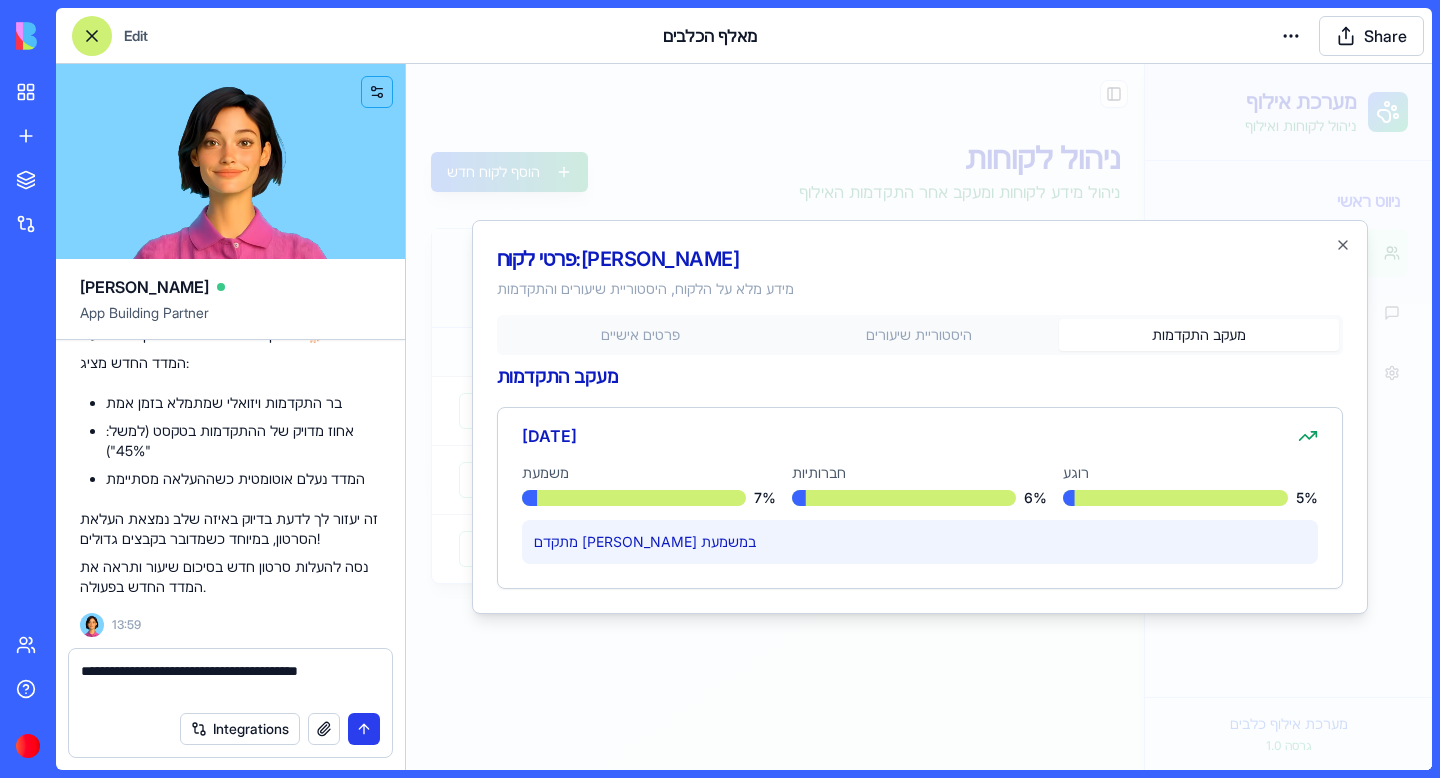 type on "**********" 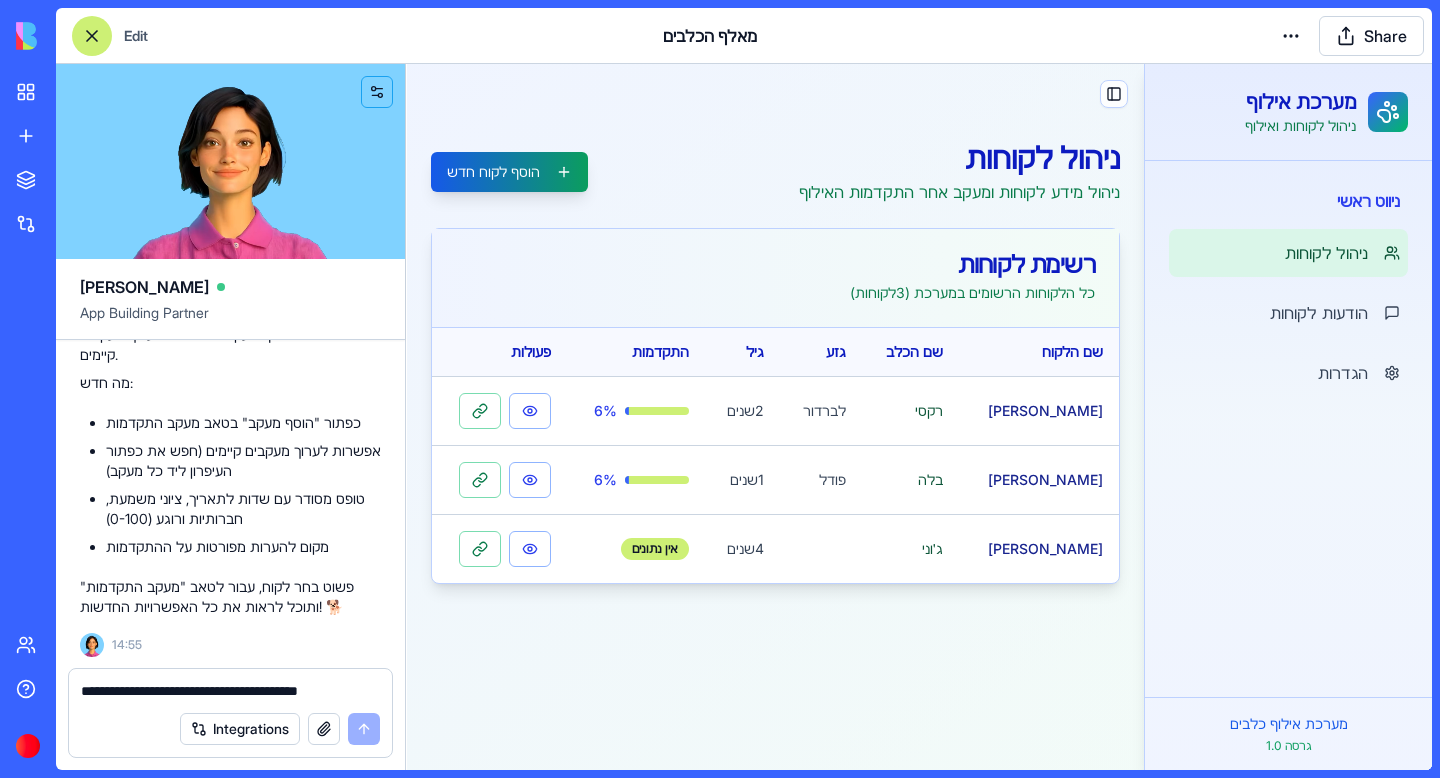 scroll, scrollTop: 3531, scrollLeft: 0, axis: vertical 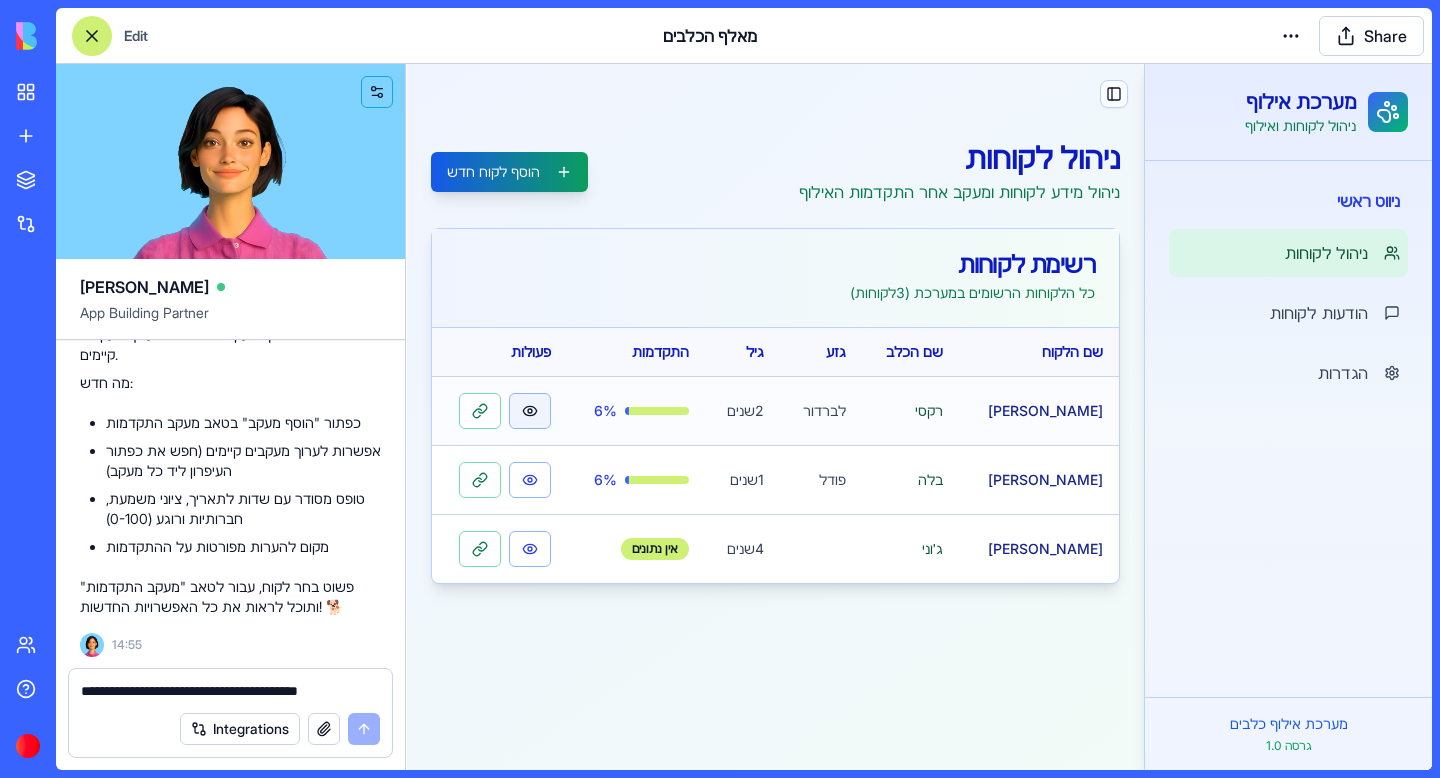 click at bounding box center (530, 411) 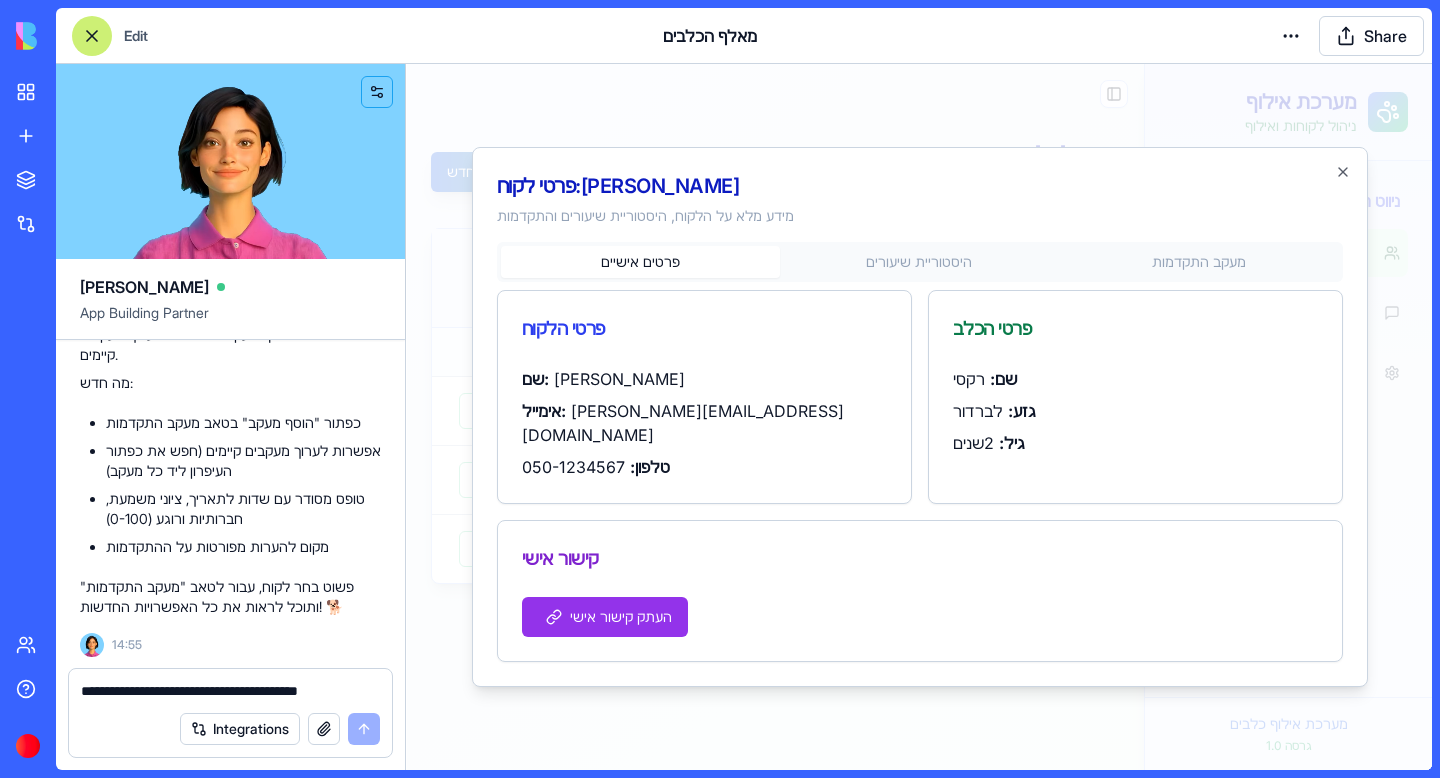click on "פרטי לקוח:  רון כהן מידע מלא על הלקוח, היסטוריית שיעורים והתקדמות פרטים אישיים היסטוריית שיעורים מעקב התקדמות פרטי הלקוח שם:   רון כהן אימייל:   ron@example.com טלפון:   050-1234567 פרטי הכלב שם:   רקסי גזע:   לברדור גיל:   2  שנים קישור אישי העתק קישור אישי Close" at bounding box center [920, 417] 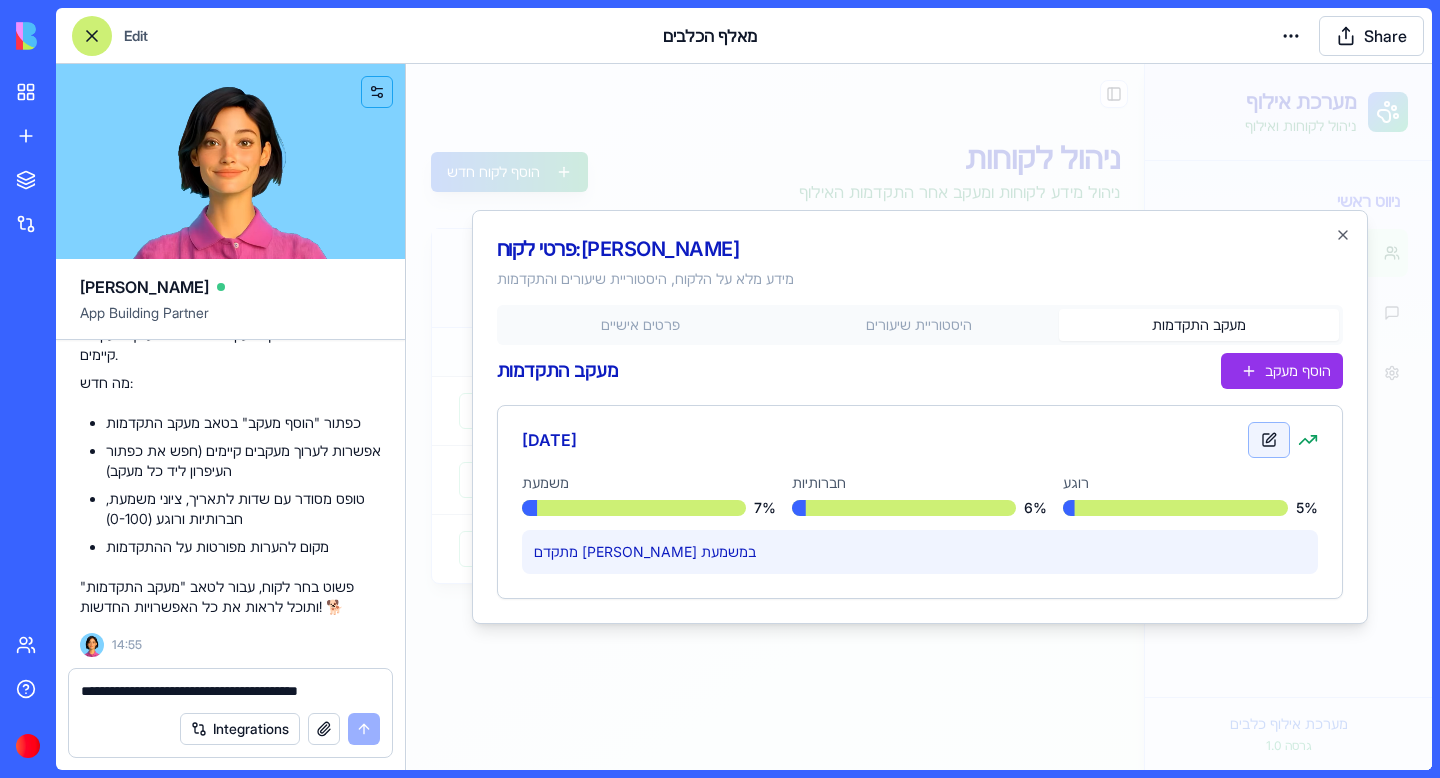click at bounding box center [1269, 440] 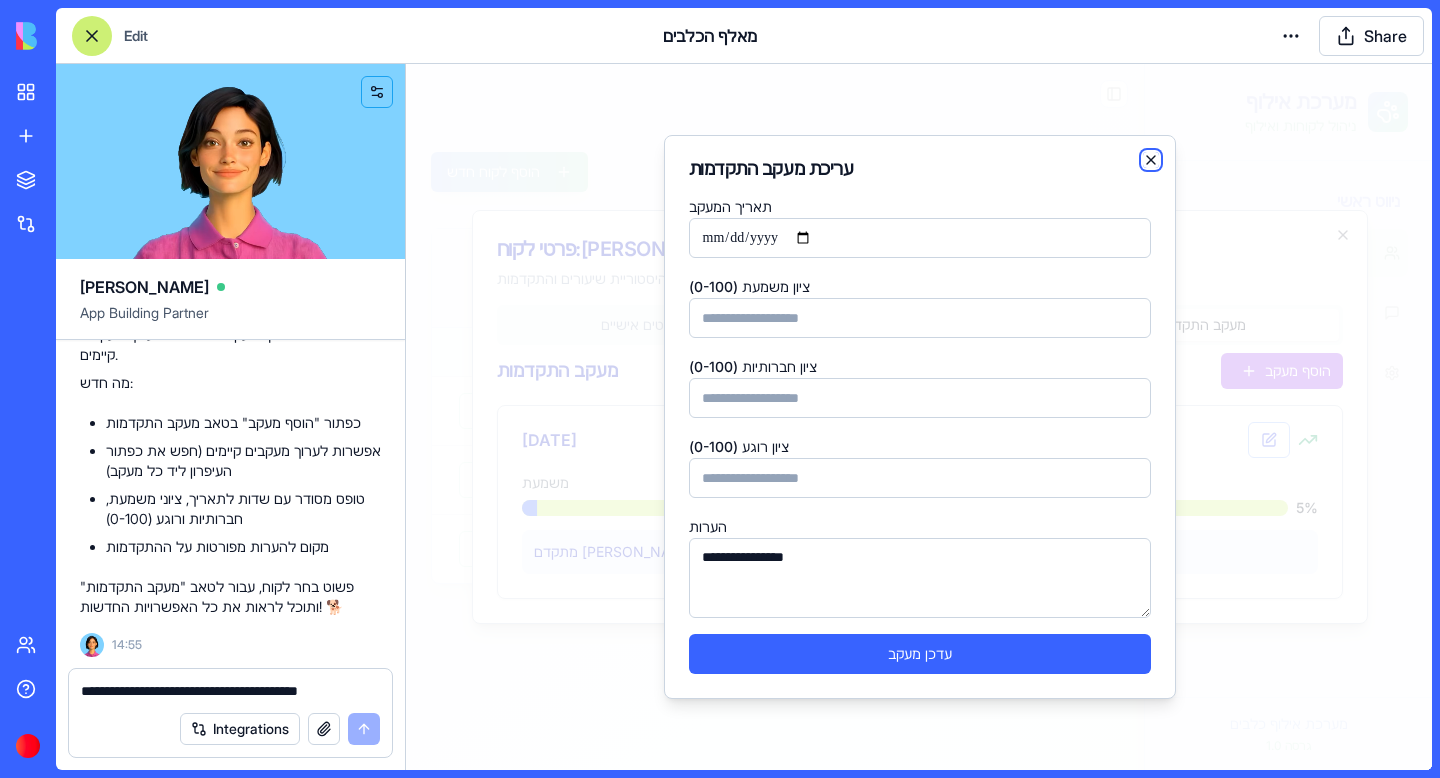 click 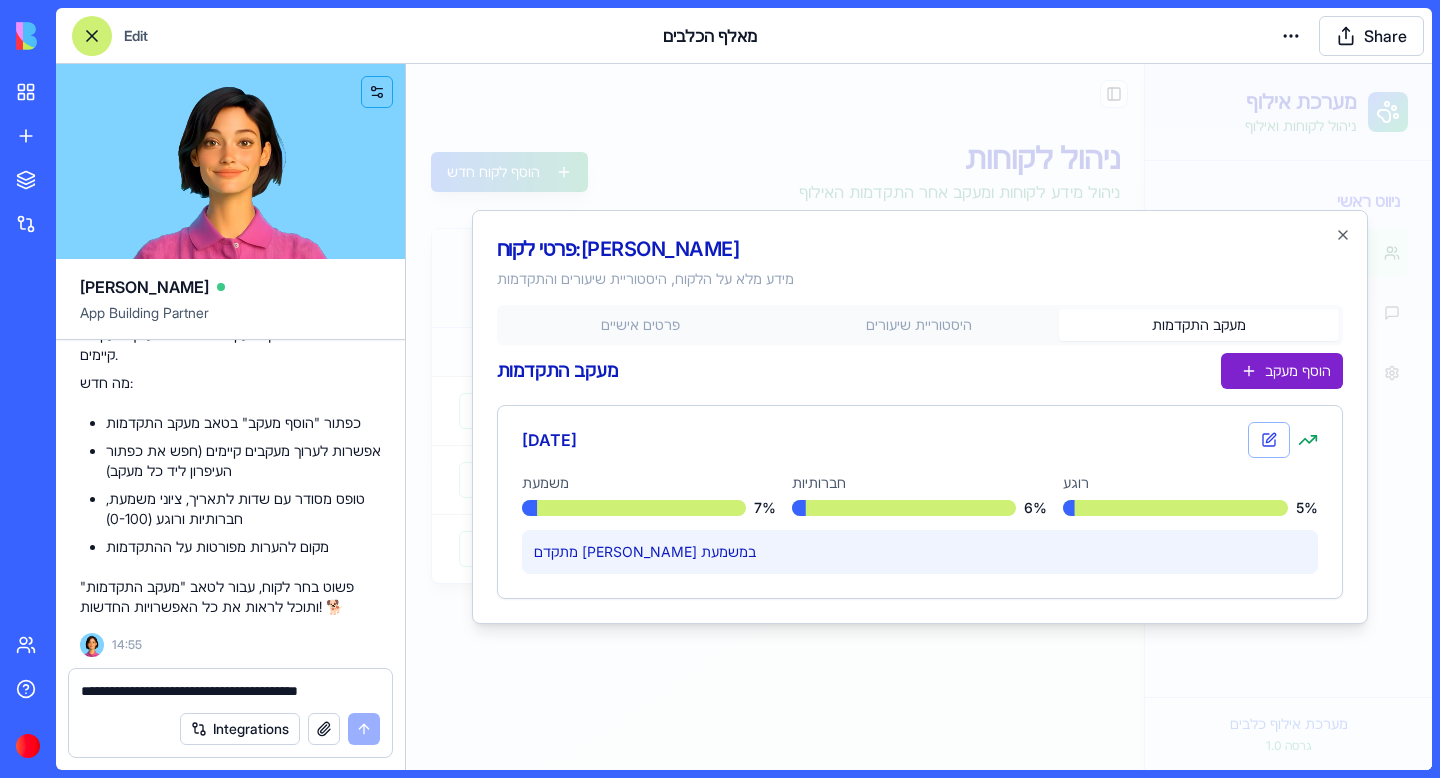 click on "הוסף מעקב" at bounding box center [1282, 371] 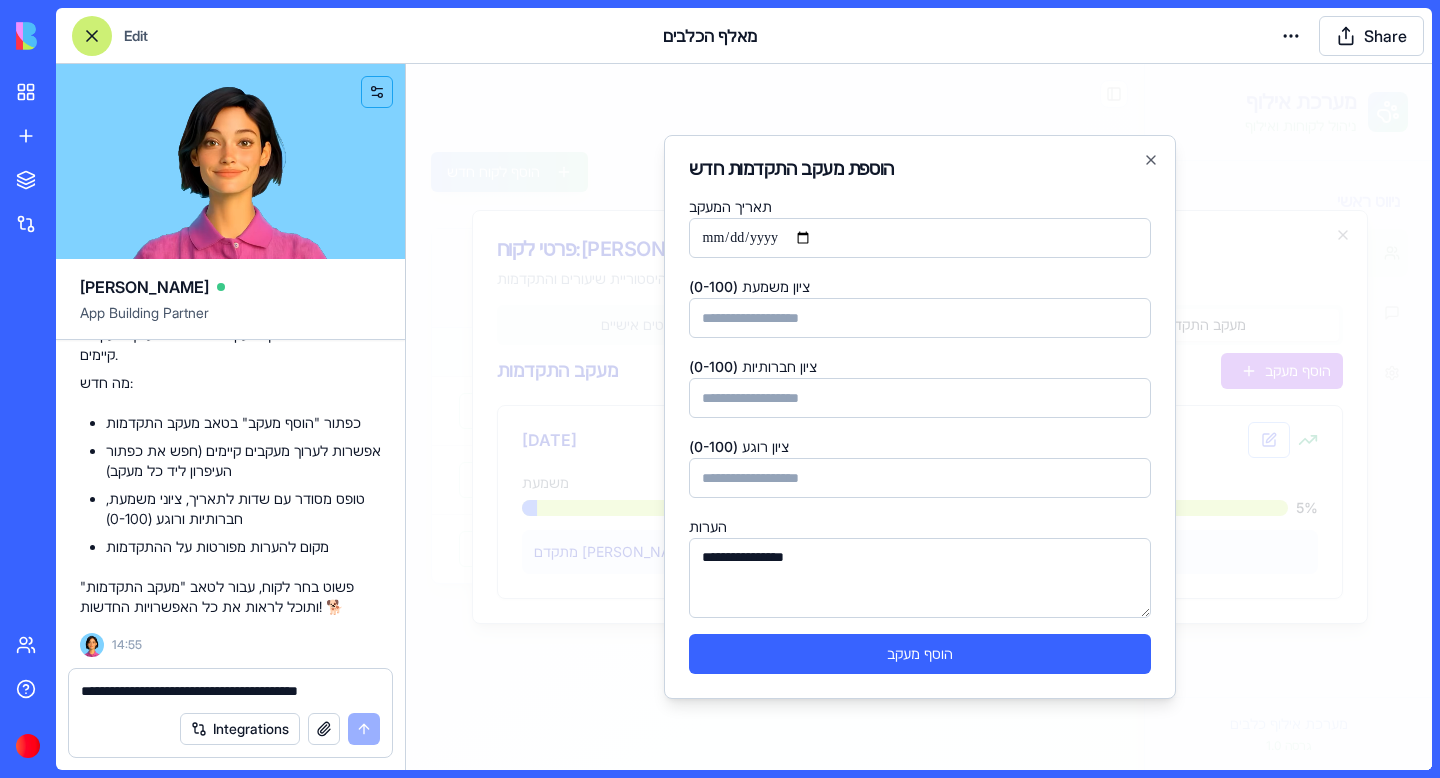 drag, startPoint x: 769, startPoint y: 323, endPoint x: 643, endPoint y: 331, distance: 126.253716 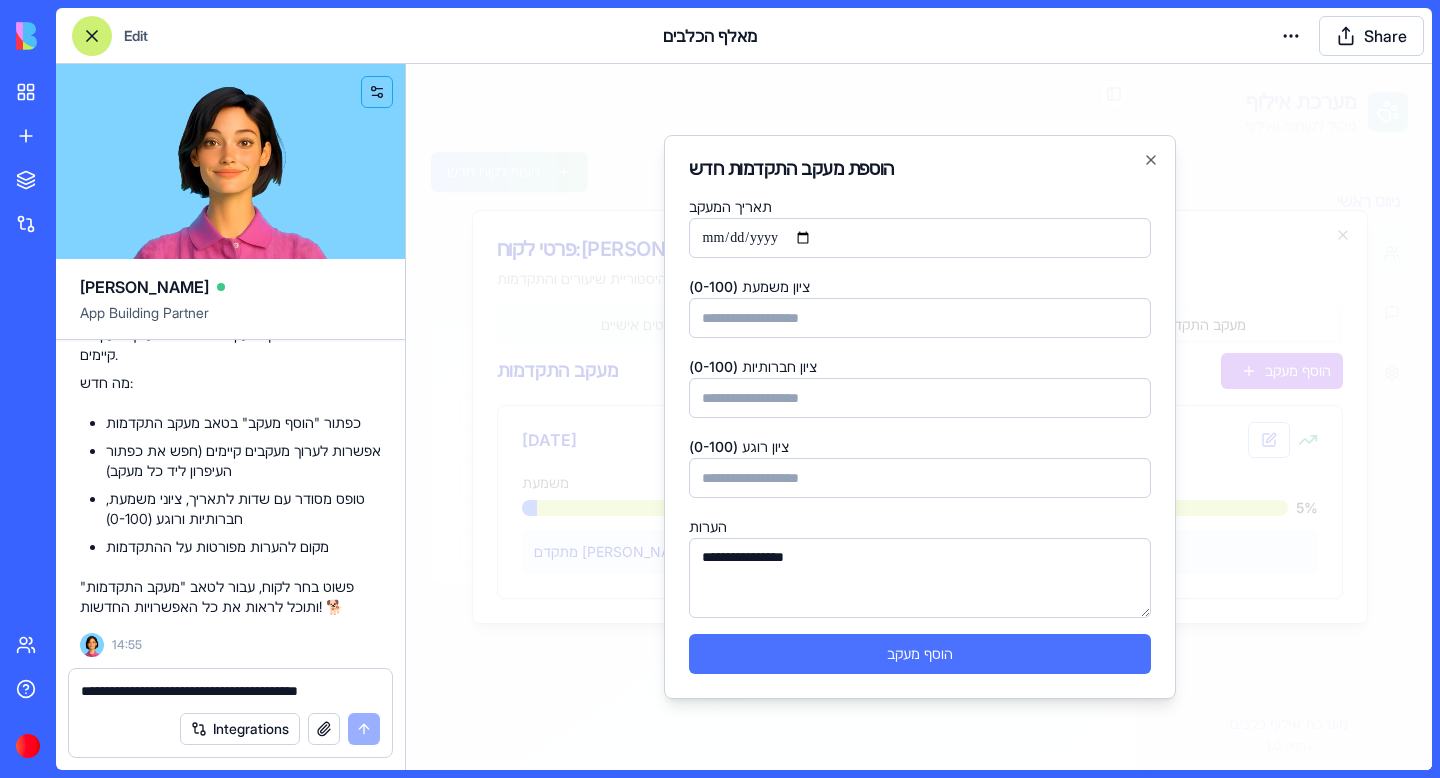 click on "הוסף מעקב" at bounding box center [920, 654] 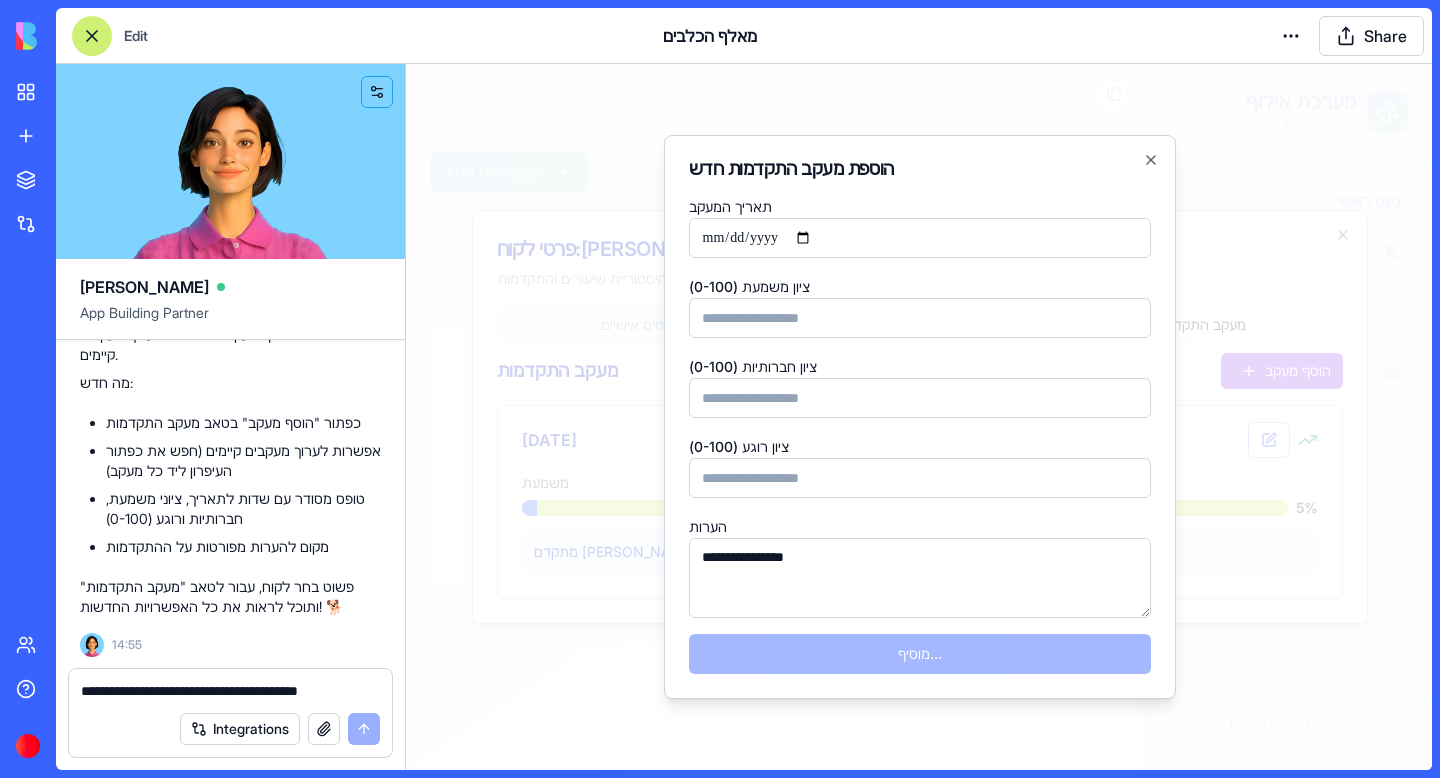 type 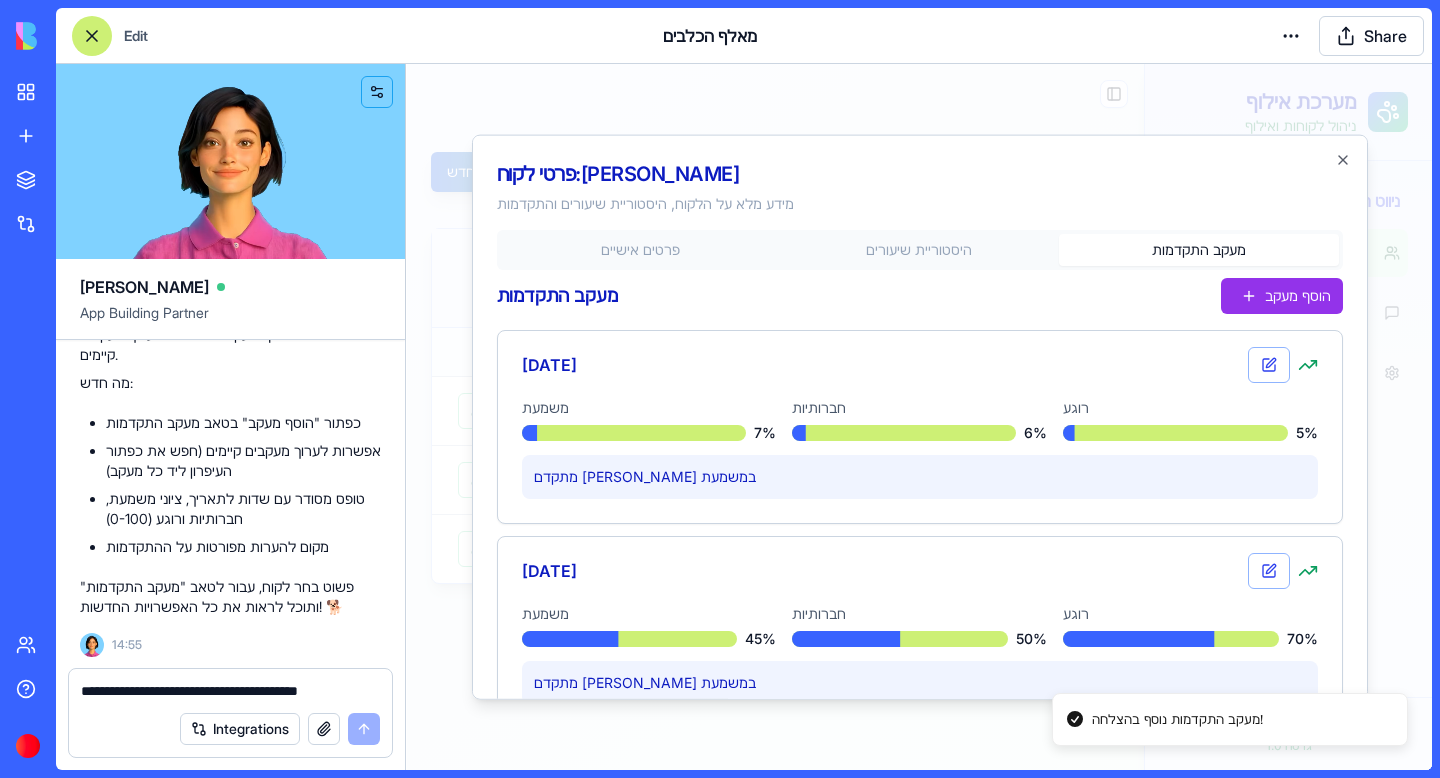 scroll, scrollTop: 55, scrollLeft: 0, axis: vertical 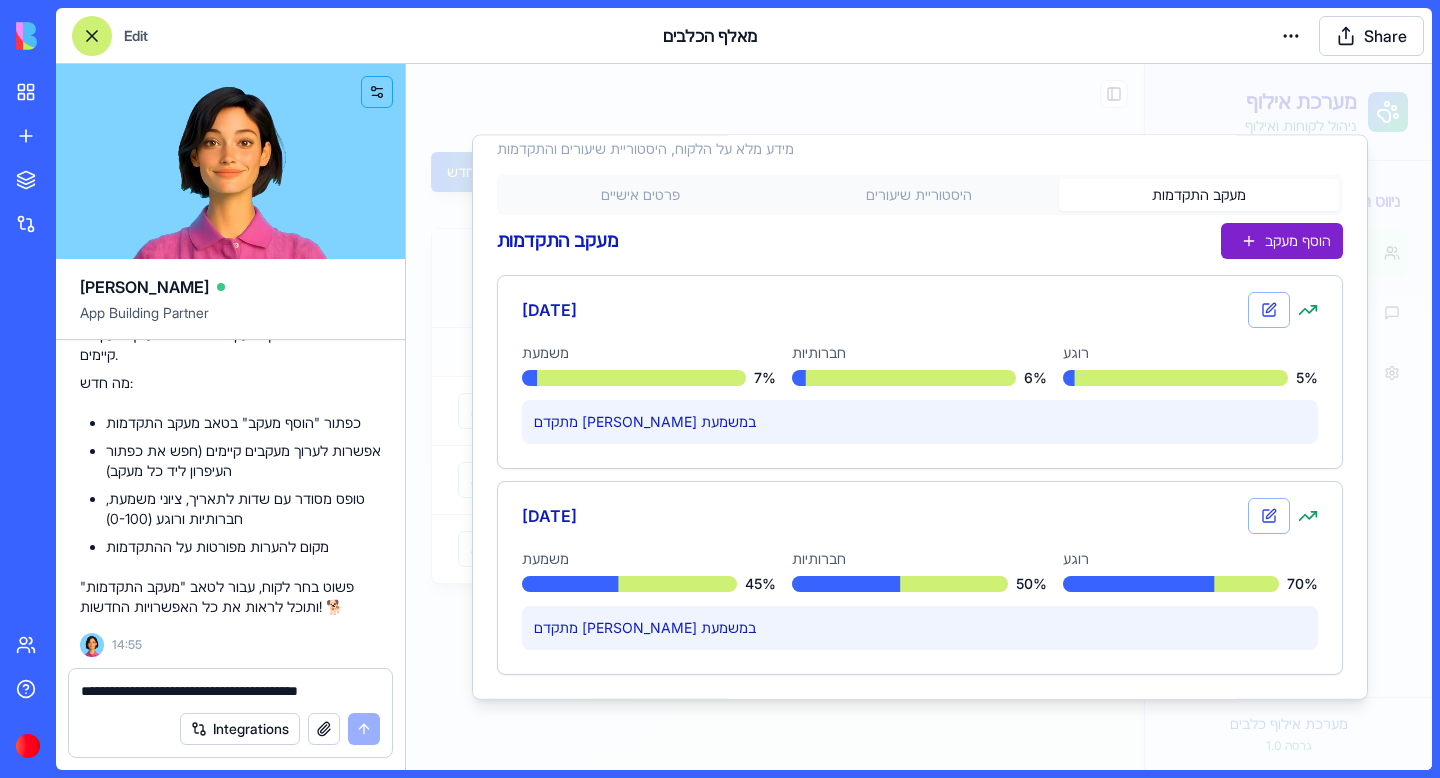 click on "הוסף מעקב" at bounding box center (1282, 241) 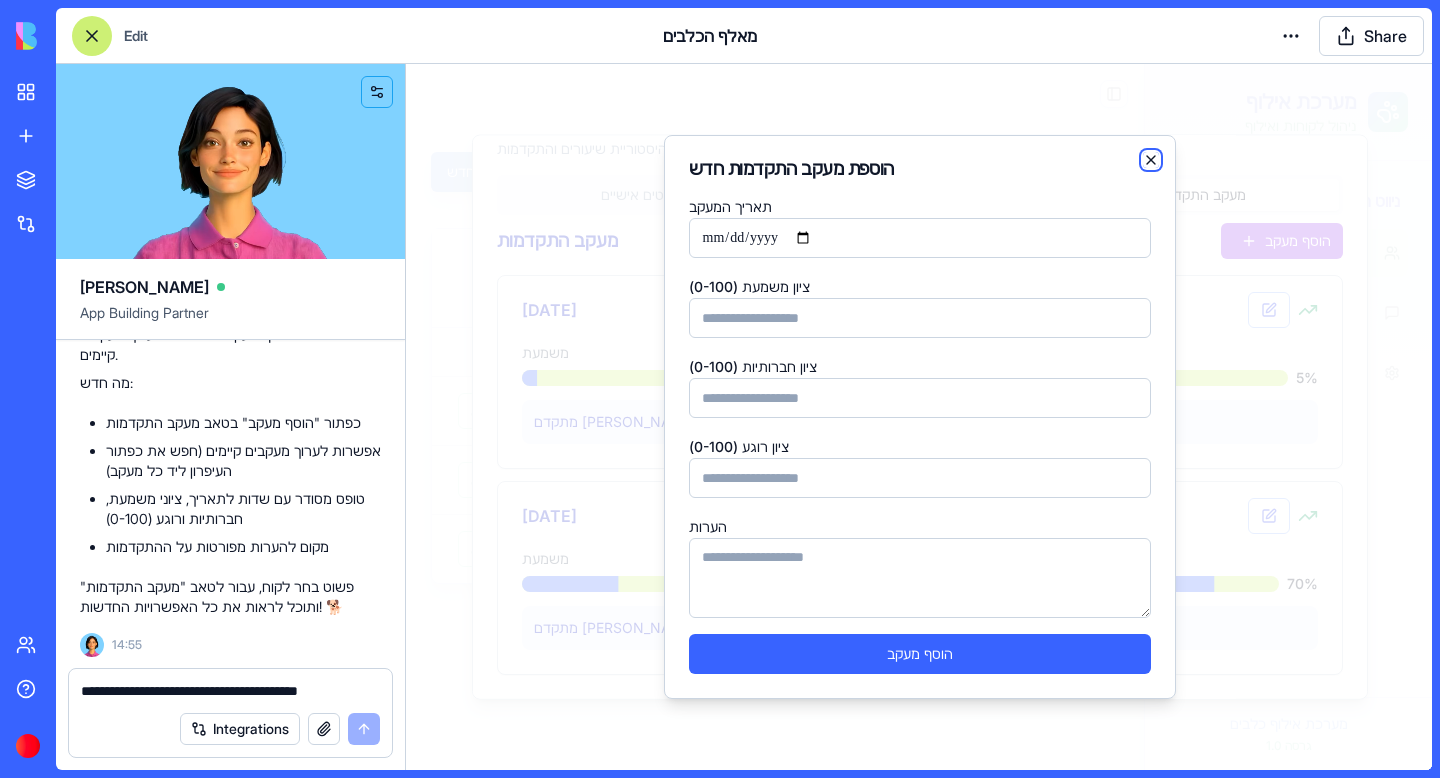 click 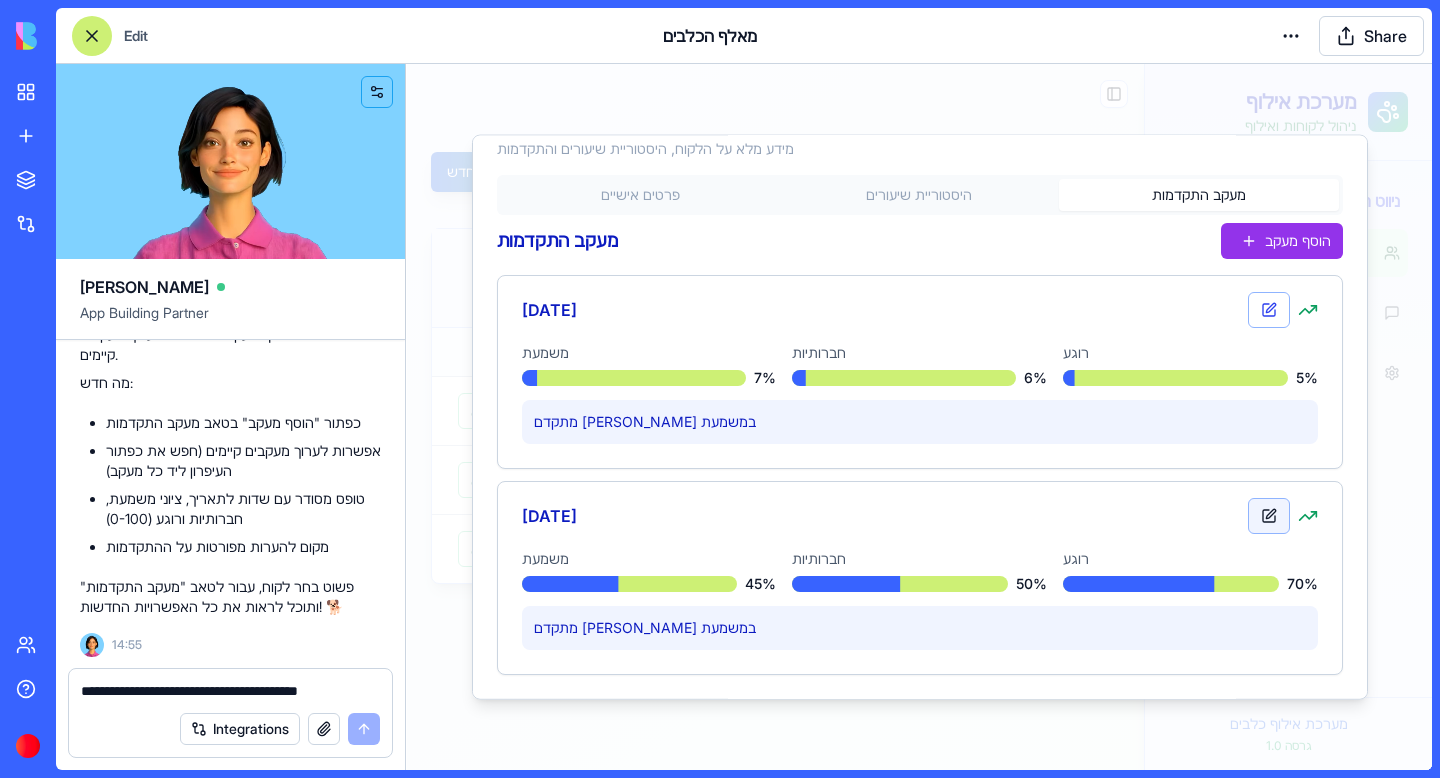 click at bounding box center (1269, 516) 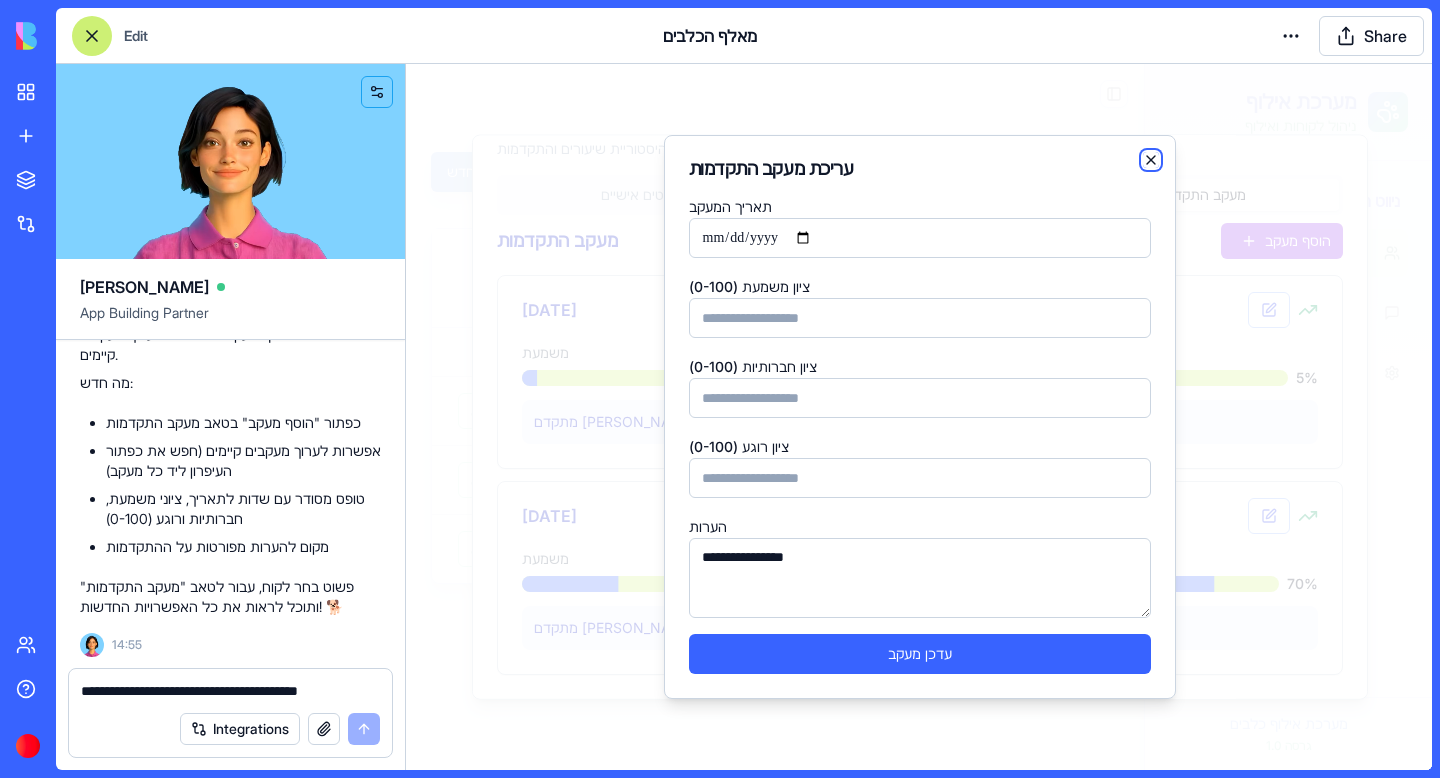 click 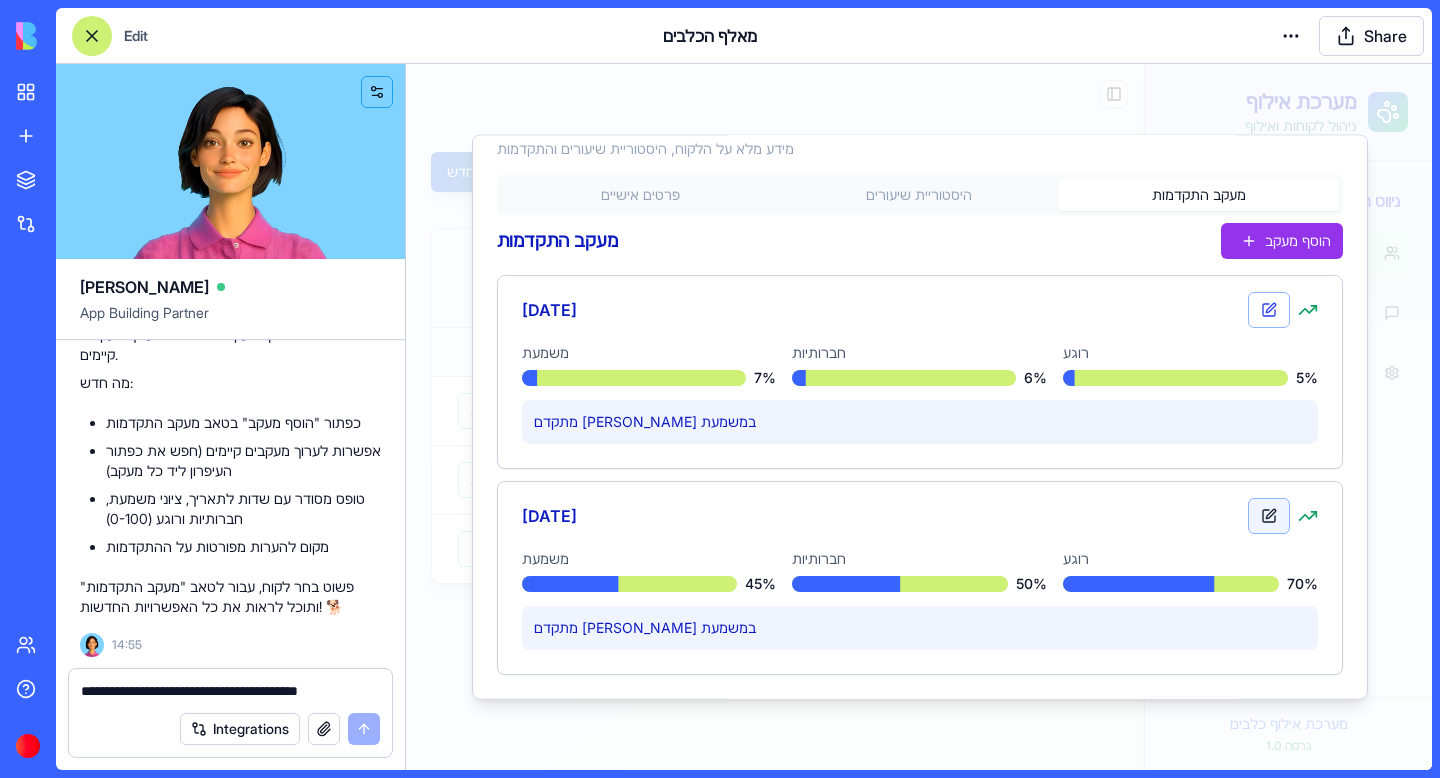 click at bounding box center [1269, 516] 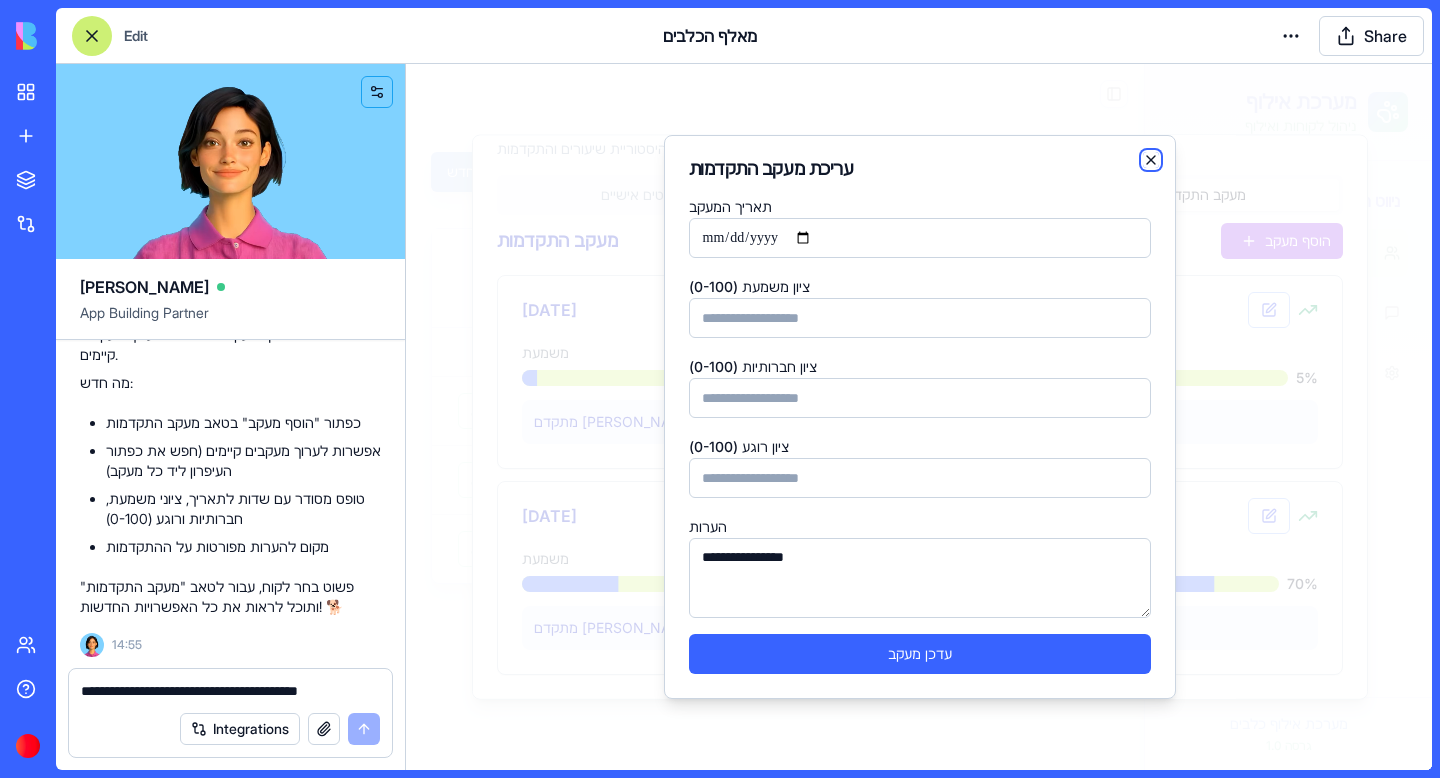 click 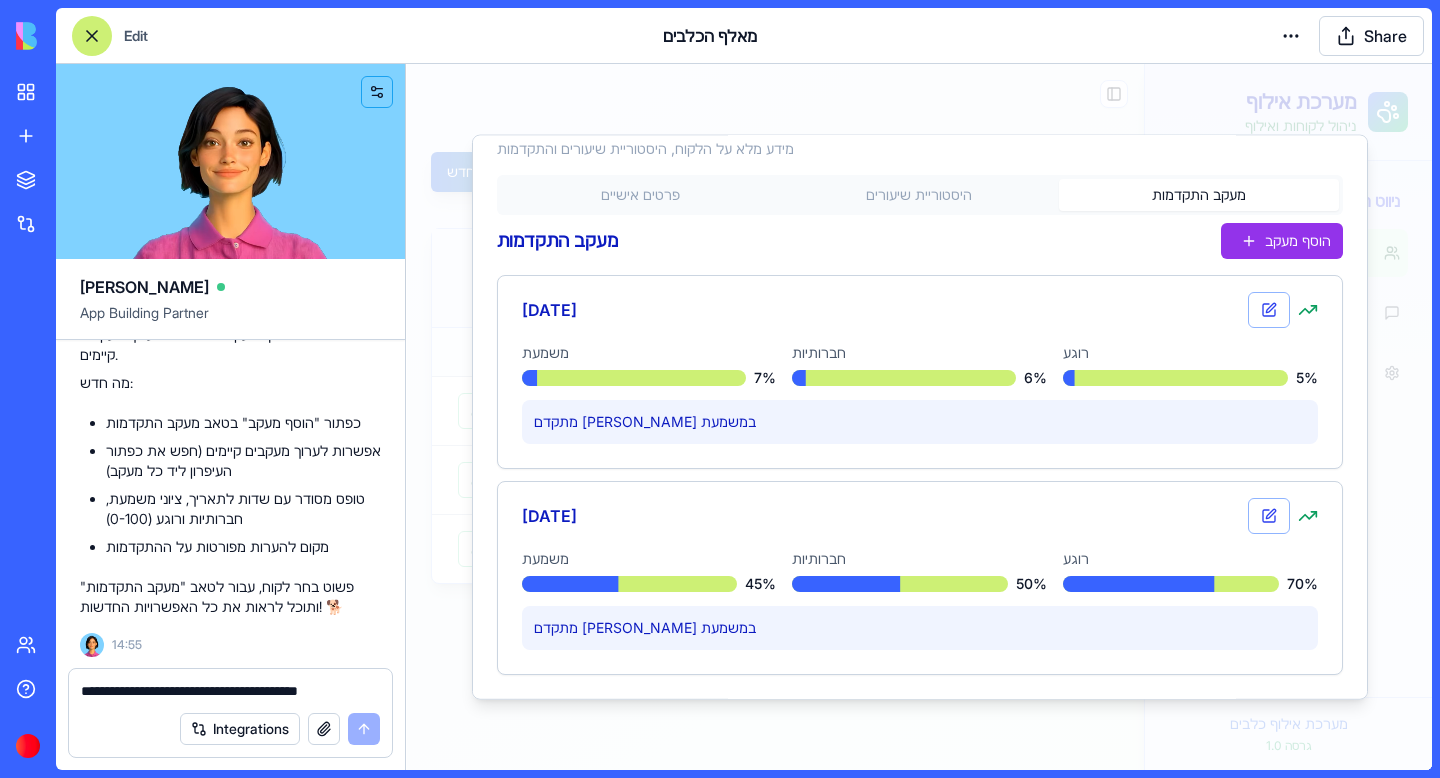 click on "**********" at bounding box center [230, 691] 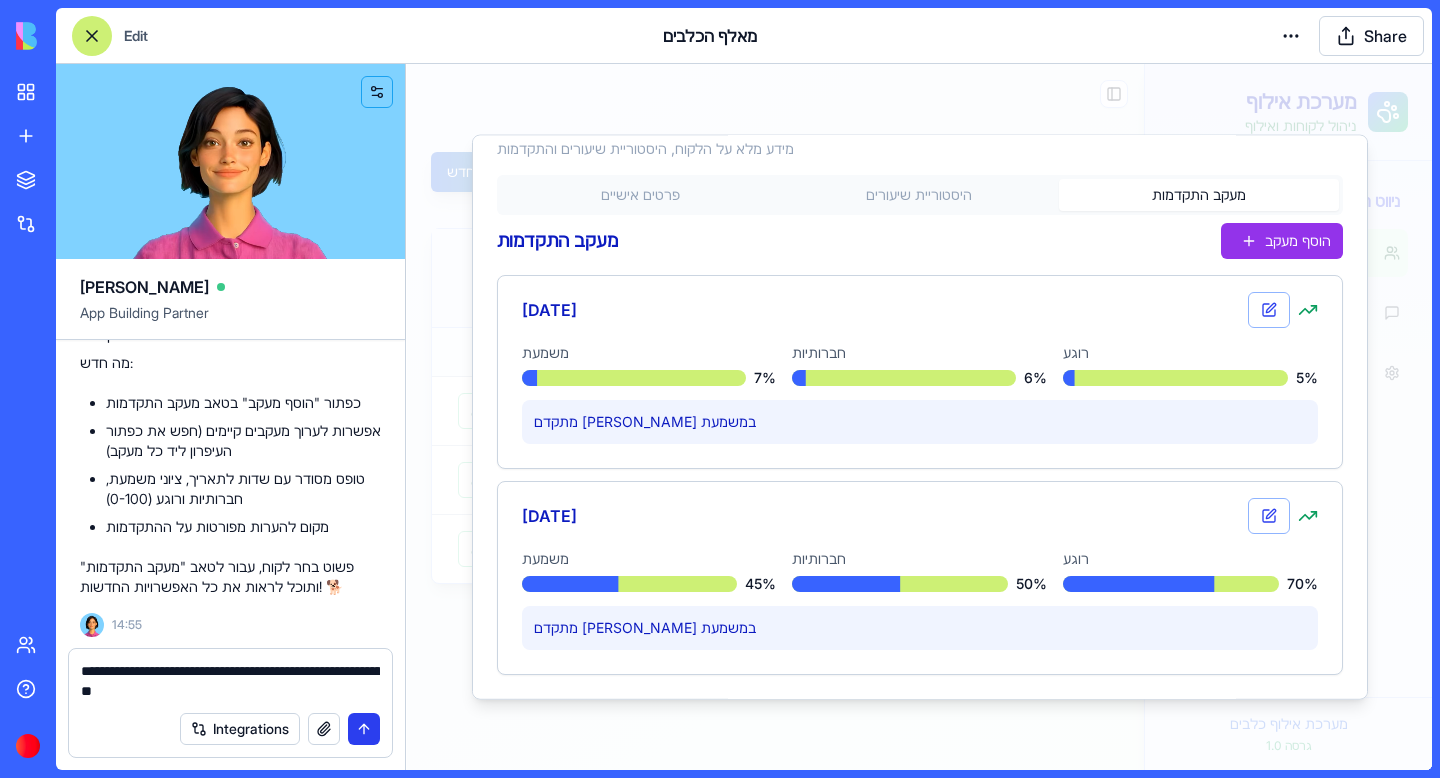 type on "**********" 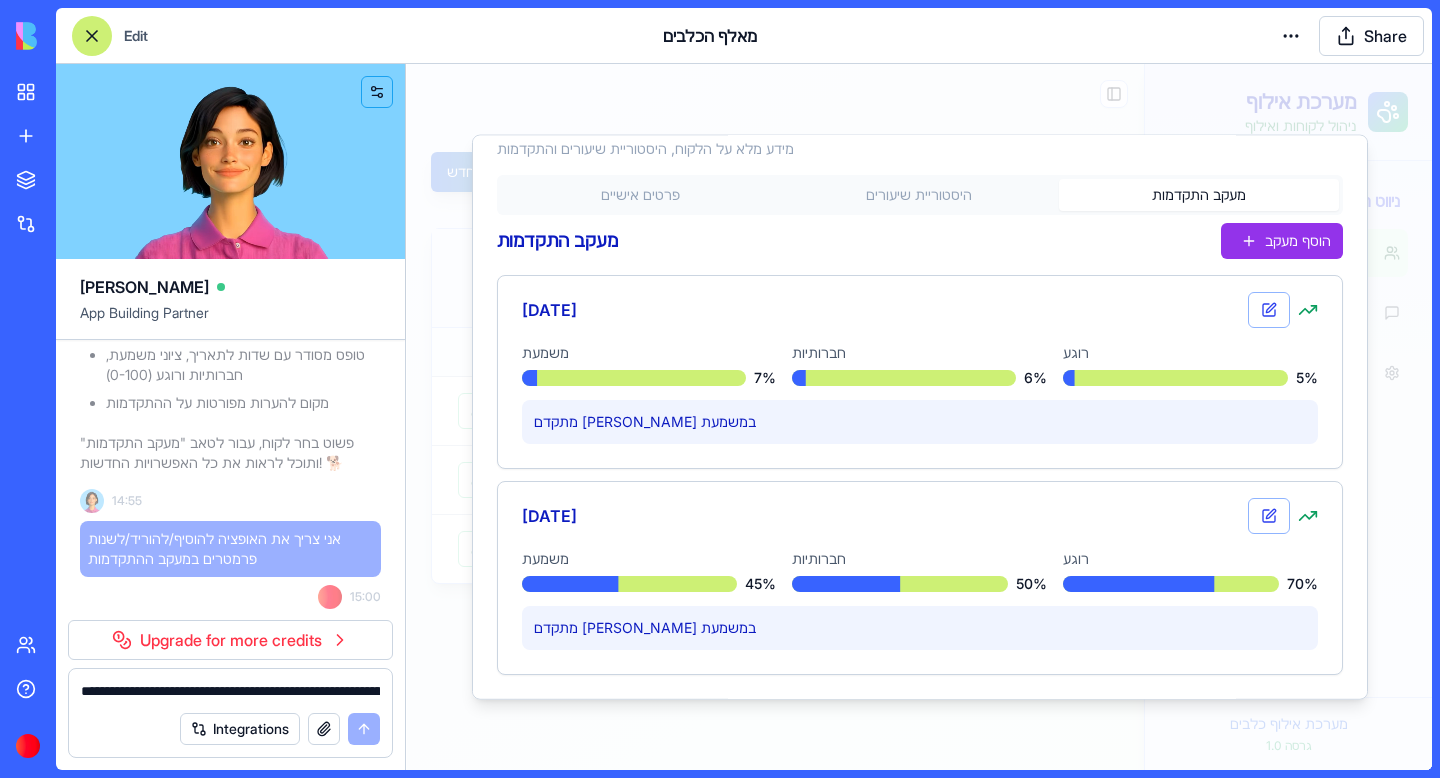 scroll, scrollTop: 3675, scrollLeft: 0, axis: vertical 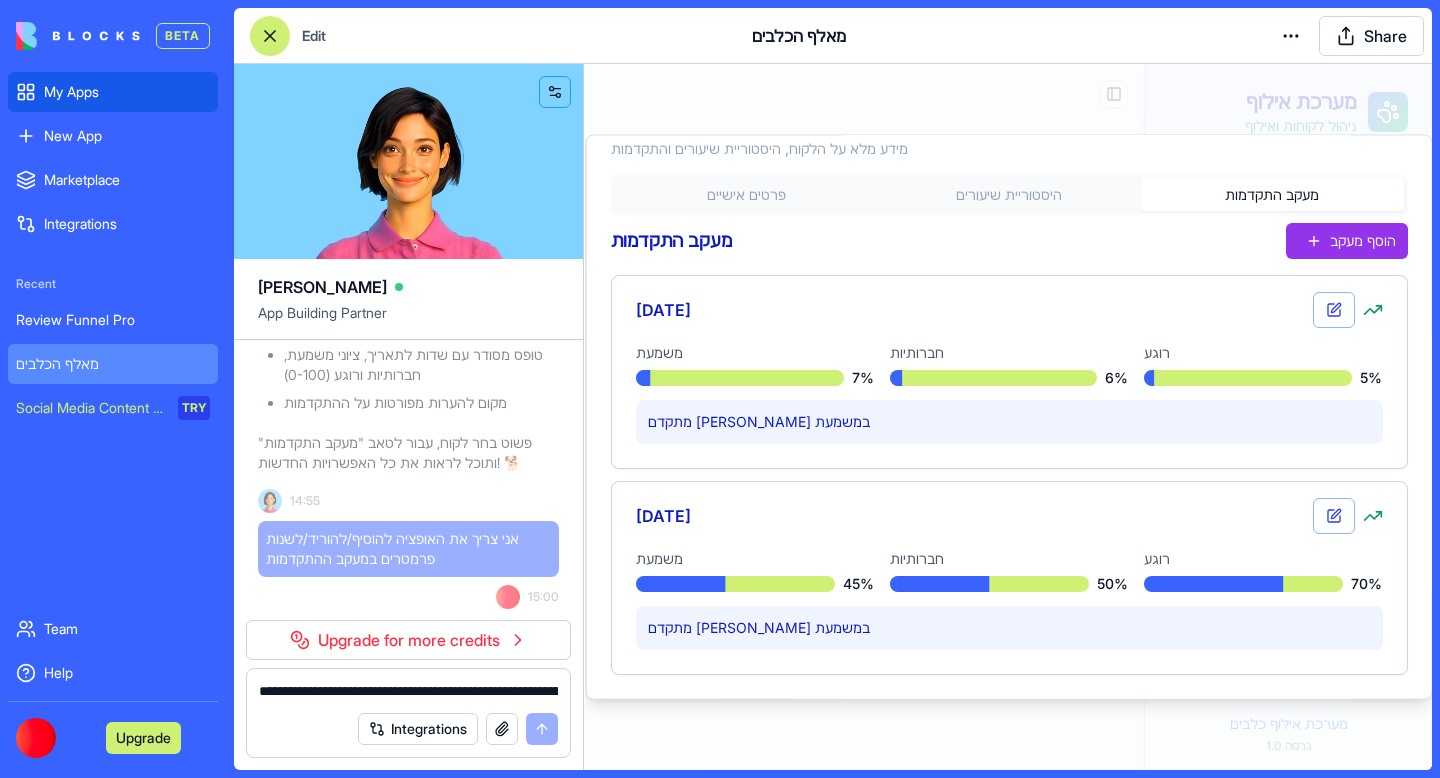 click on "My Apps" at bounding box center (113, 92) 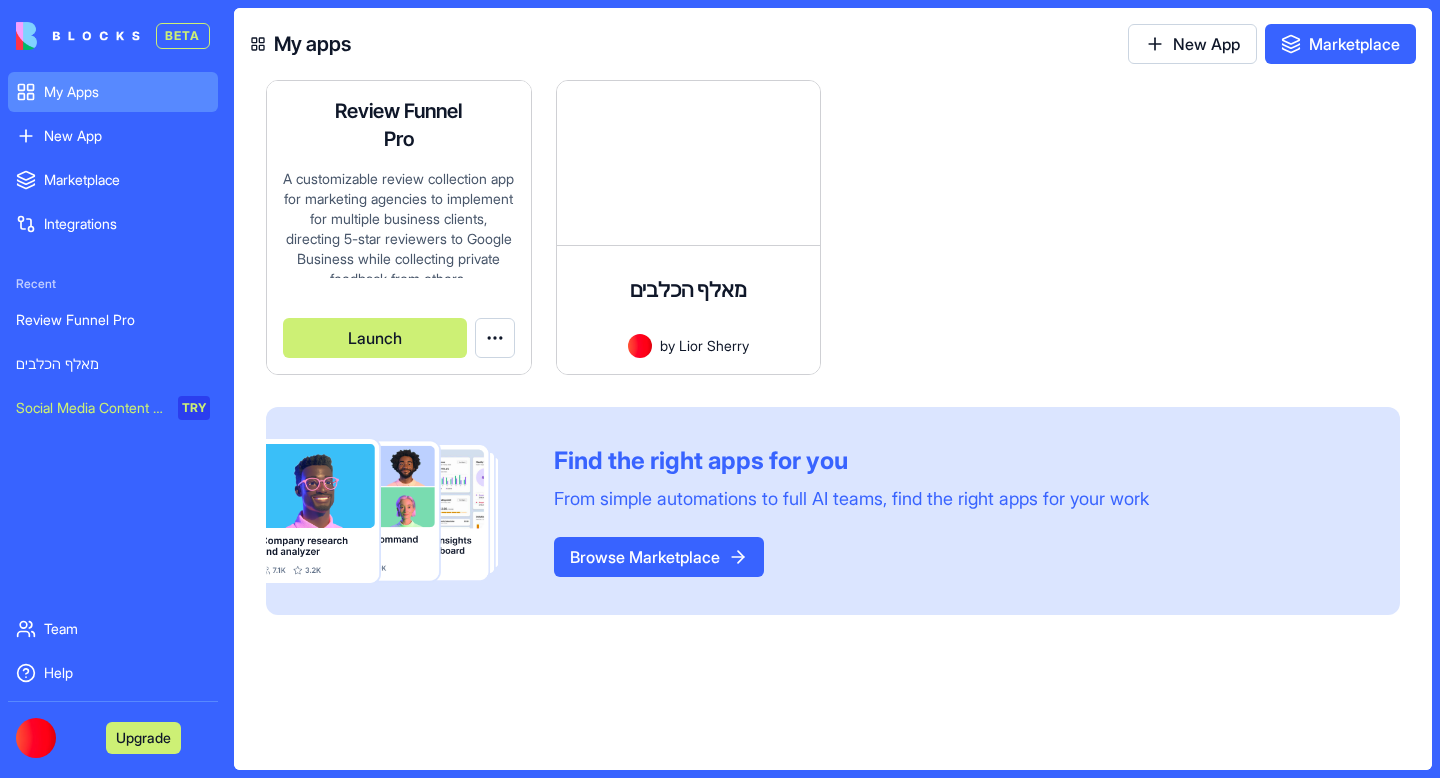 click on "Review Funnel Pro A customizable review collection app for marketing agencies to implement for multiple business clients, directing 5-star reviewers to Google Business while collecting private feedback from others. by Lior Sherry Launch" at bounding box center [399, 227] 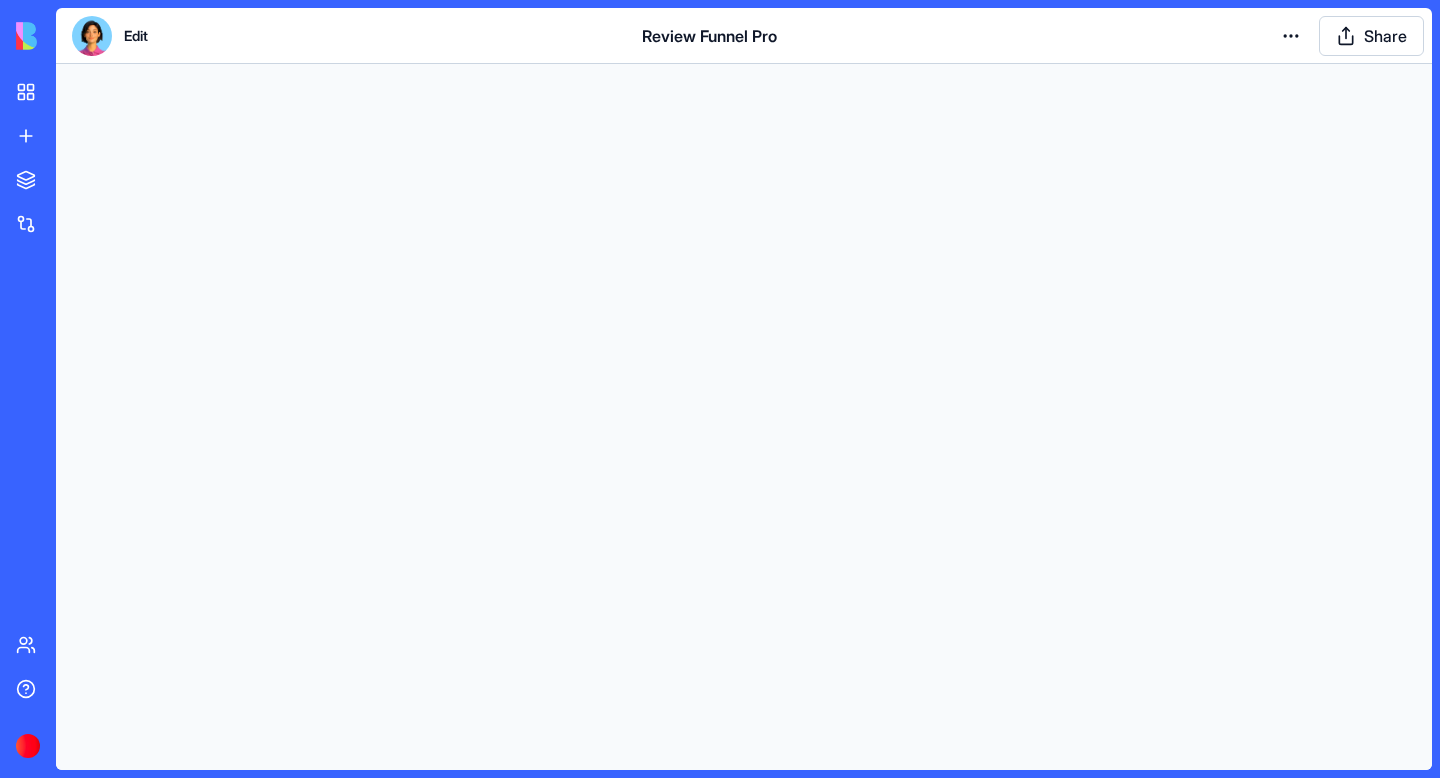 scroll, scrollTop: 0, scrollLeft: 0, axis: both 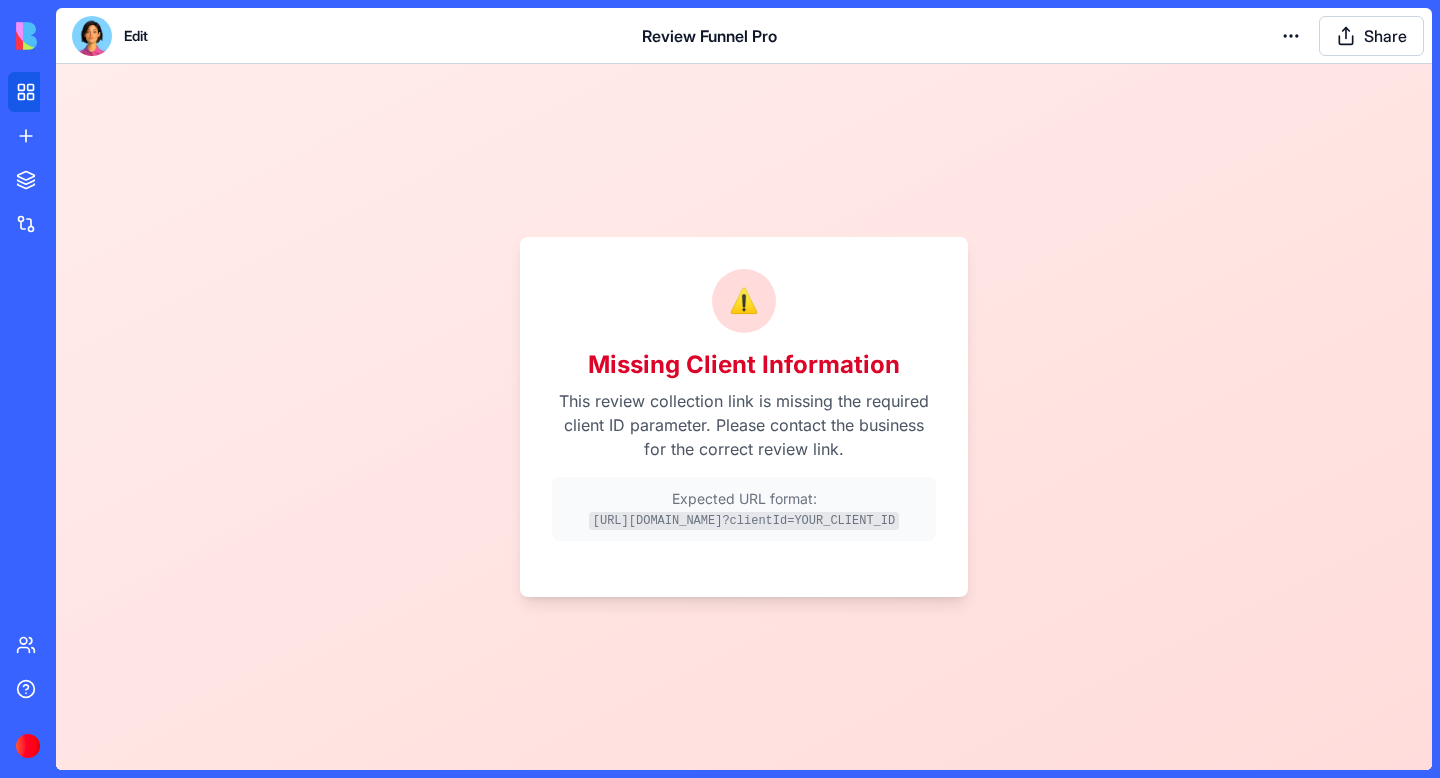 click on "My Apps" at bounding box center (48, 92) 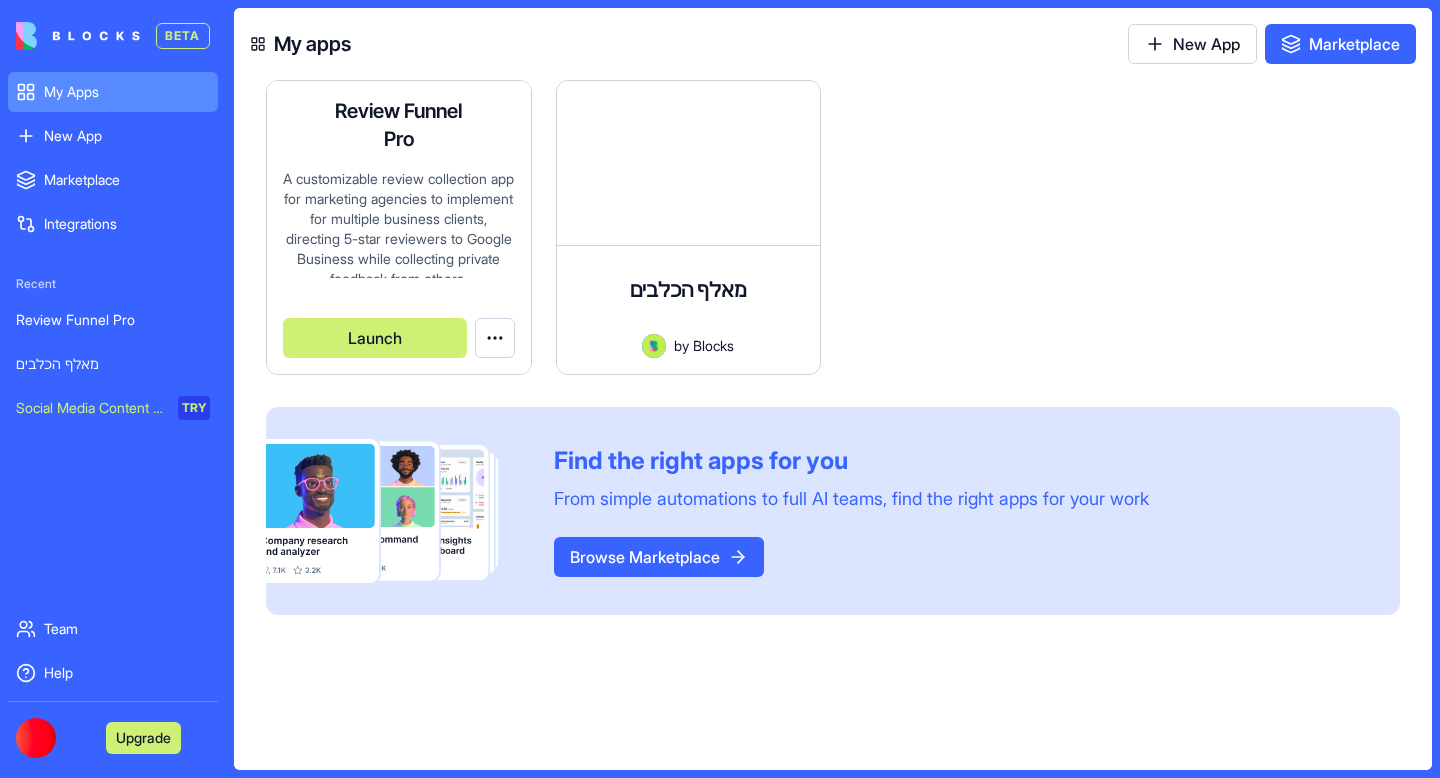 click on "BETA My Apps New App
To pick up a draggable item, press the space bar.
While dragging, use the arrow keys to move the item.
Press space again to drop the item in its new position, or press escape to cancel.
Marketplace Integrations Recent Review Funnel Pro מאלף הכלבים Social Media Content Generator TRY Team Help Upgrade My apps New App Marketplace Review Funnel Pro A customizable review collection app for marketing agencies to implement for multiple business clients, directing 5-star reviewers to Google Business while collecting private feedback from others. by Blocks Launch מאלף הכלבים אפליקציה לניהול תהליכי אילוף כלבים, מעקב אחר התקדמות, שיתוף סרטונים וסיכומי שיעור, ותקשורת עם הלקוחות by Blocks Launch Find the right apps for you From simple automations to full AI teams, find the right apps for your work Browse Marketplace" at bounding box center [720, 389] 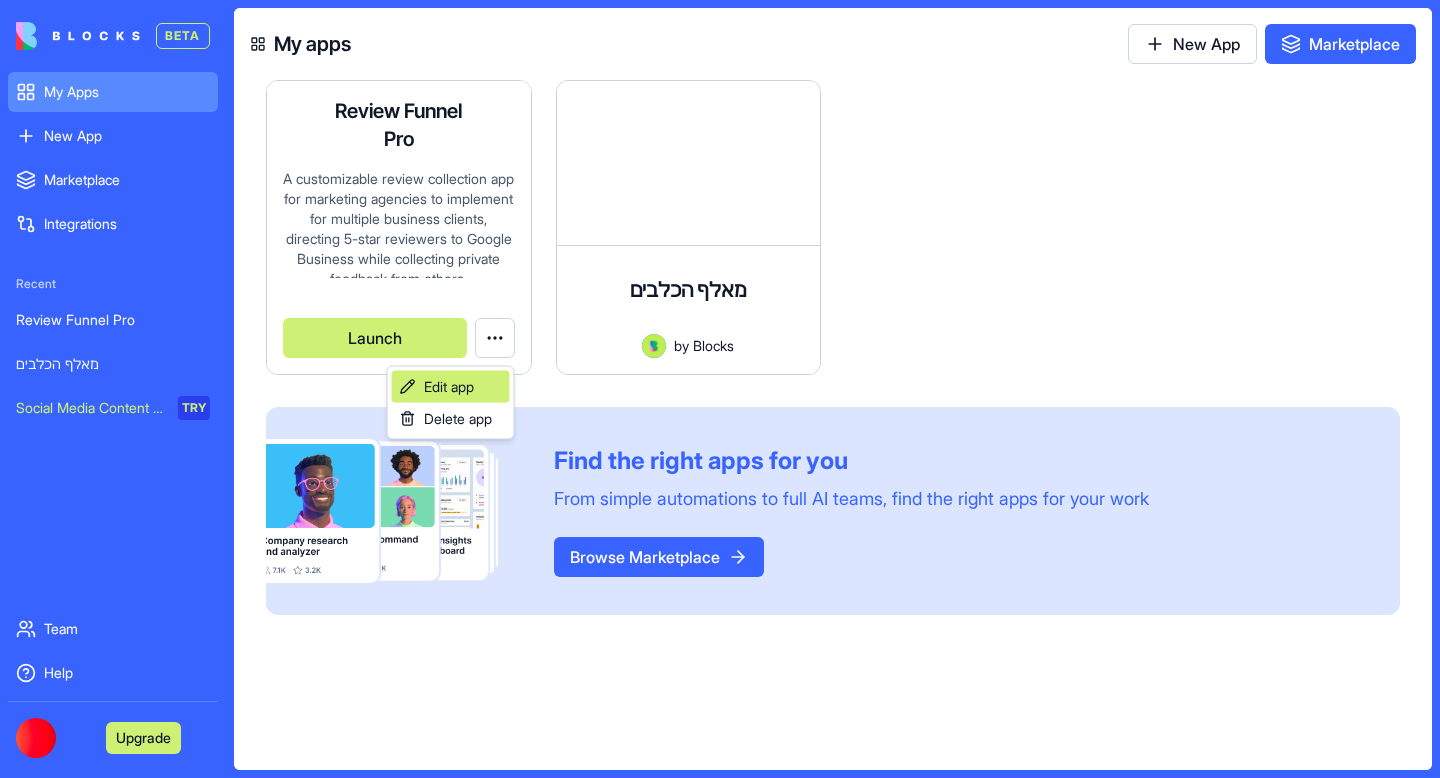 click on "Edit app" at bounding box center [449, 387] 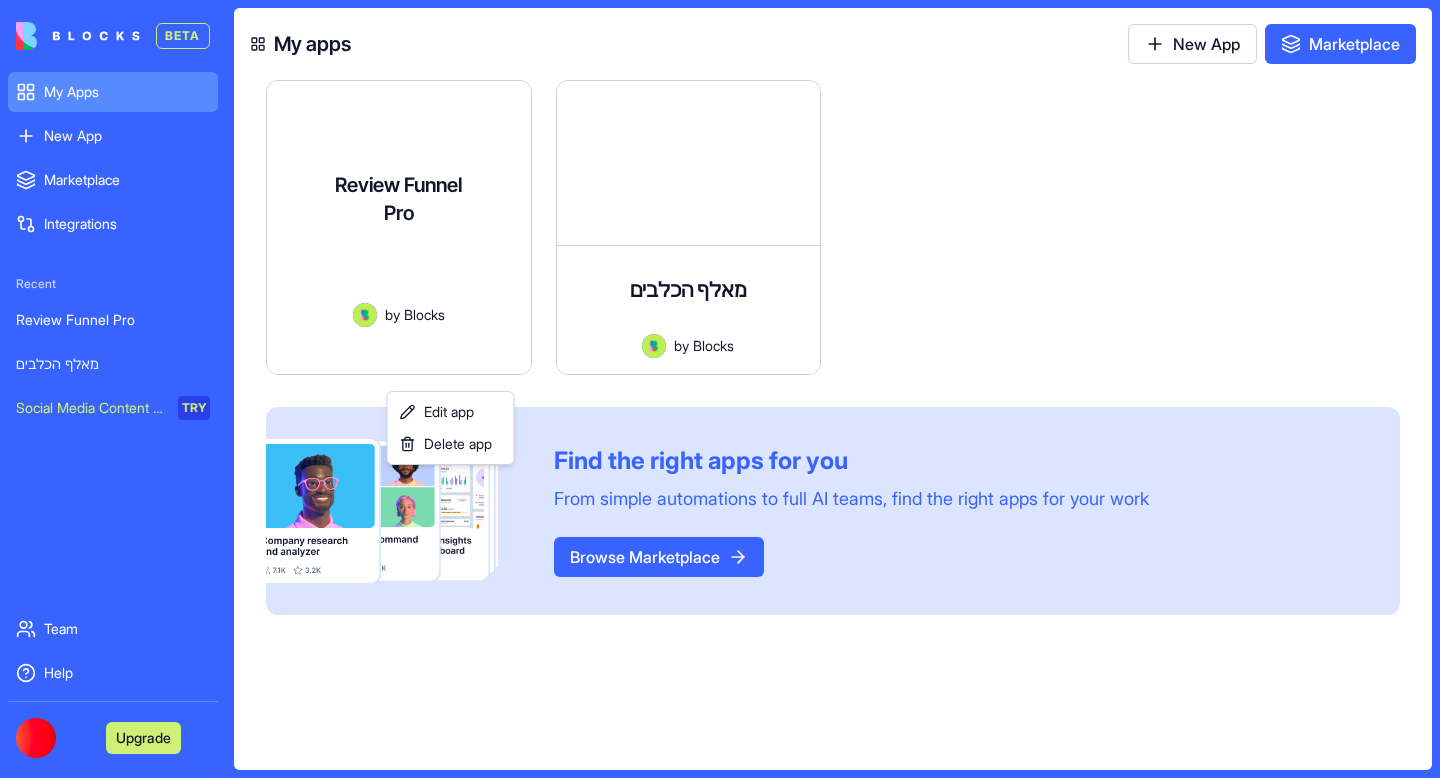 scroll, scrollTop: 15, scrollLeft: 0, axis: vertical 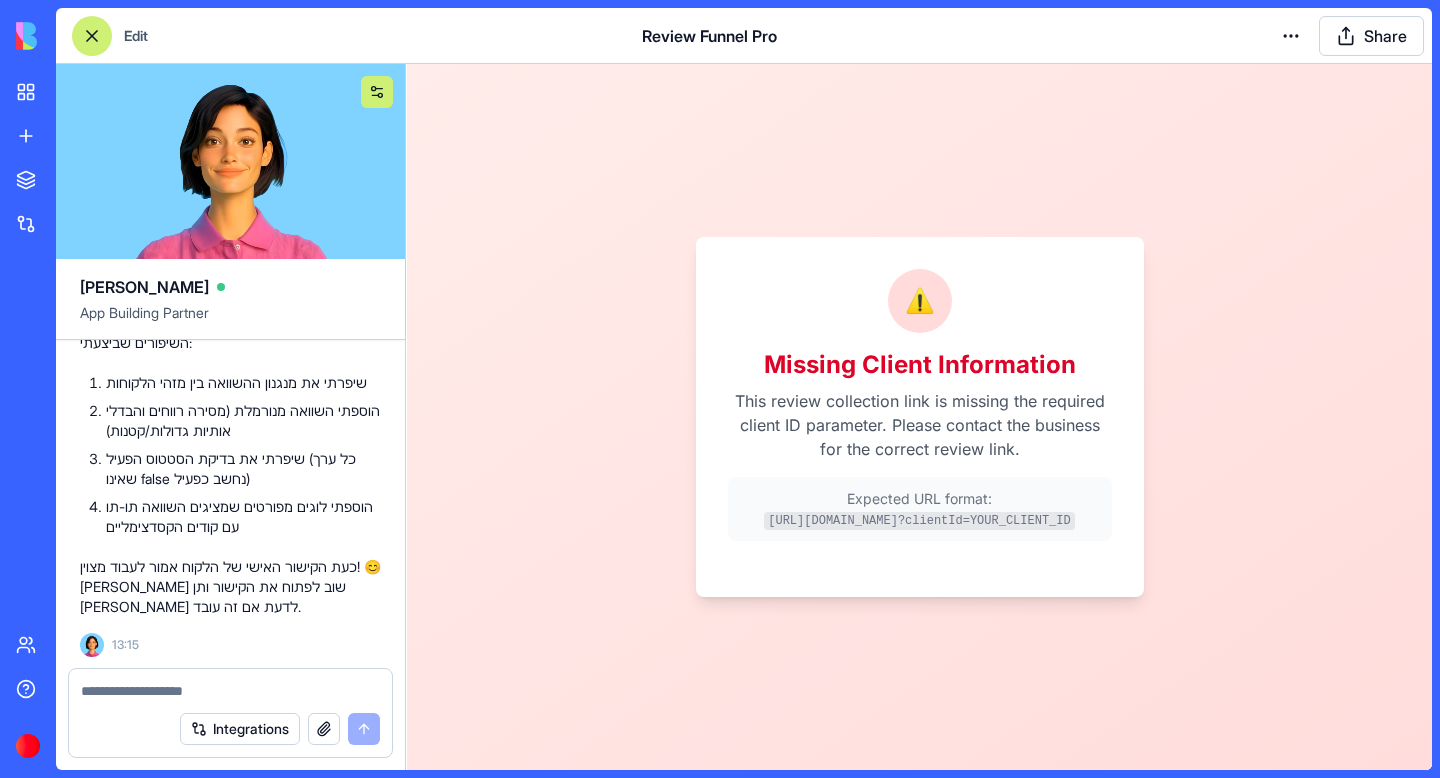 click at bounding box center [377, 92] 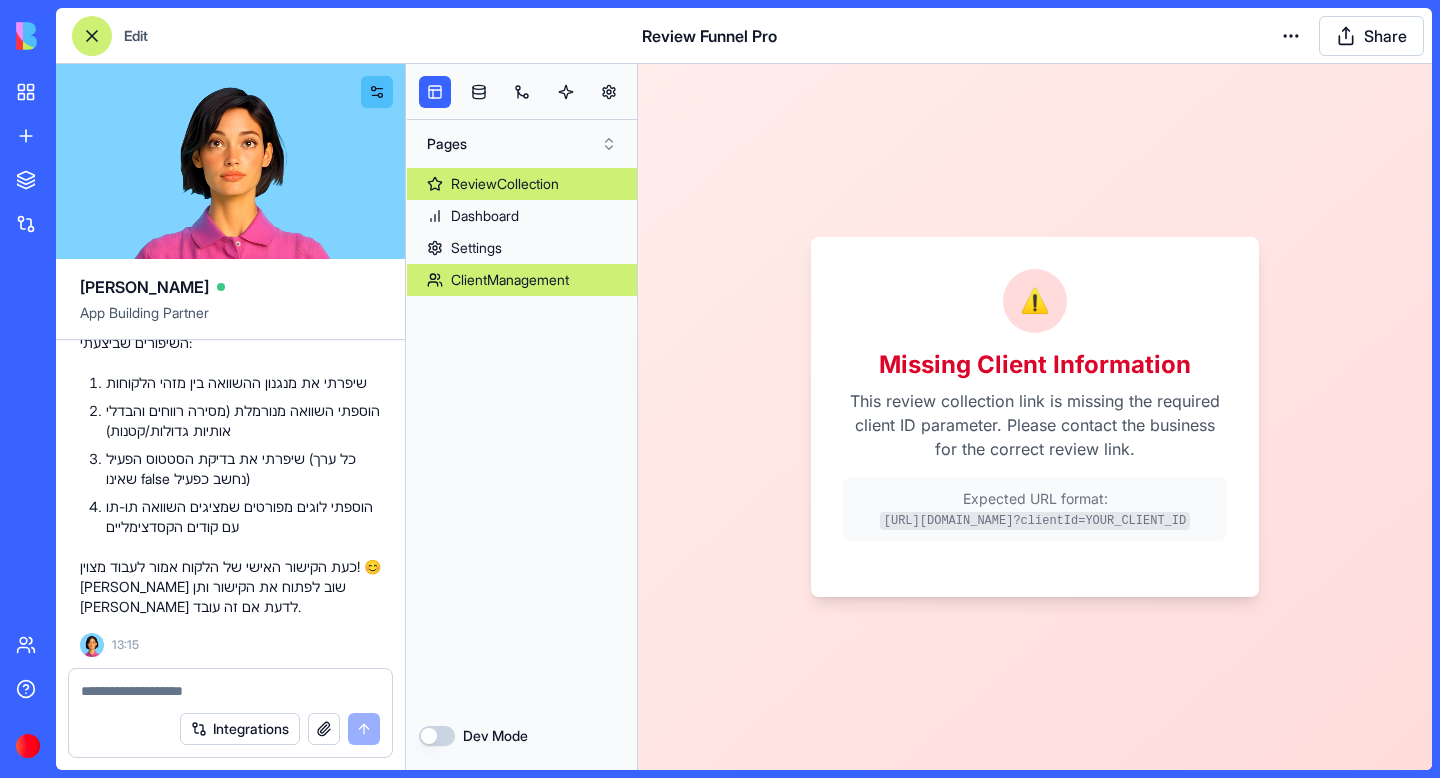 click on "ClientManagement" at bounding box center (510, 280) 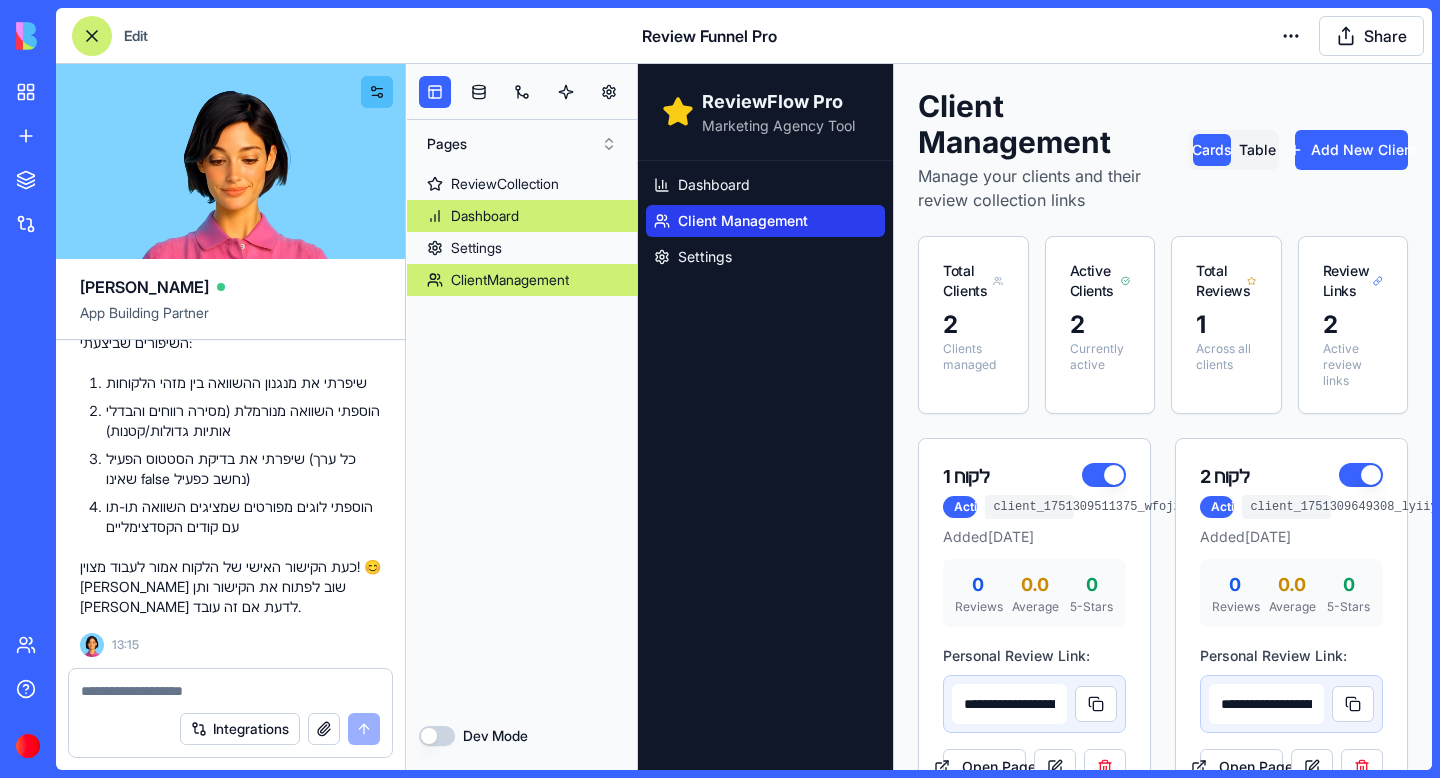 click on "Dashboard" at bounding box center [485, 216] 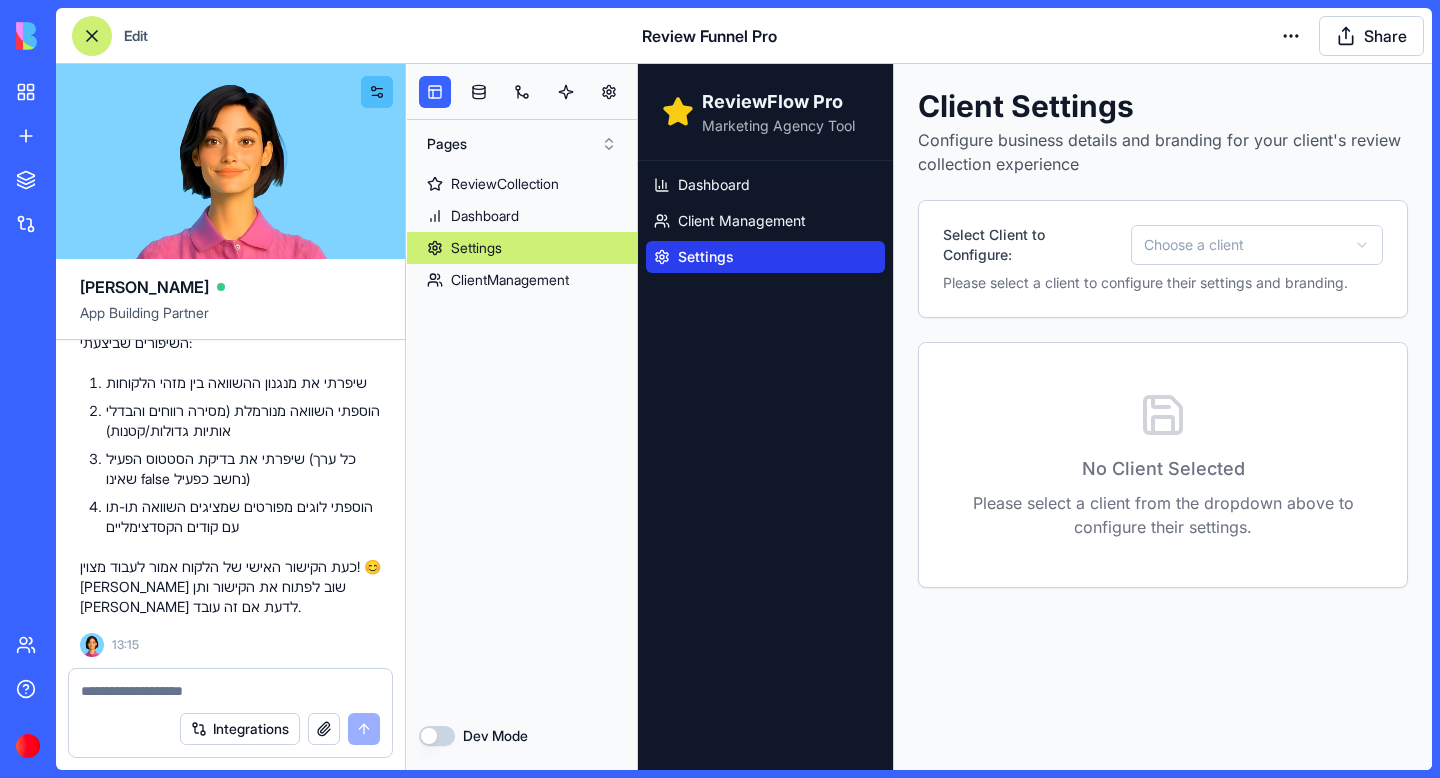 click on "Settings" at bounding box center (476, 248) 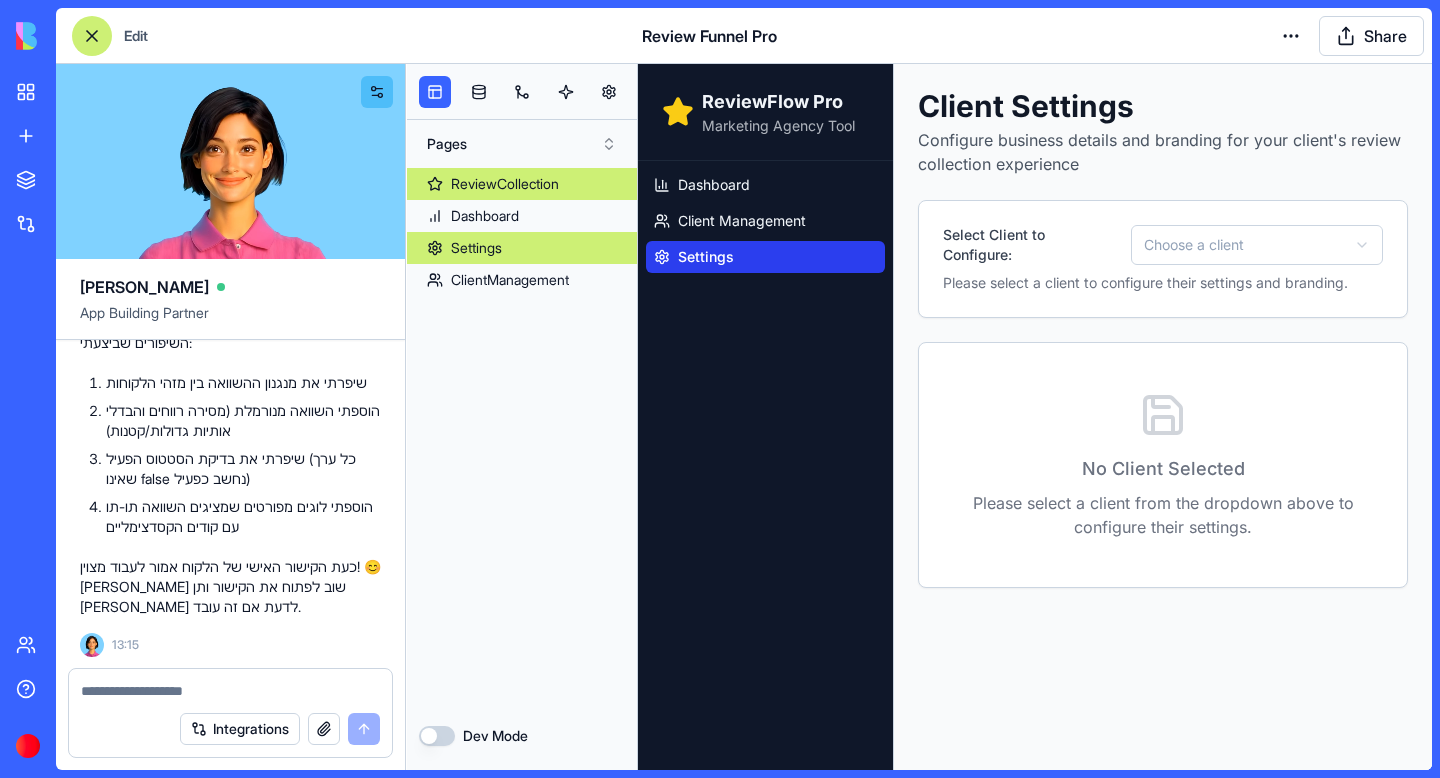 click on "ReviewCollection" at bounding box center [505, 184] 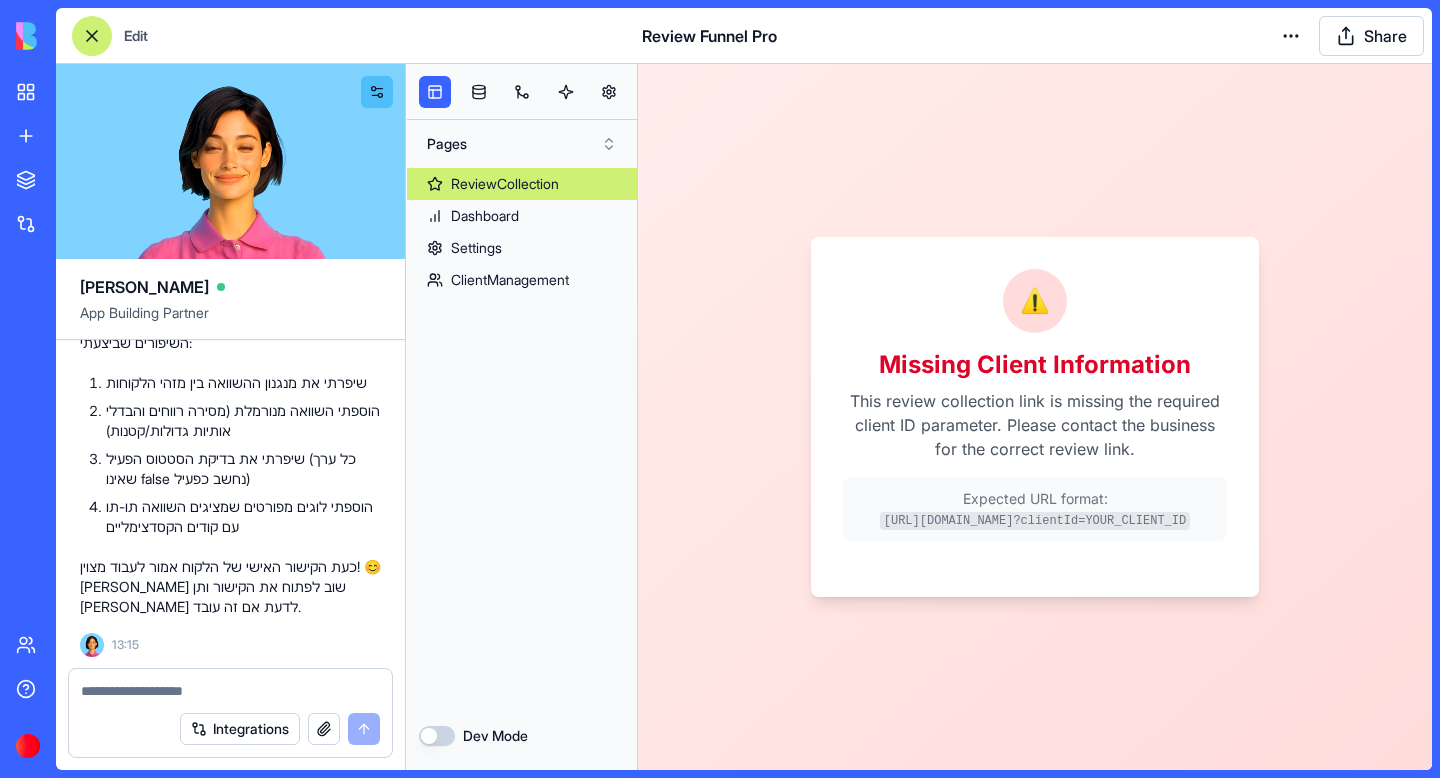 click on "Dev Mode" at bounding box center (437, 736) 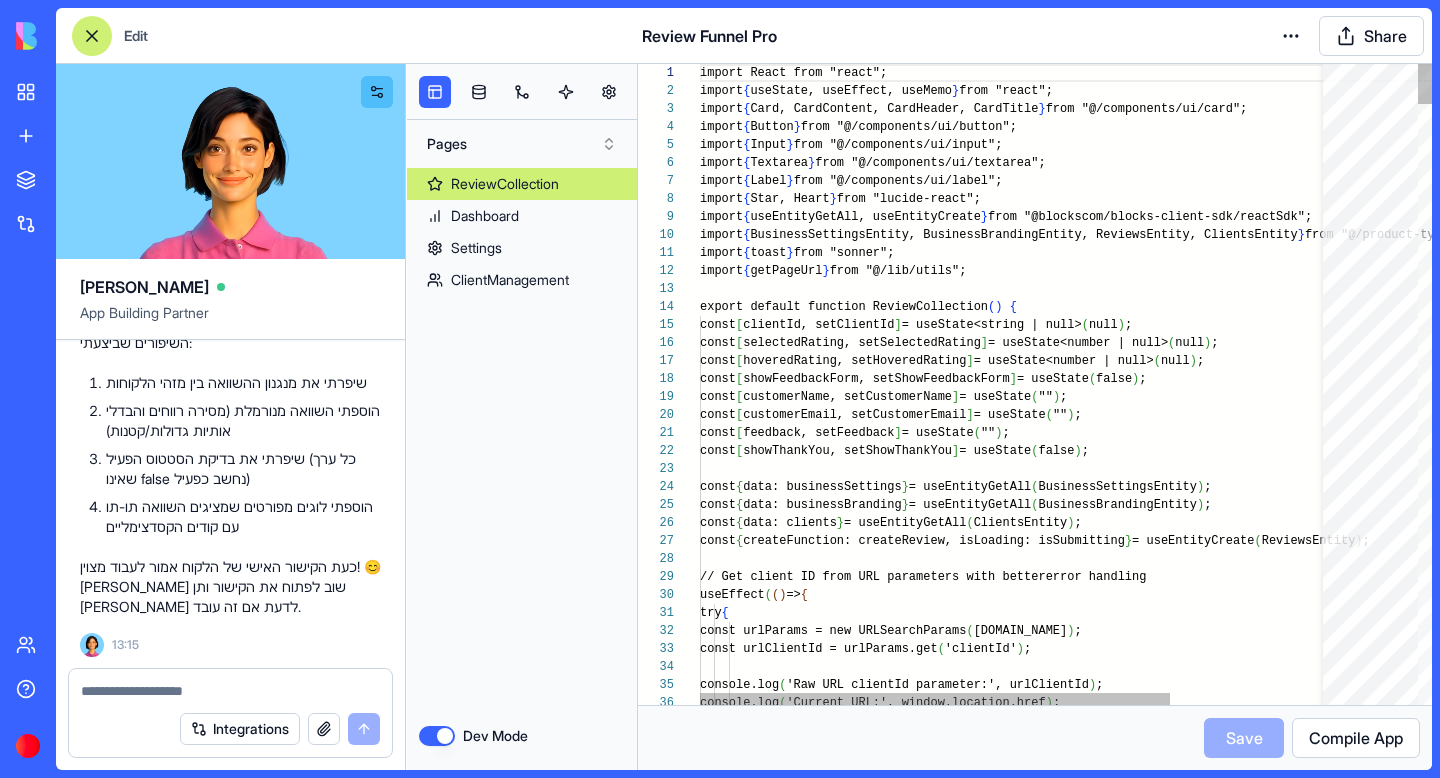 scroll, scrollTop: 162, scrollLeft: 0, axis: vertical 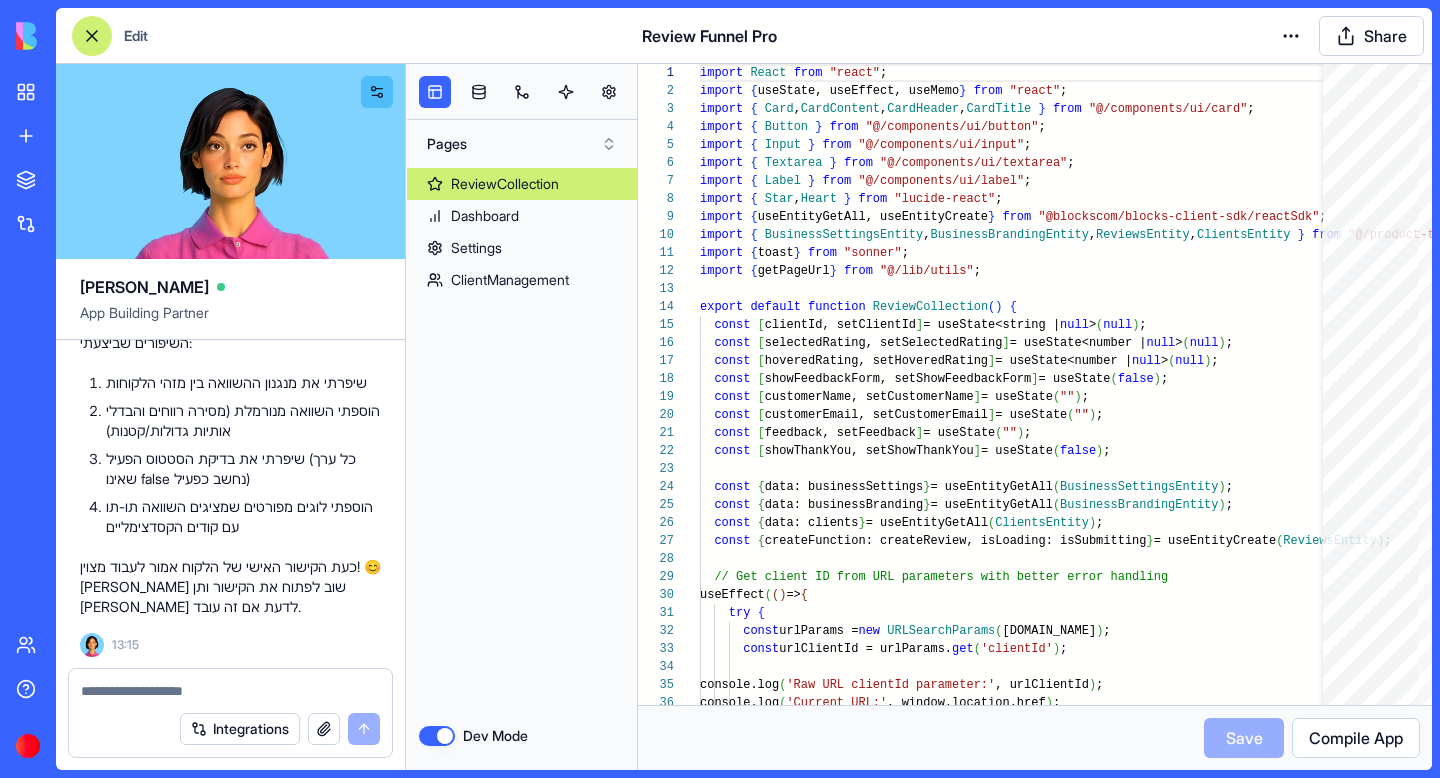 click on "Dev Mode" at bounding box center (437, 736) 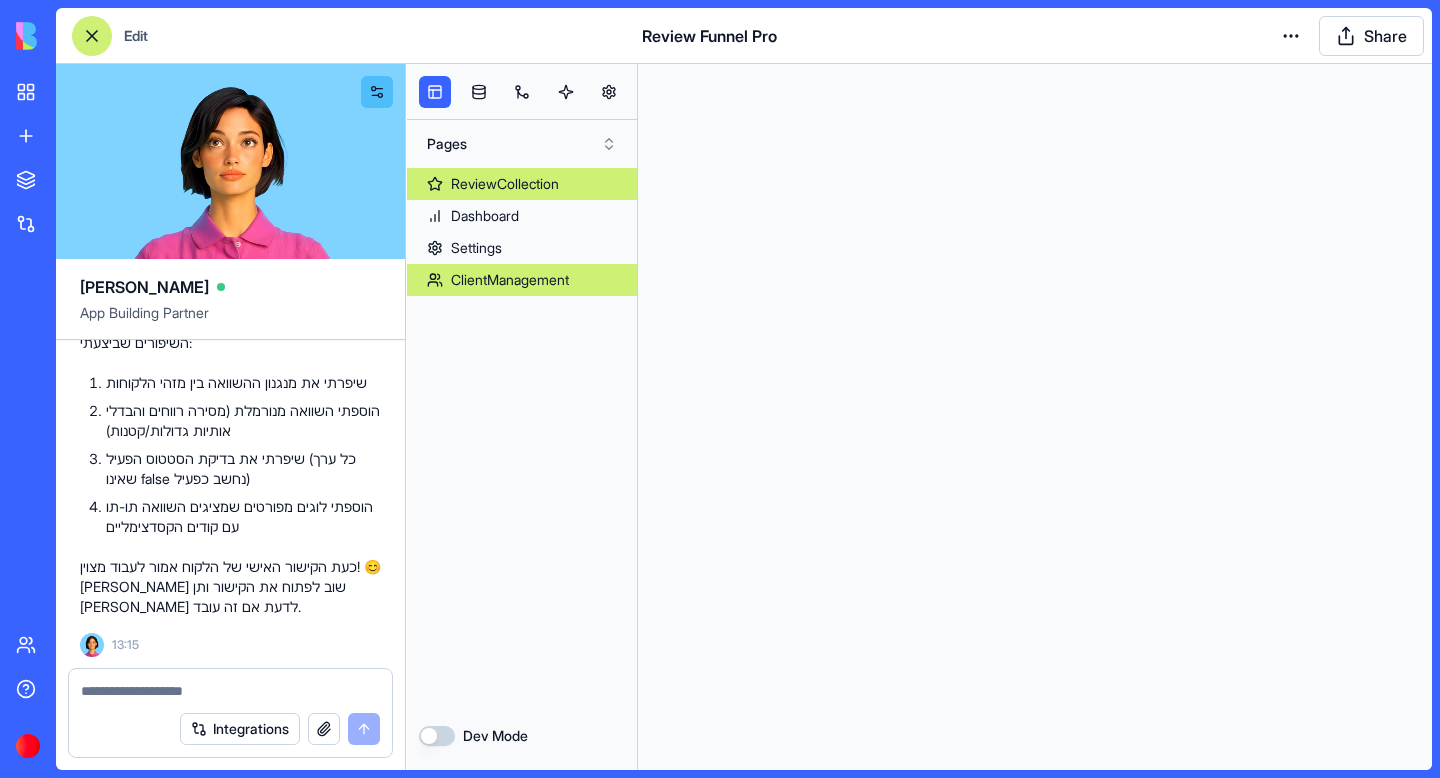 scroll, scrollTop: 0, scrollLeft: 0, axis: both 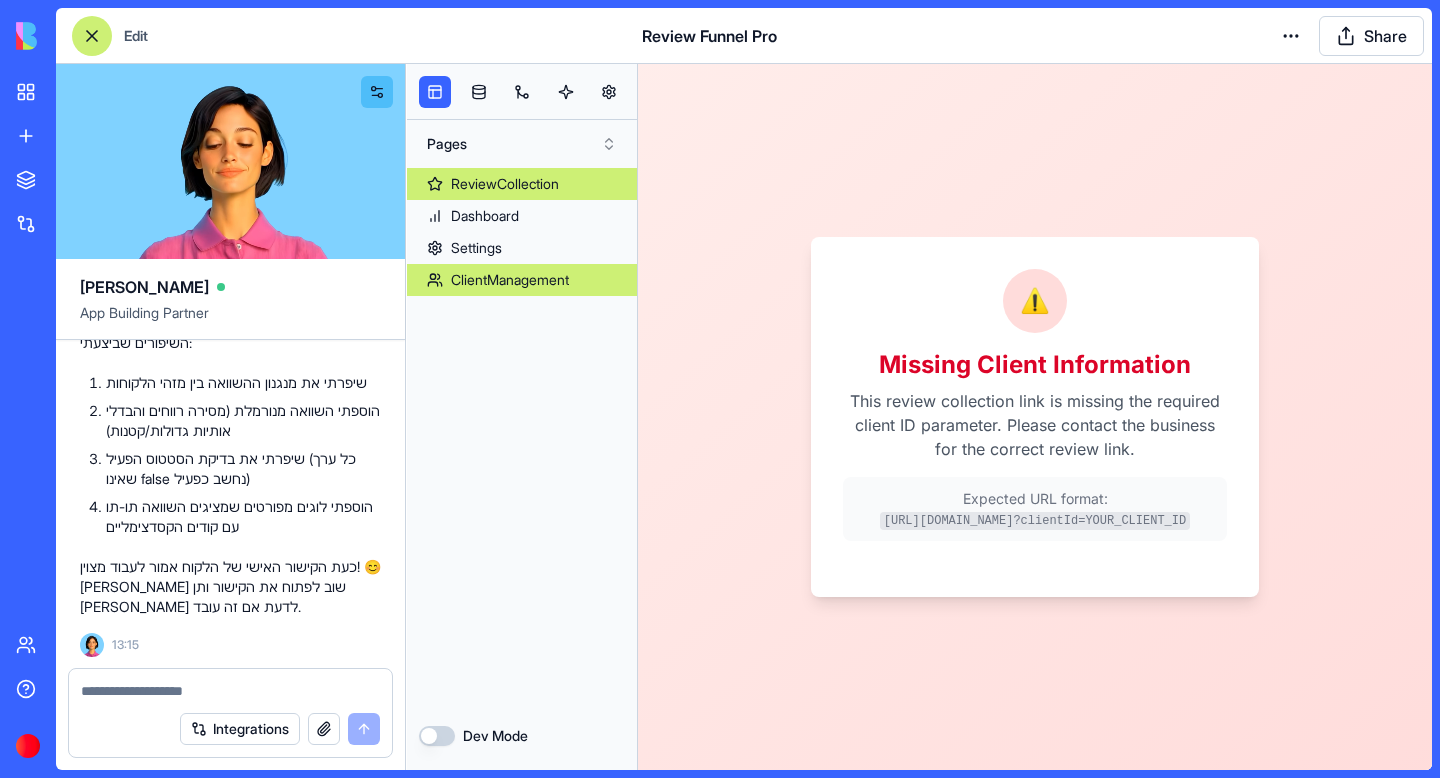 click on "ClientManagement" at bounding box center (510, 280) 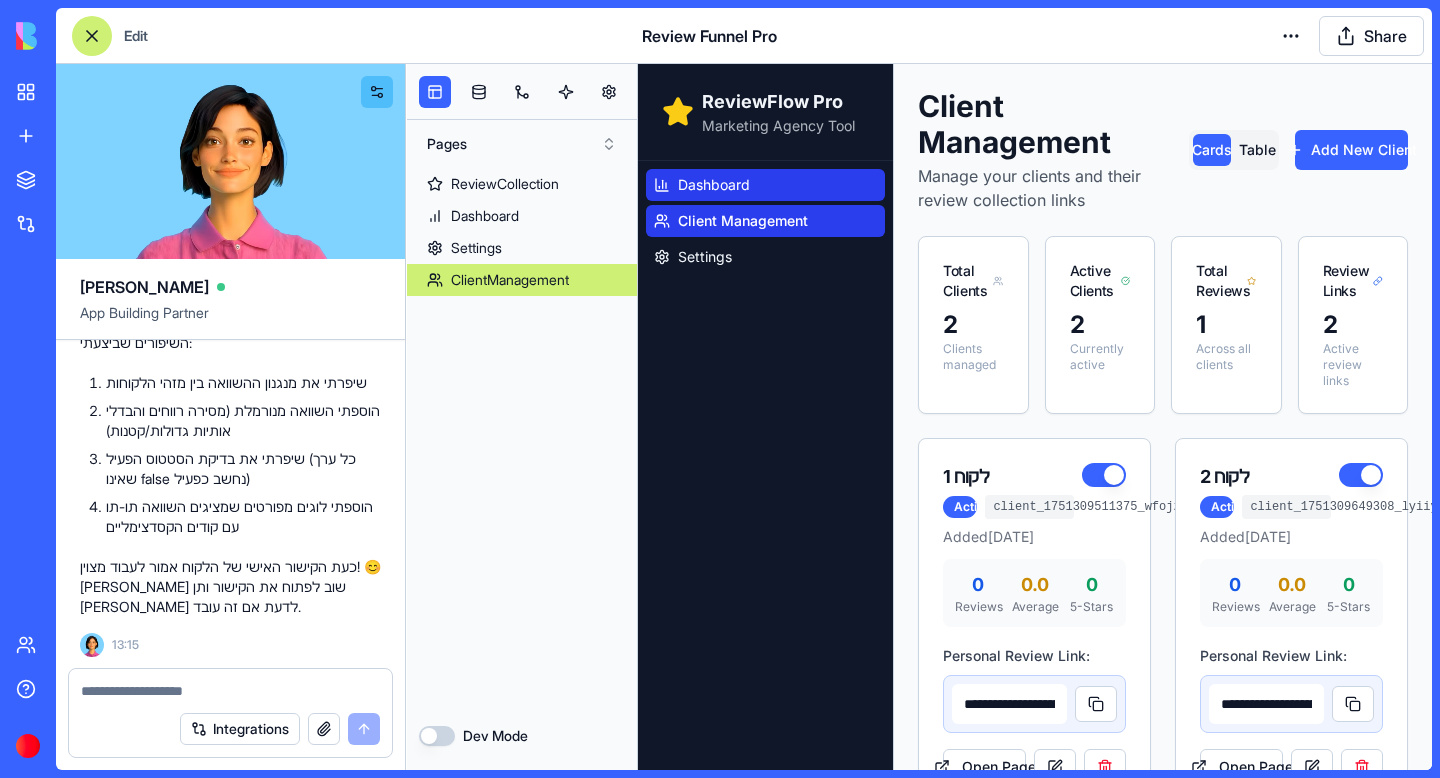 click on "Dashboard" at bounding box center [765, 185] 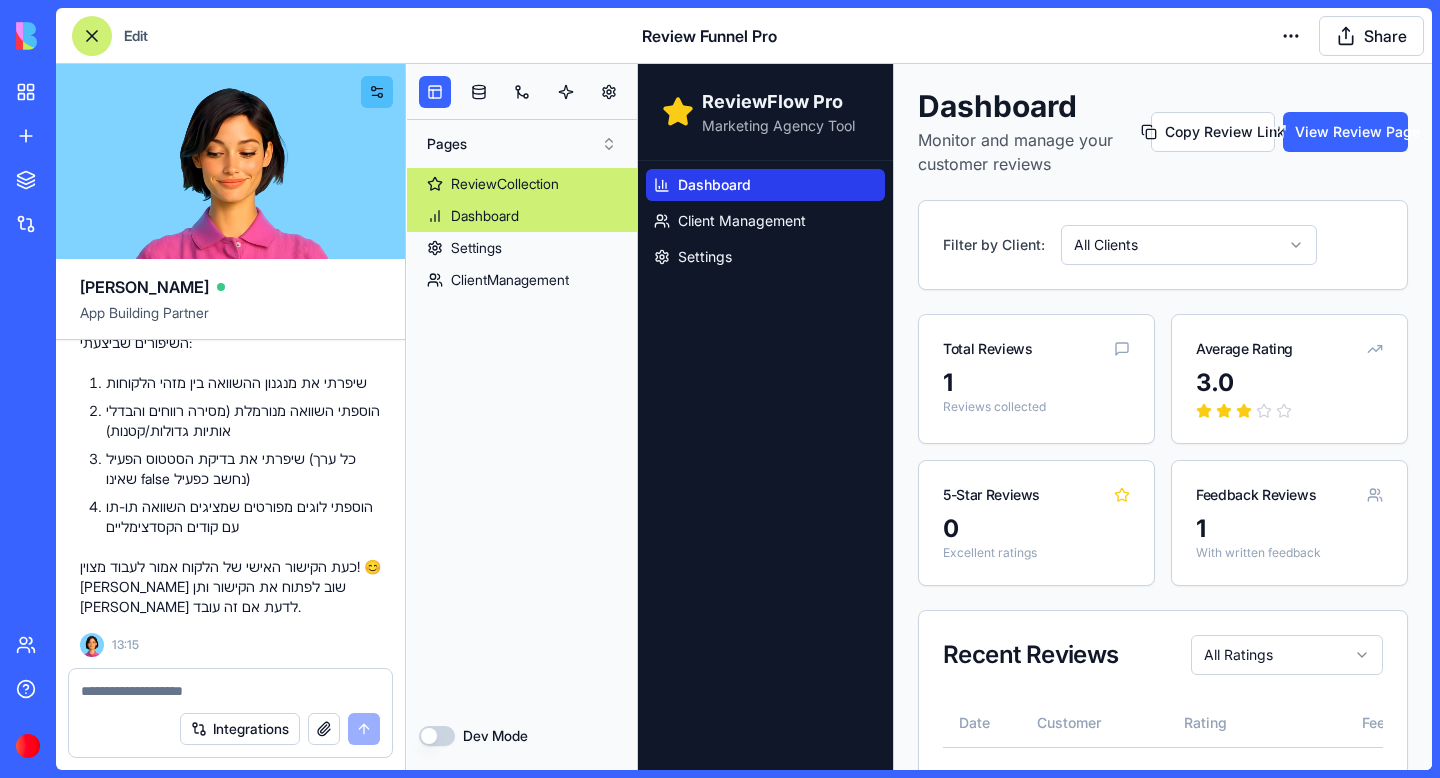 click on "ReviewCollection" at bounding box center (505, 184) 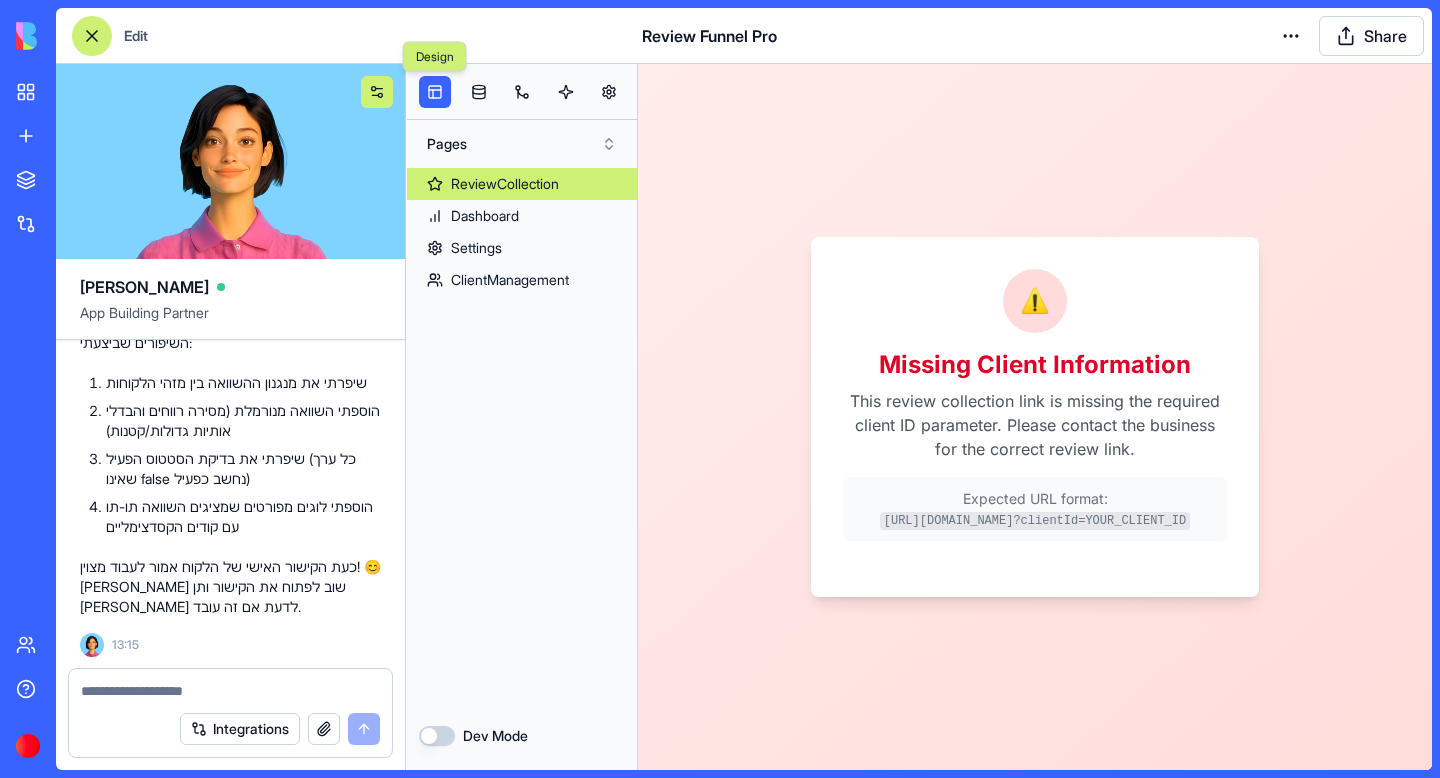 click at bounding box center (377, 92) 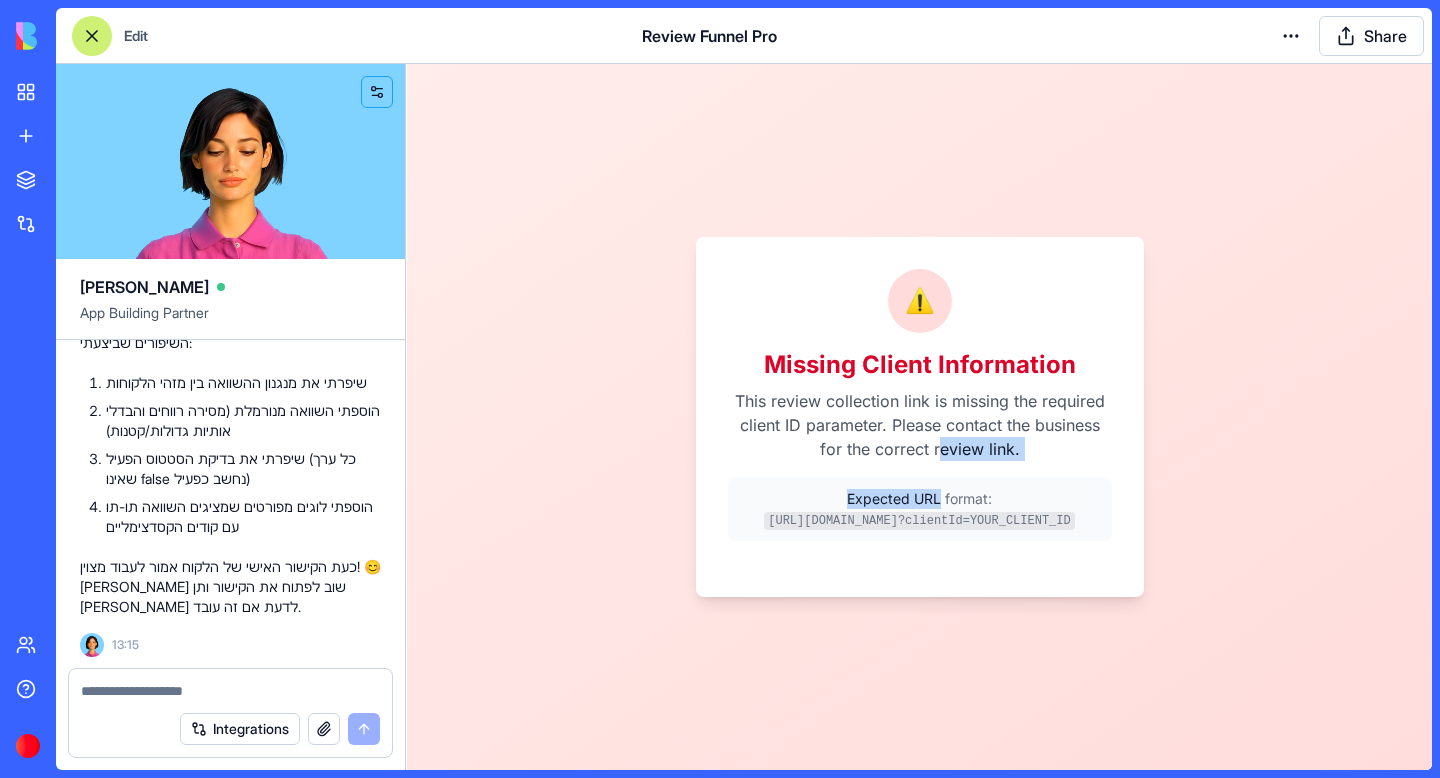 drag, startPoint x: 940, startPoint y: 449, endPoint x: 940, endPoint y: 493, distance: 44 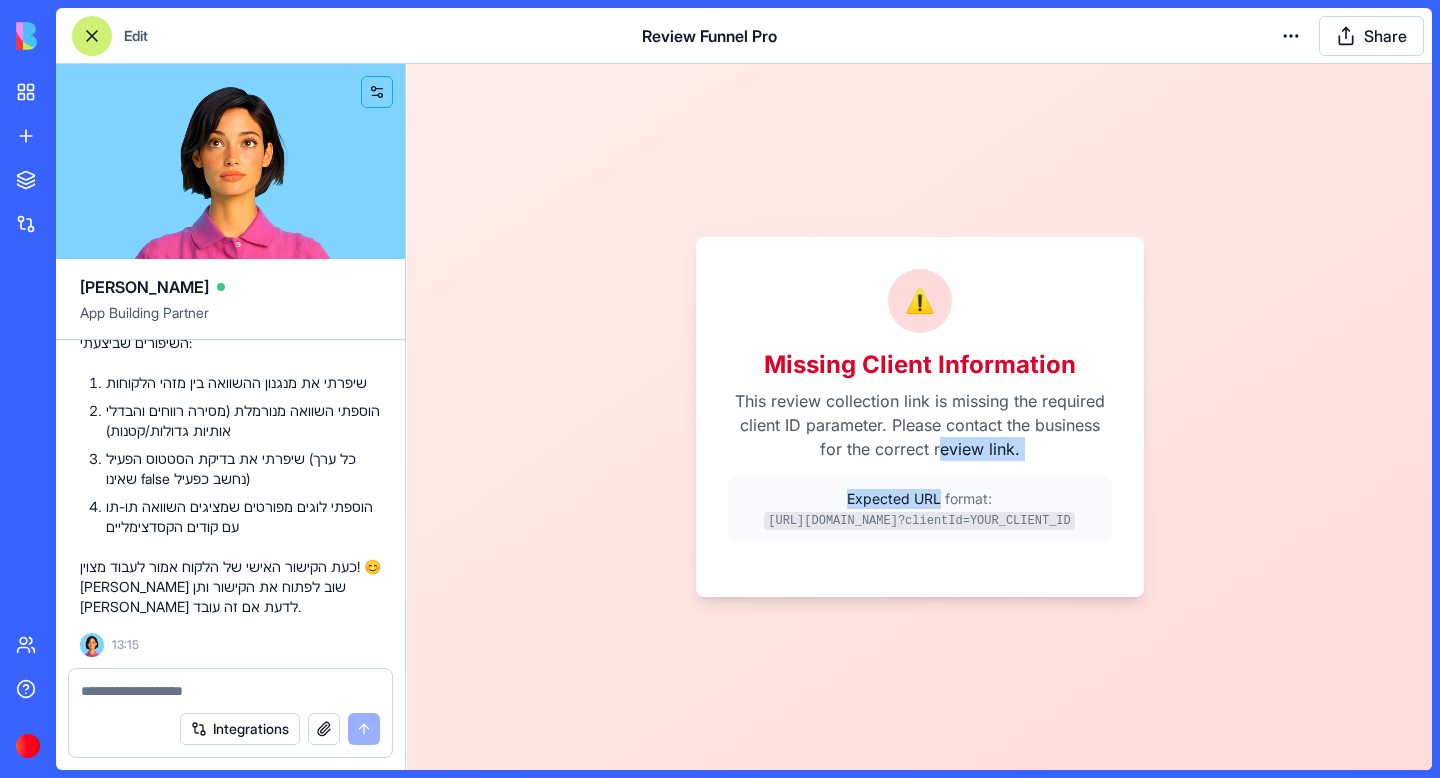 click on "⚠️ Missing Client Information This review collection link is missing the required client ID parameter. Please contact the business for the correct review link. Expected URL format:  https://6862843edd0f0e3d2294882b.blocks-app.diy ?clientId=YOUR_CLIENT_ID" at bounding box center (920, 405) 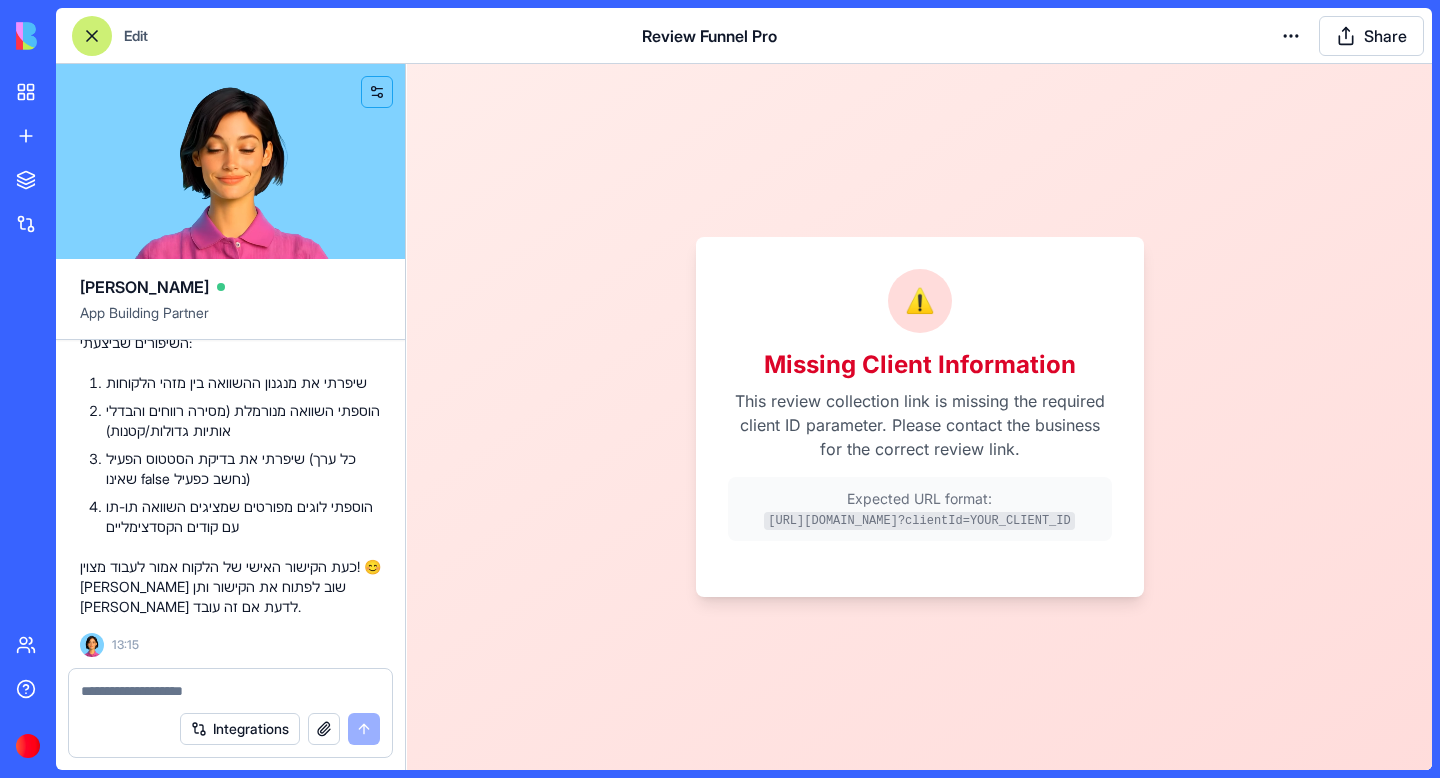 click on "⚠️ Missing Client Information This review collection link is missing the required client ID parameter. Please contact the business for the correct review link. Expected URL format:  https://6862843edd0f0e3d2294882b.blocks-app.diy ?clientId=YOUR_CLIENT_ID" at bounding box center (920, 405) 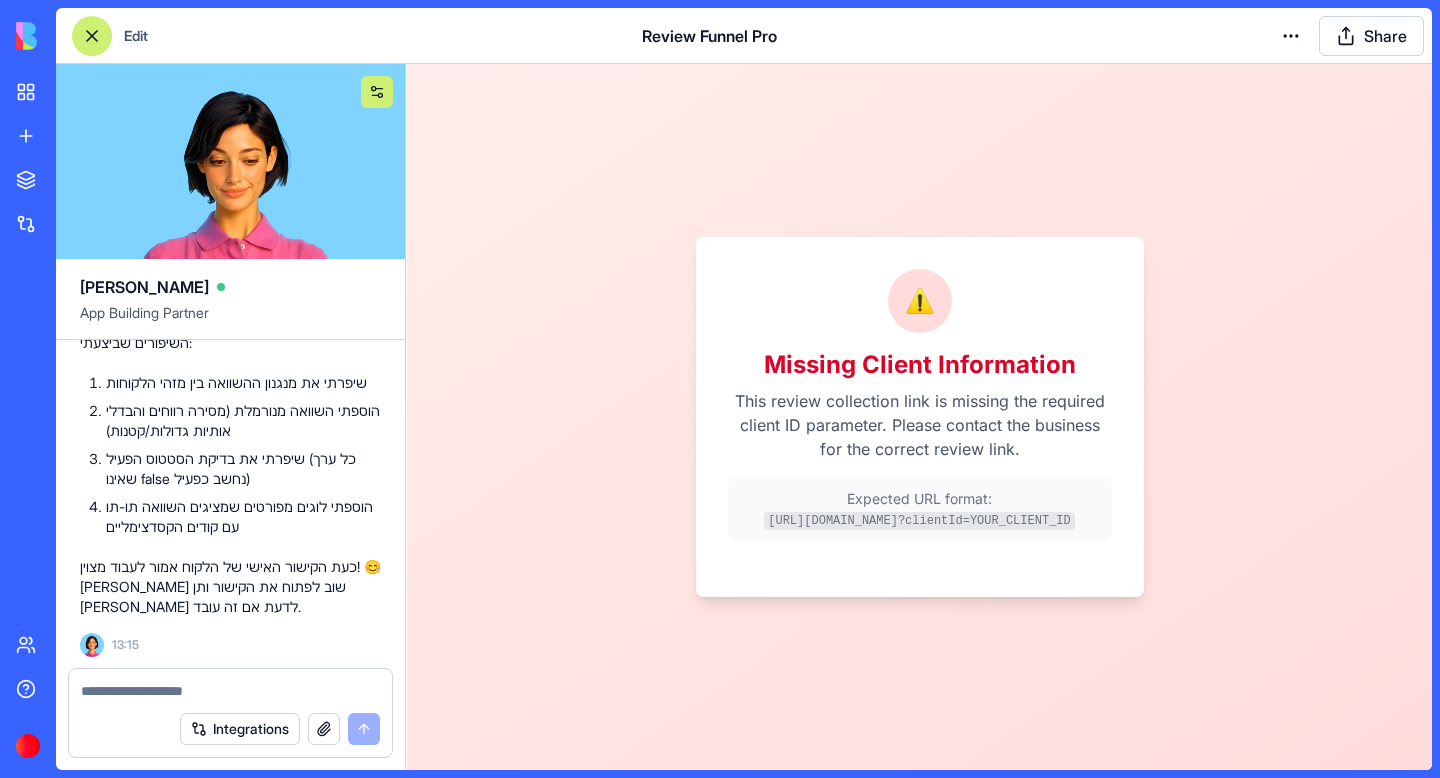 click at bounding box center [377, 92] 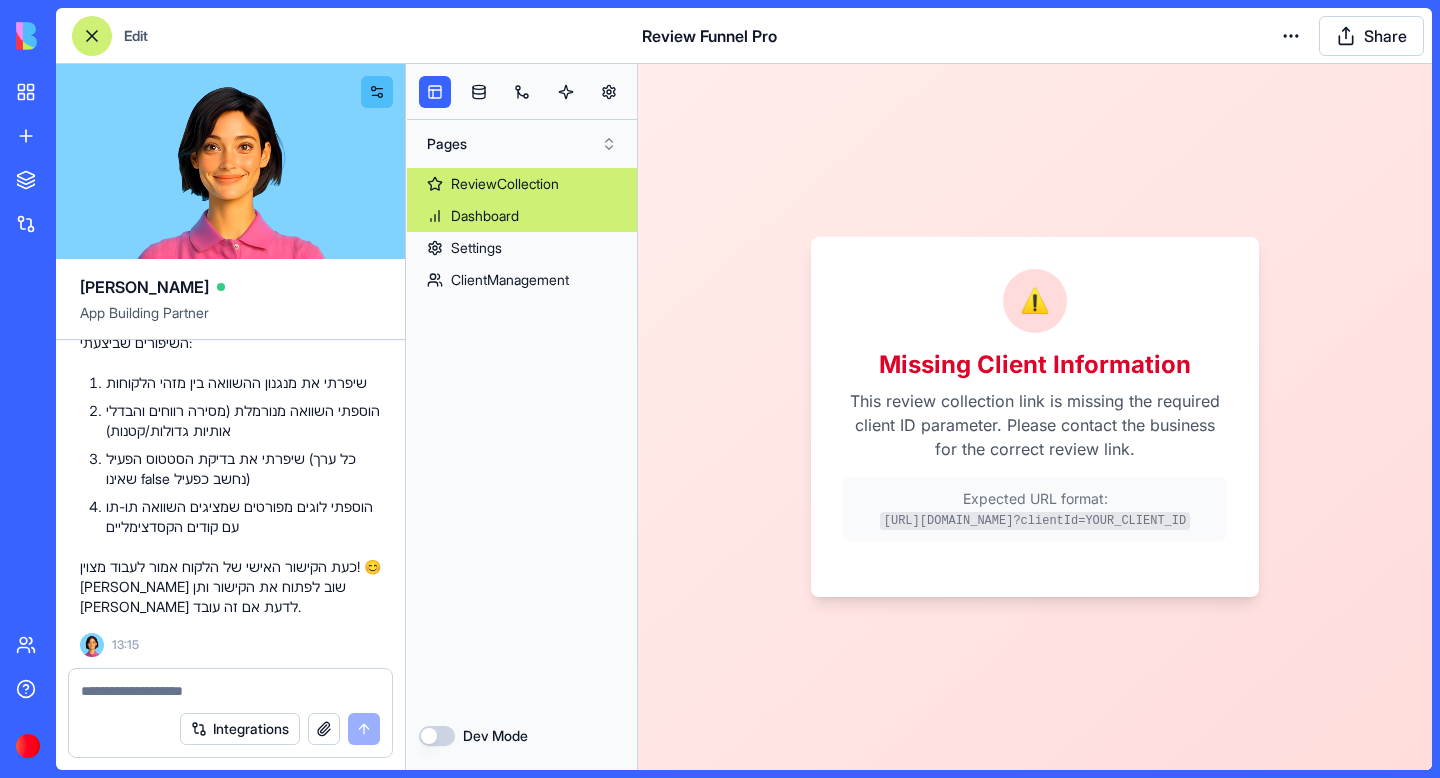 click on "Dashboard" at bounding box center (522, 216) 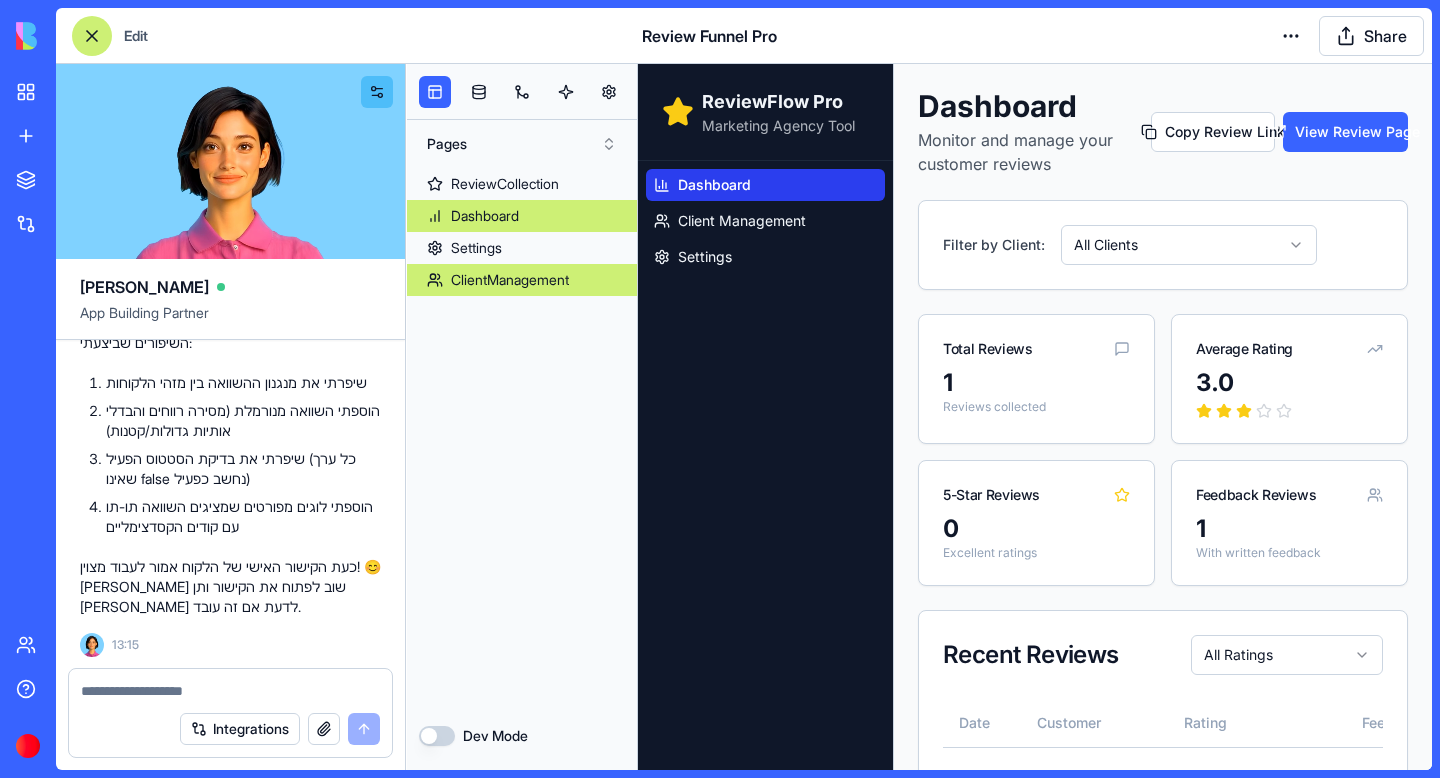 click on "ClientManagement" at bounding box center (522, 280) 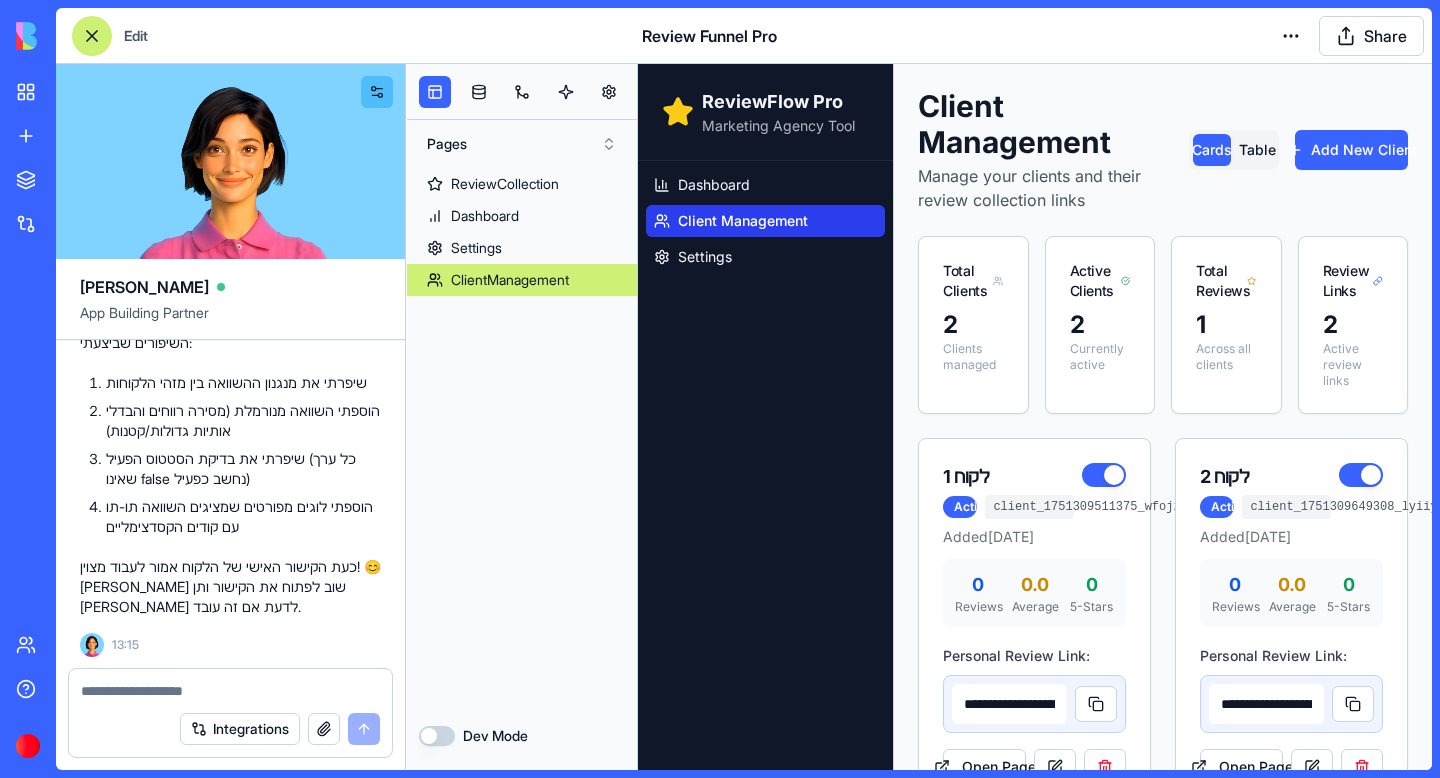 scroll, scrollTop: 84, scrollLeft: 0, axis: vertical 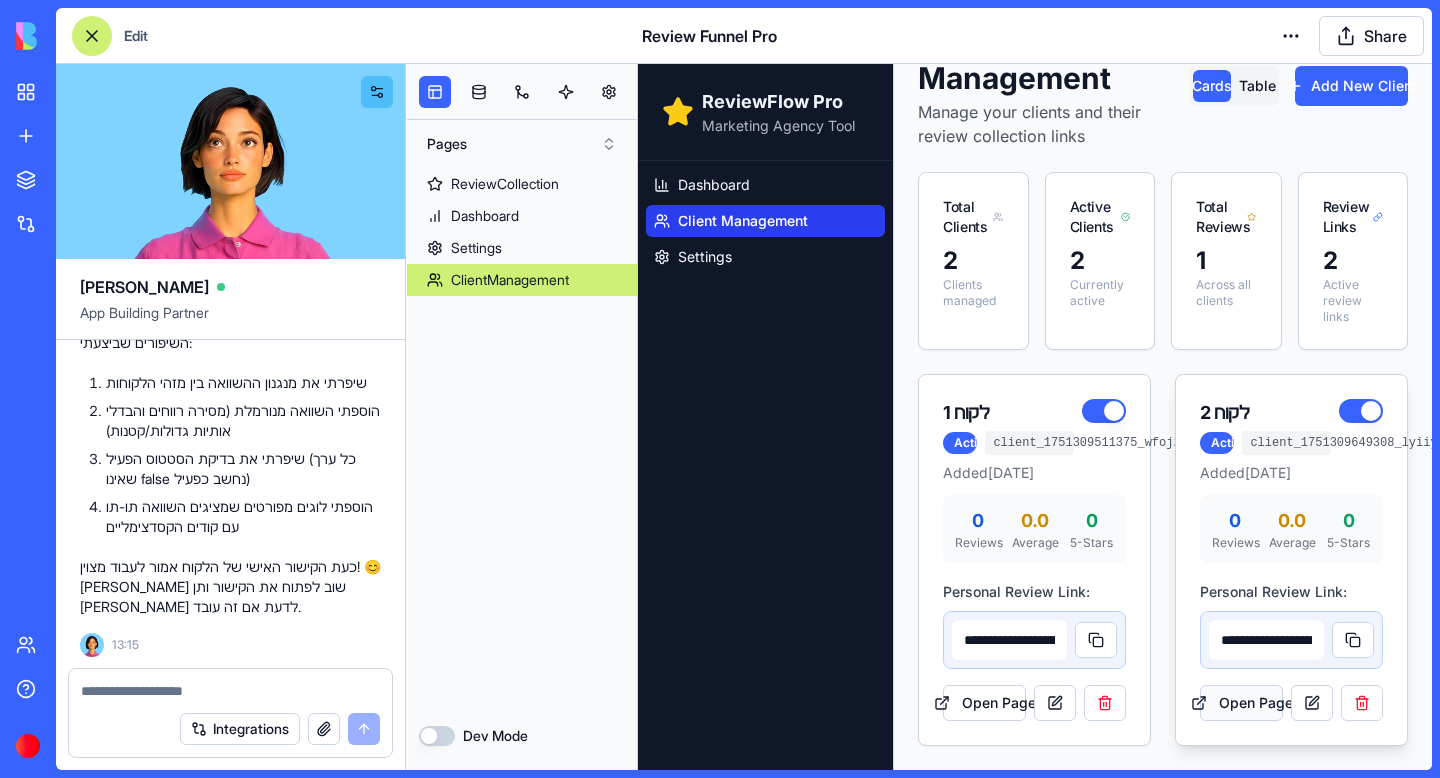 click on "Open Page" at bounding box center (1241, 703) 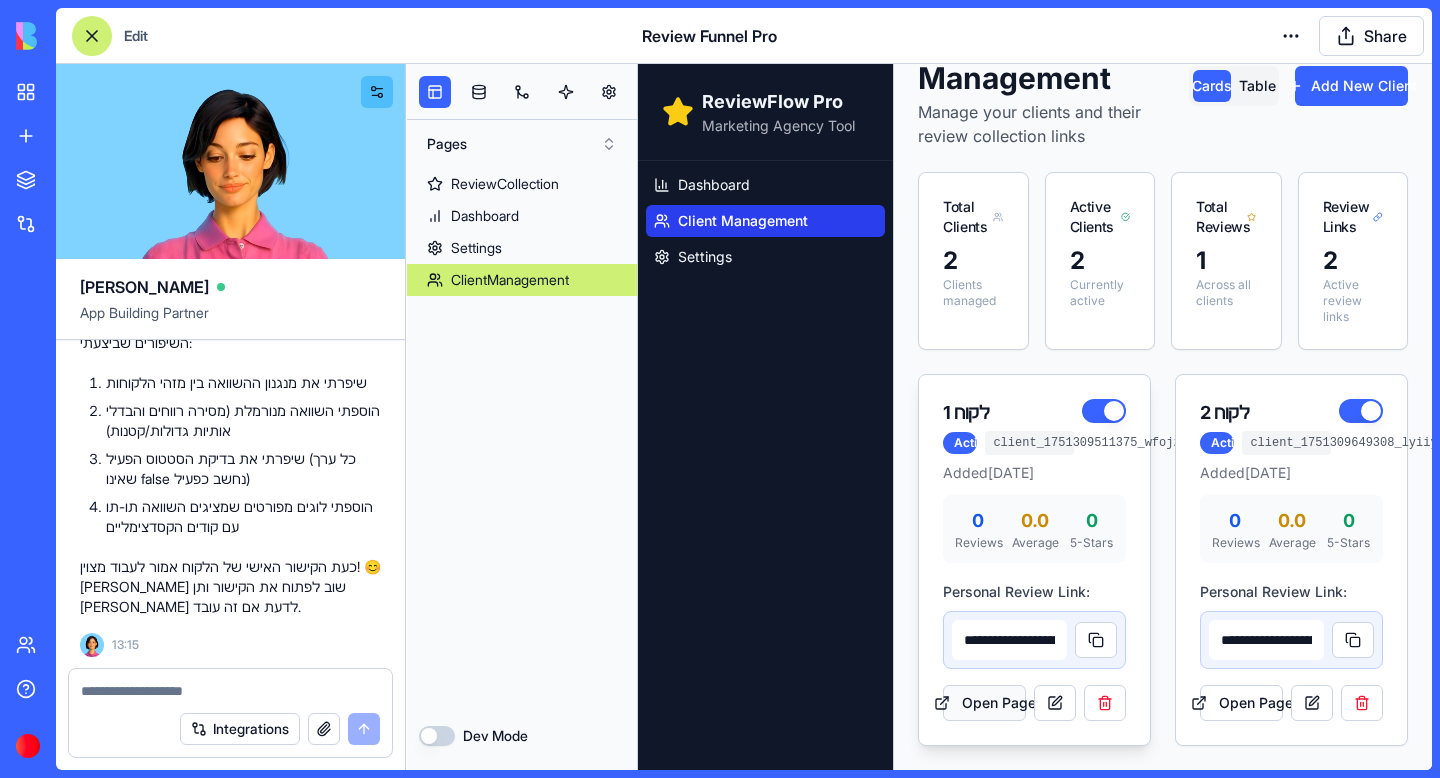 click on "Open Page" at bounding box center (984, 703) 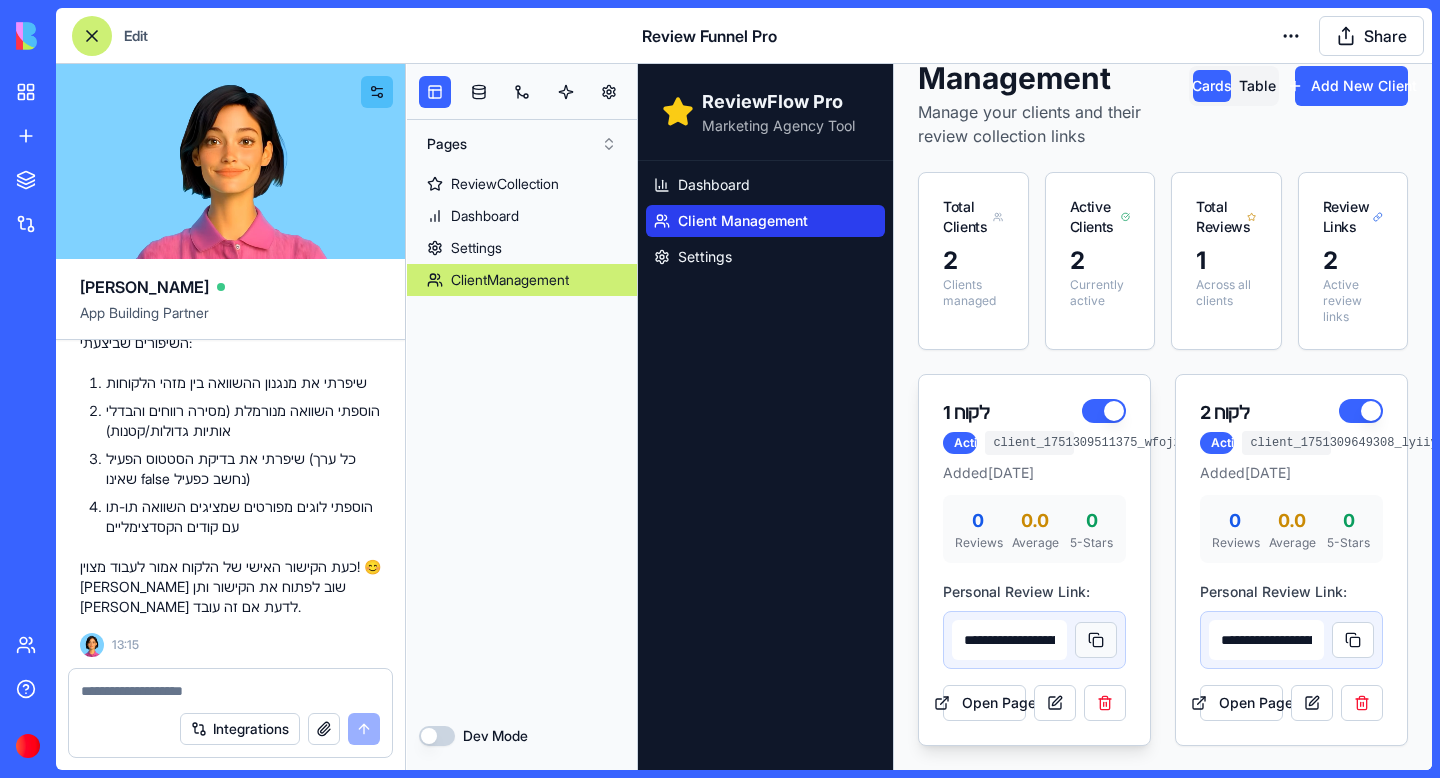 click at bounding box center [1096, 640] 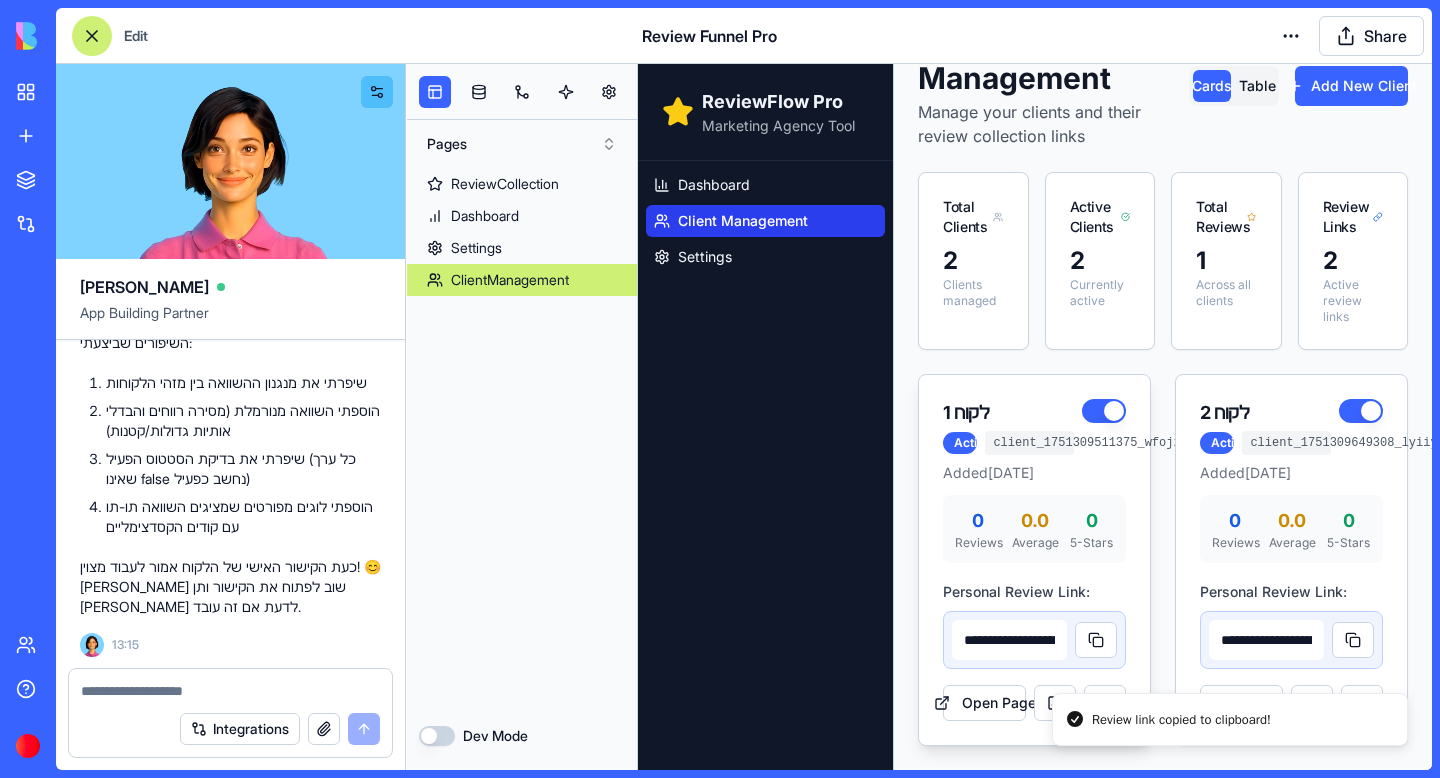 type 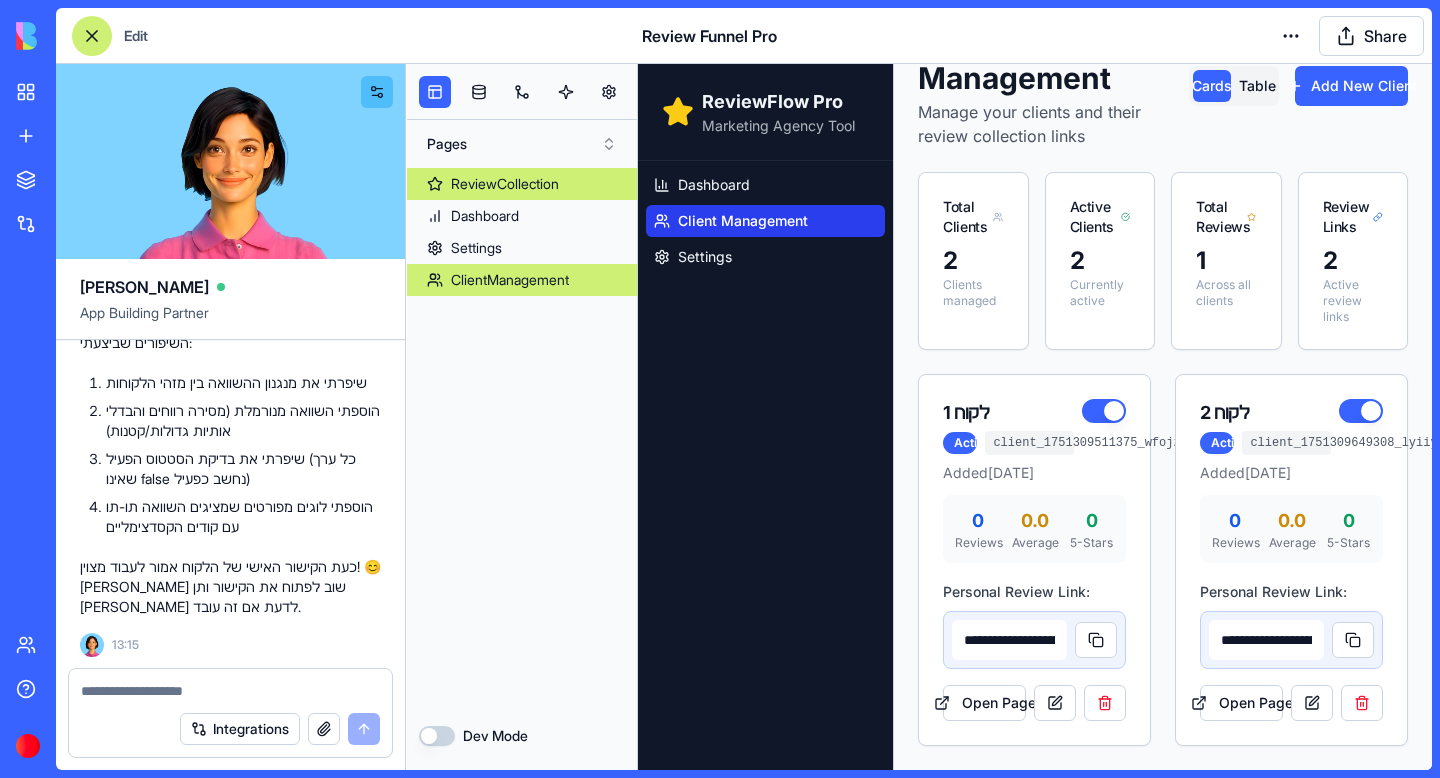 click on "ReviewCollection" at bounding box center [505, 184] 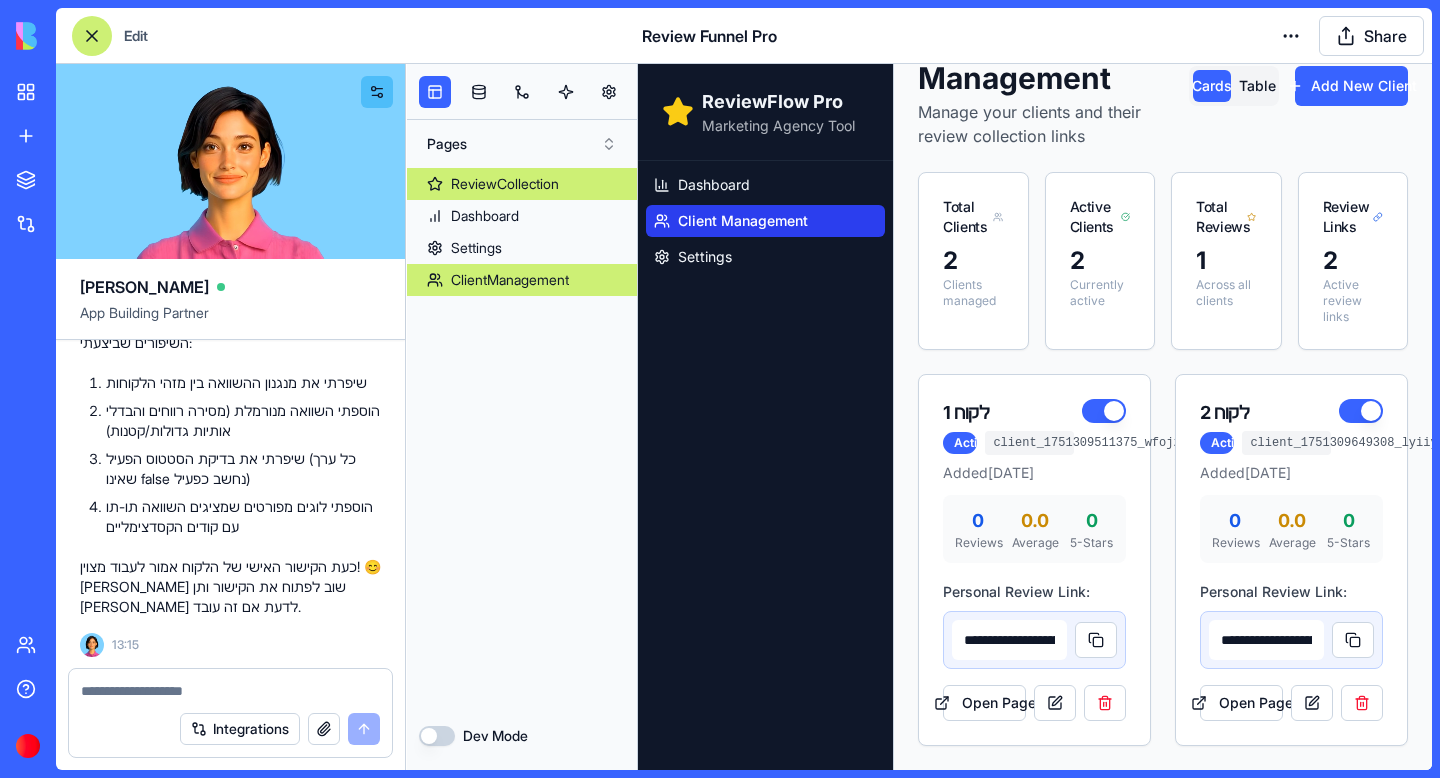 scroll, scrollTop: 0, scrollLeft: 0, axis: both 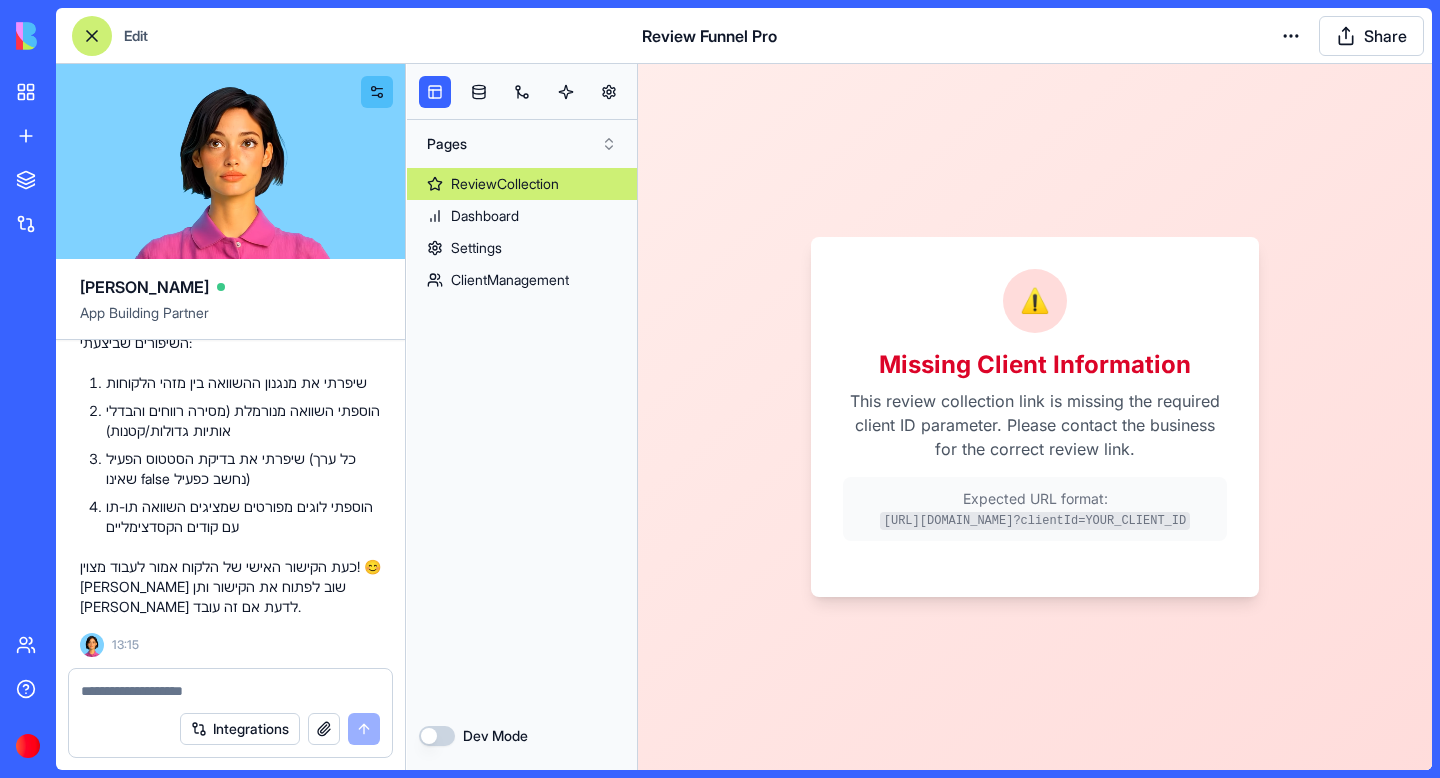 click at bounding box center (230, 691) 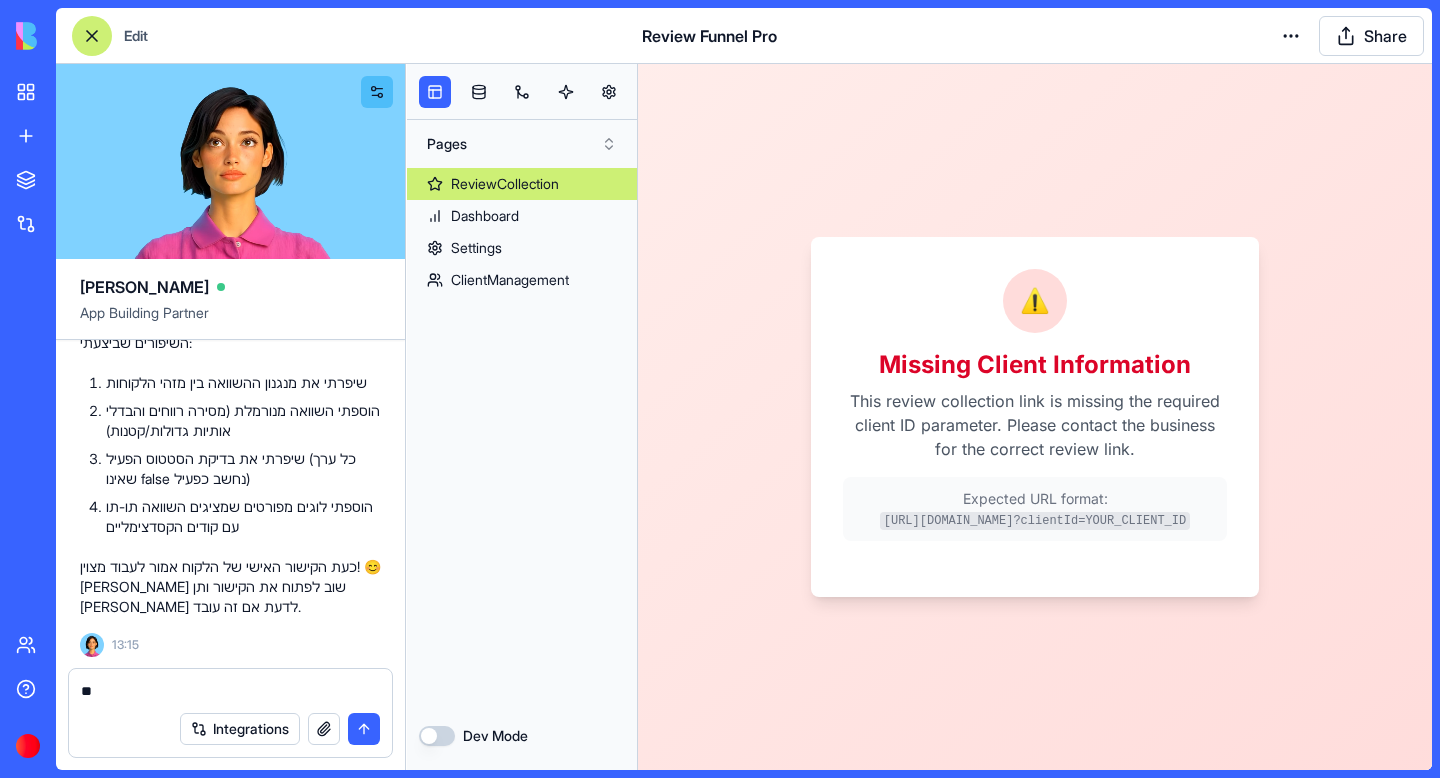 type on "*" 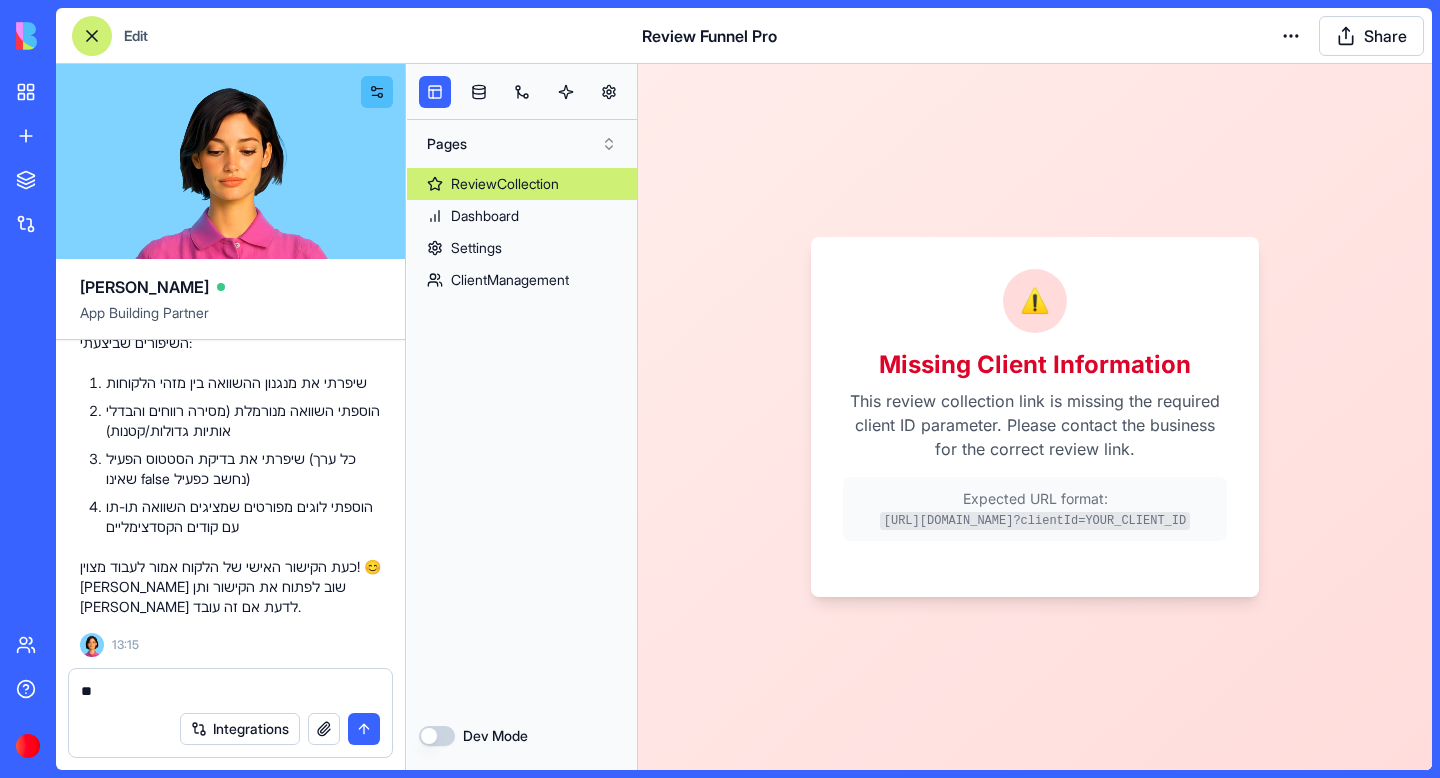 type on "*" 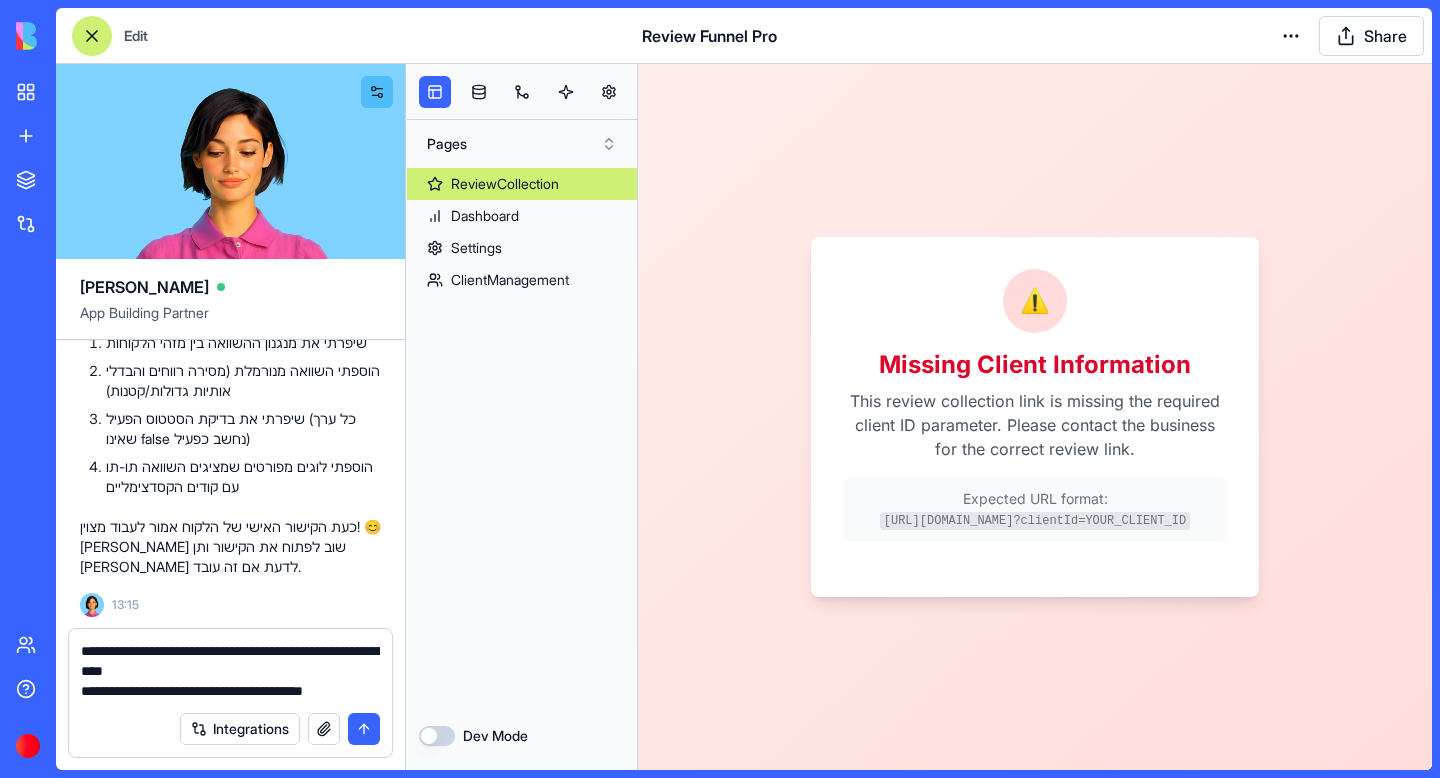 type on "**********" 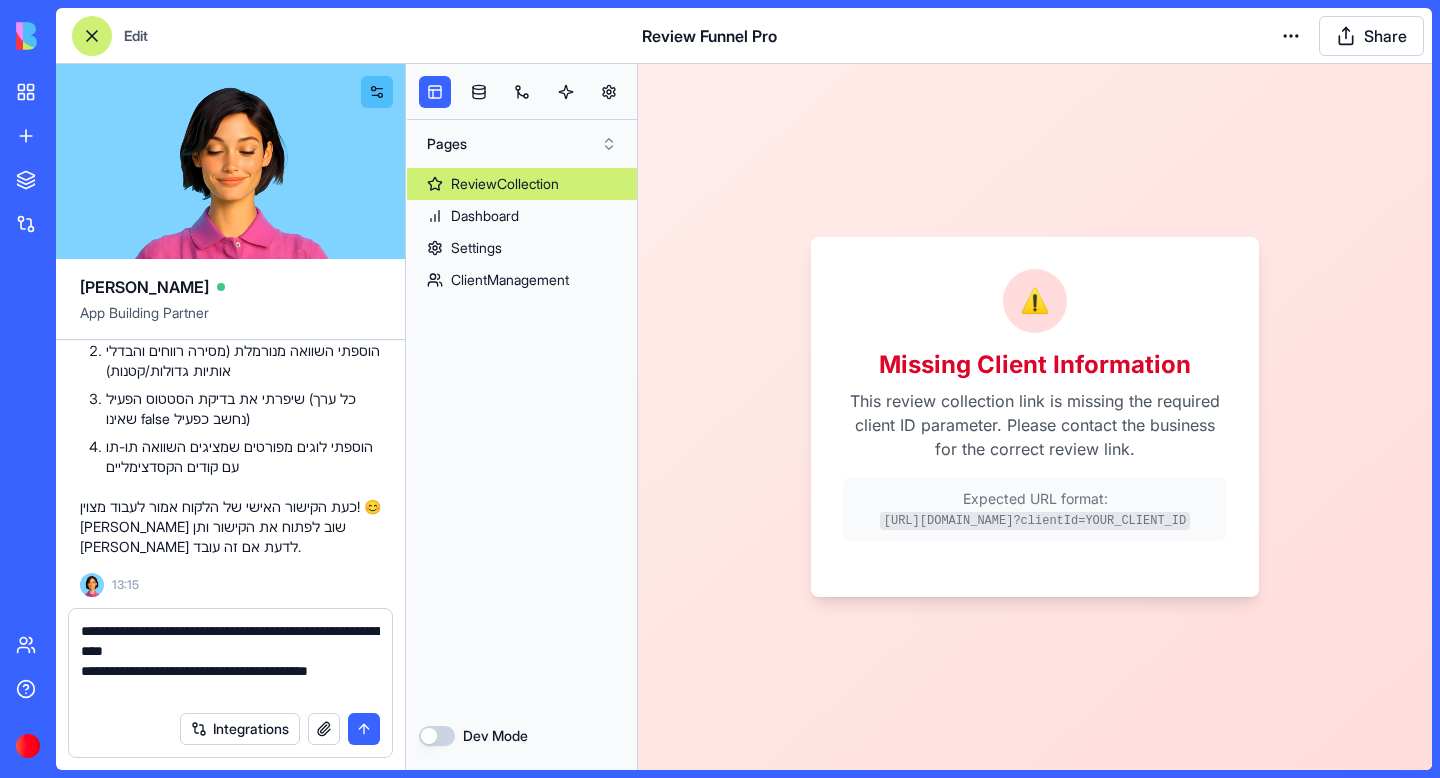 type 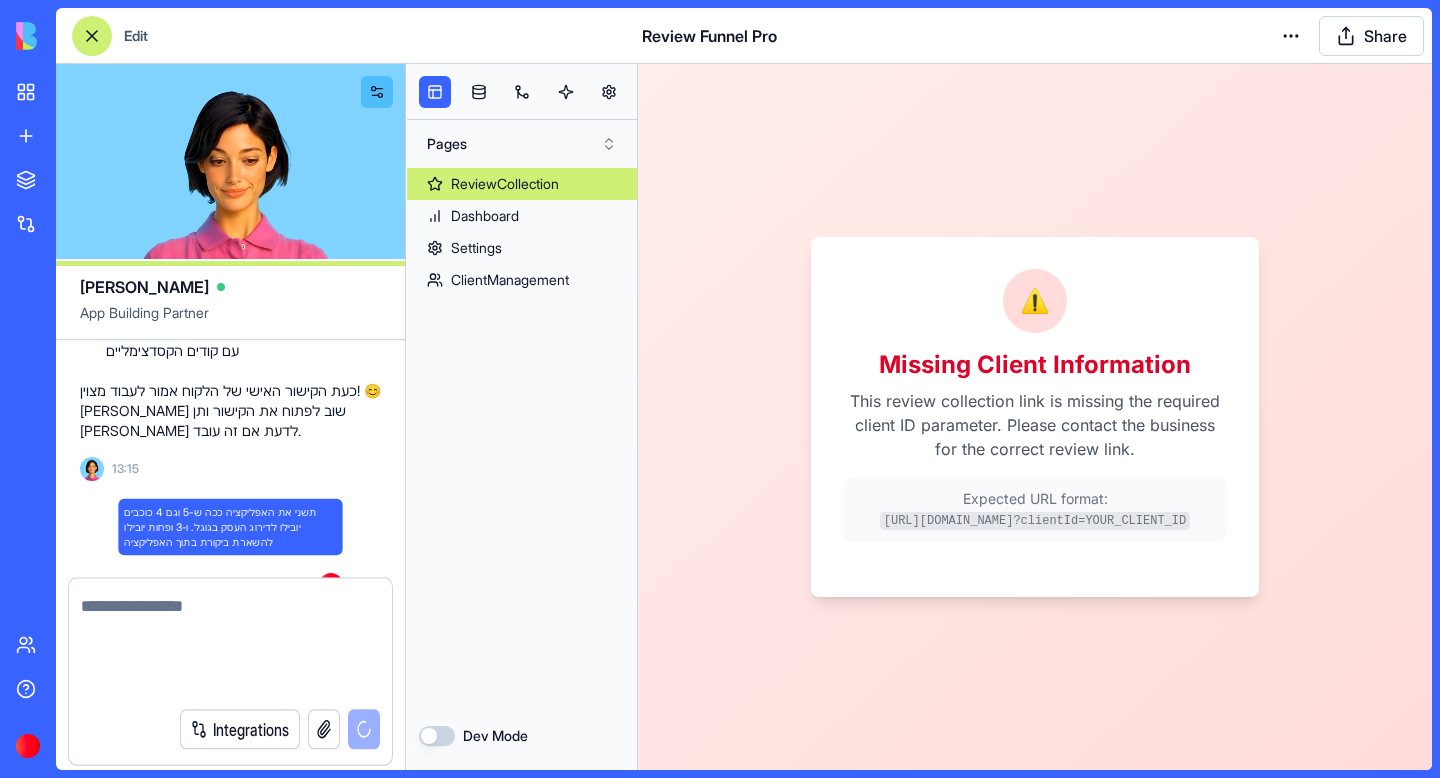 scroll, scrollTop: 15680, scrollLeft: 0, axis: vertical 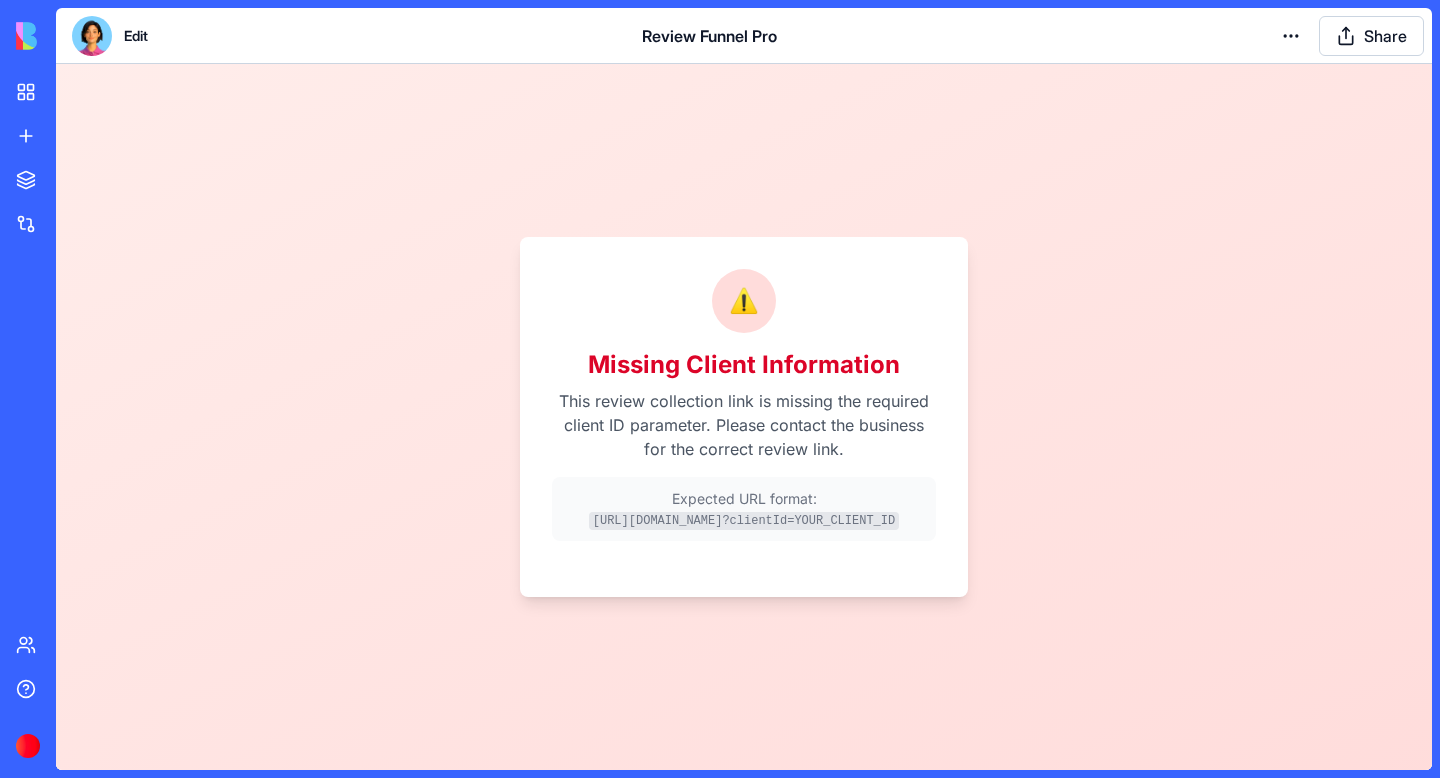 click at bounding box center [92, 36] 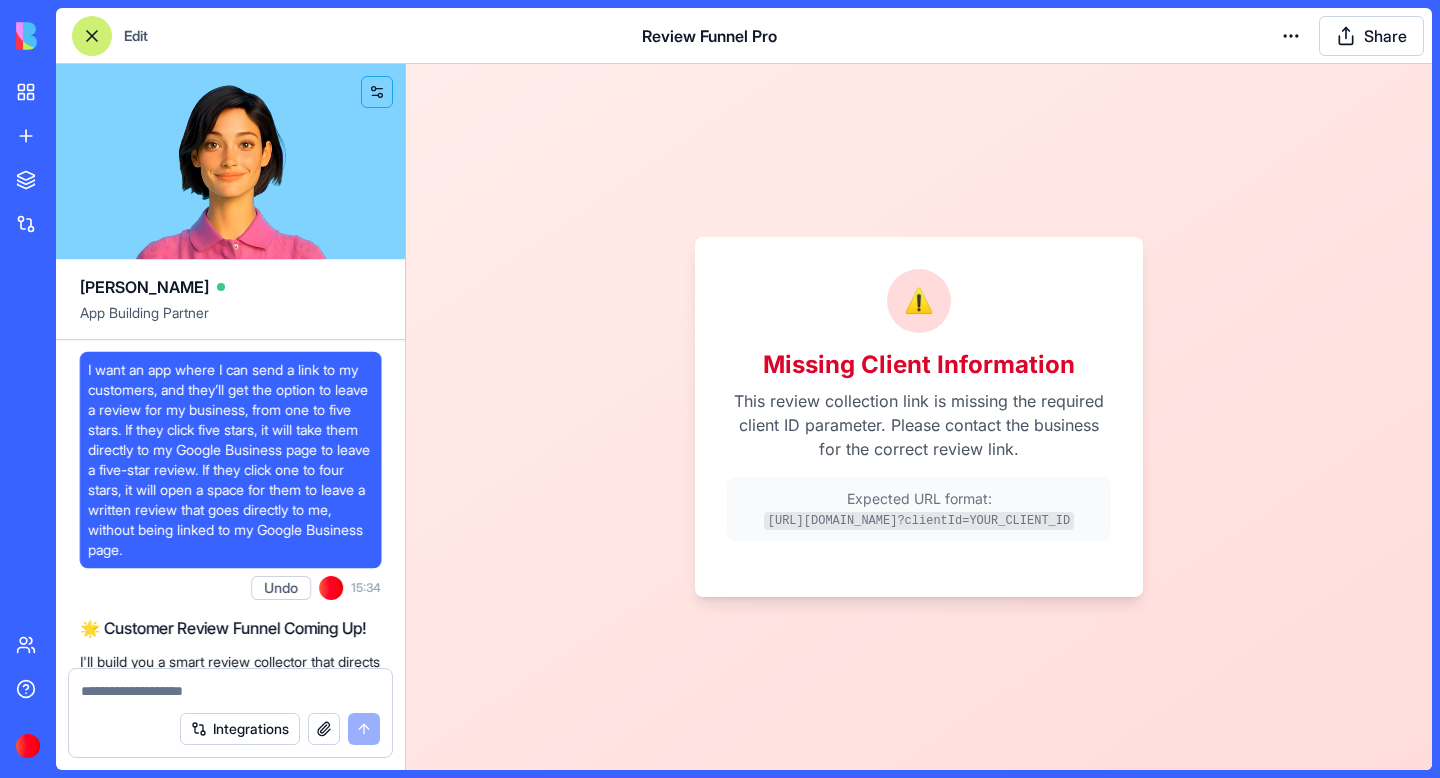 scroll, scrollTop: 15564, scrollLeft: 0, axis: vertical 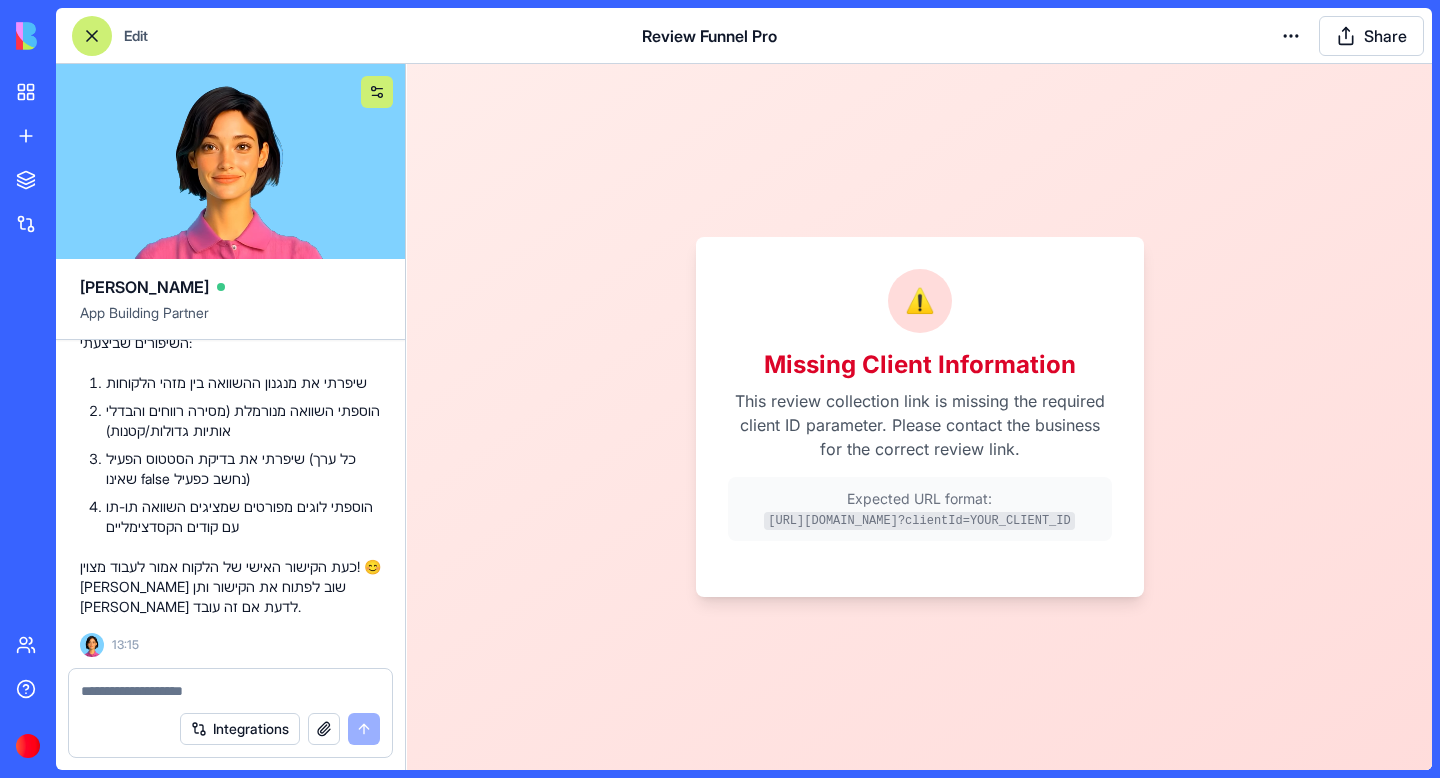 click at bounding box center (377, 92) 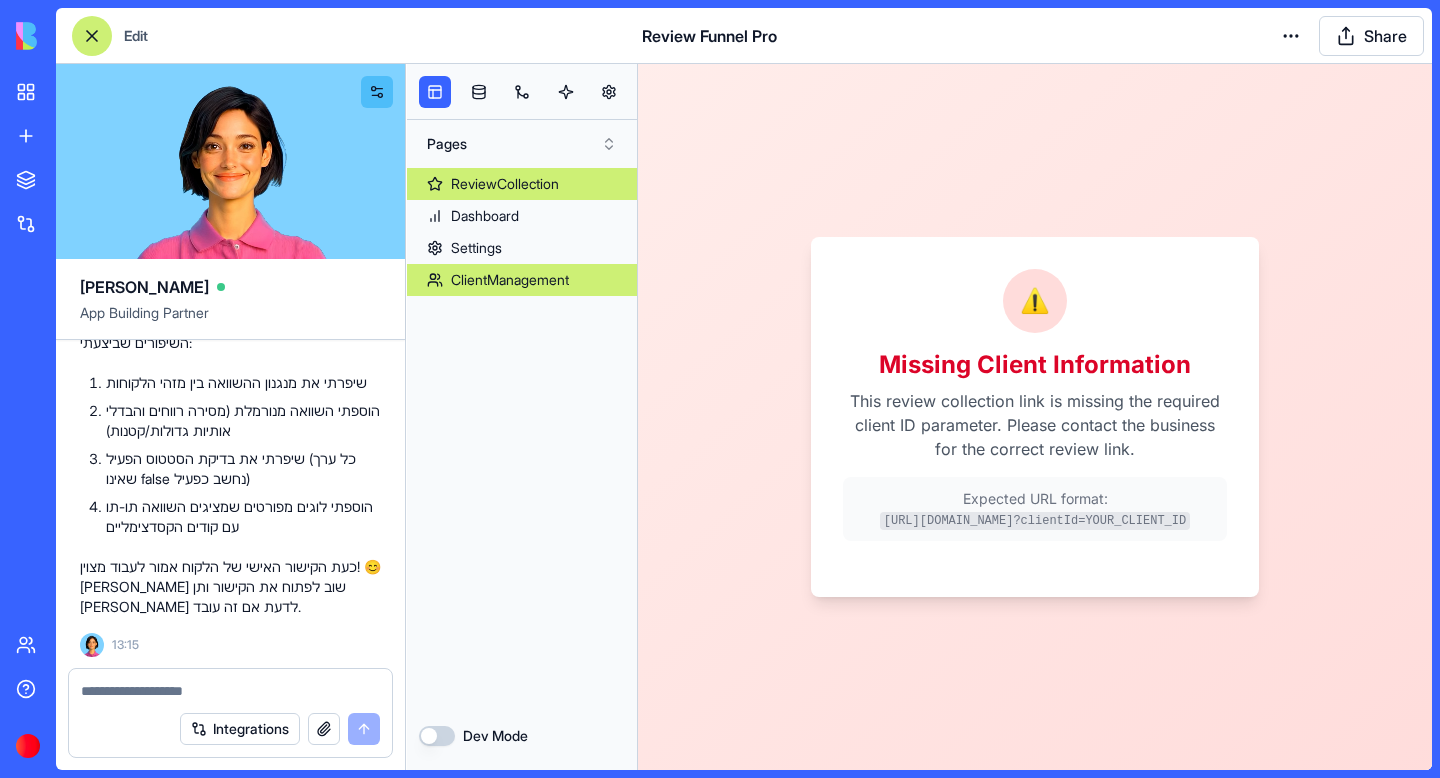 click on "ClientManagement" at bounding box center [522, 280] 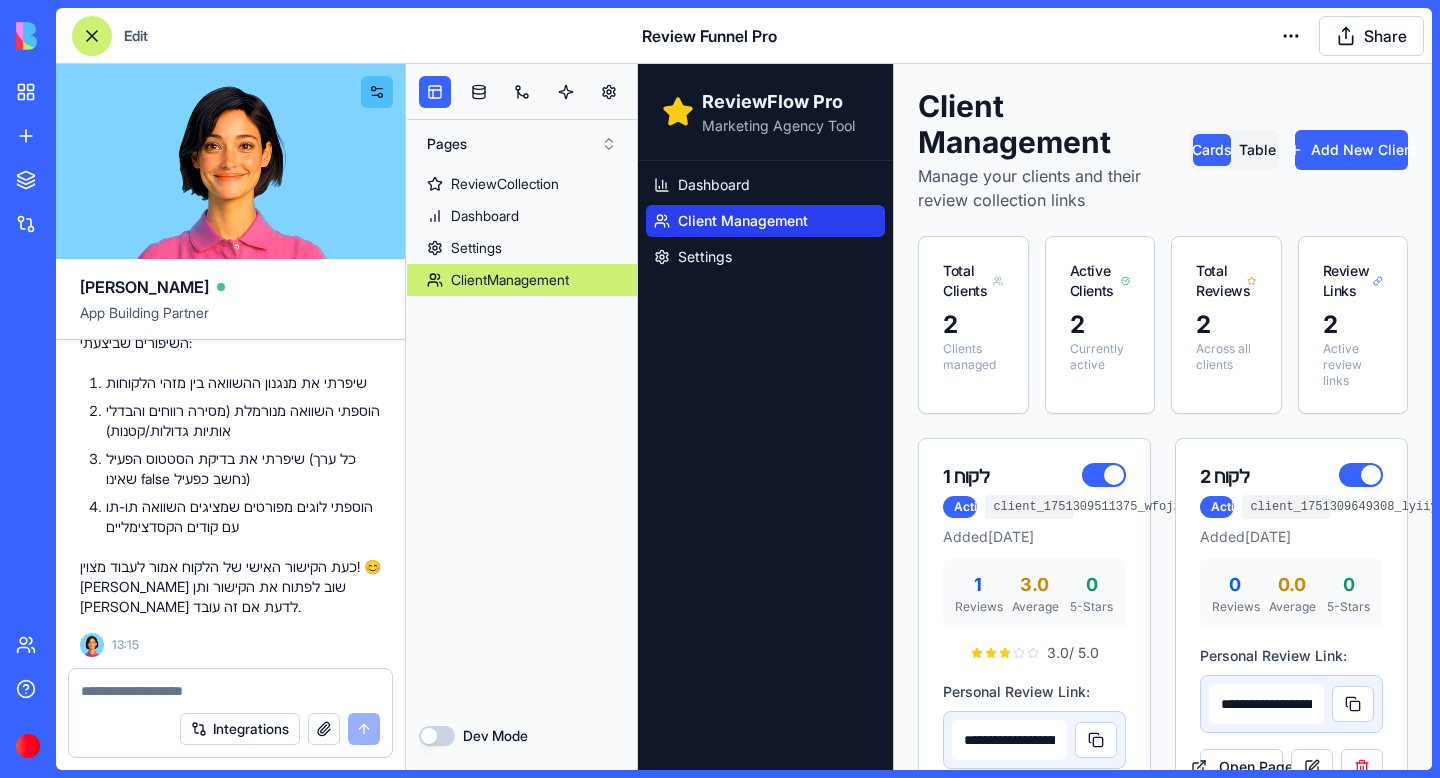 scroll, scrollTop: 120, scrollLeft: 0, axis: vertical 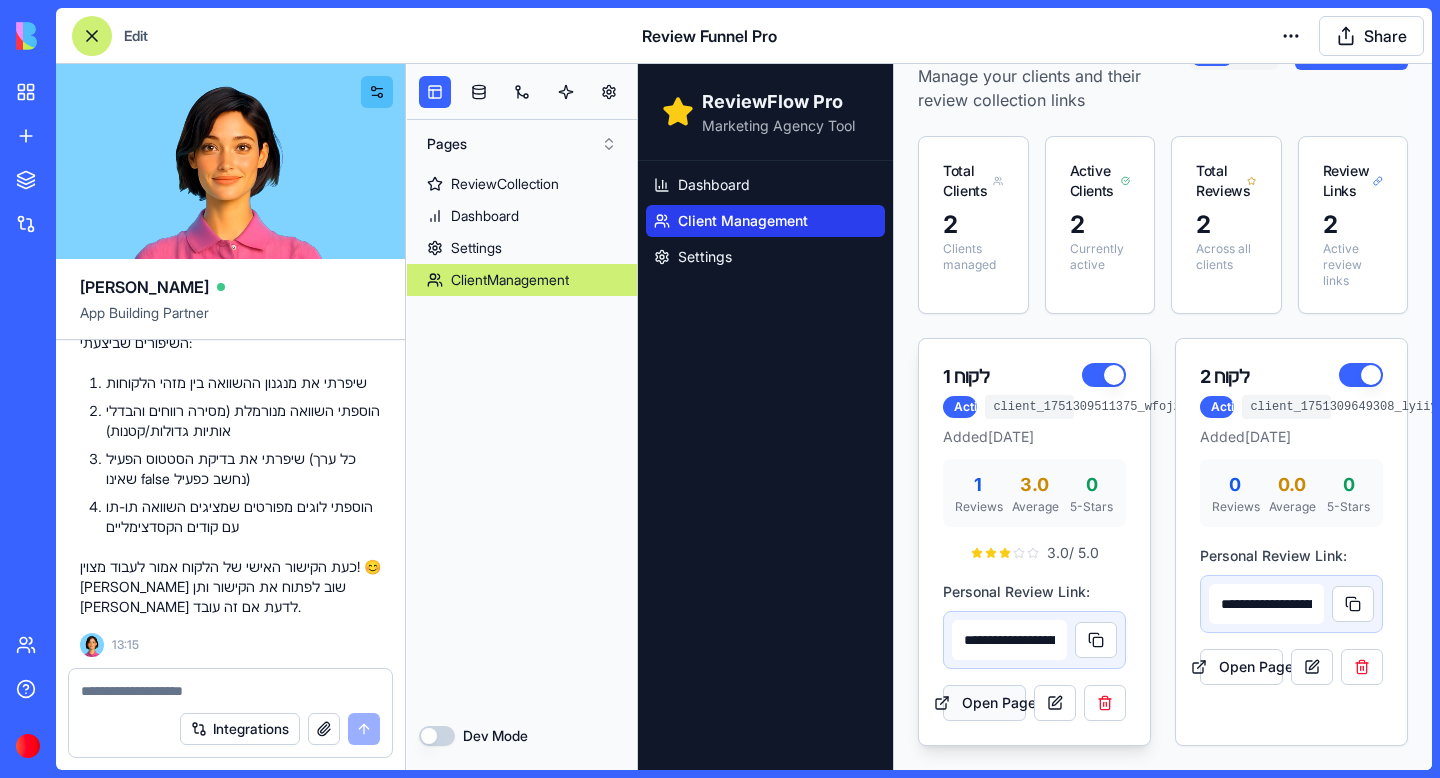 click on "Open Page" at bounding box center (984, 703) 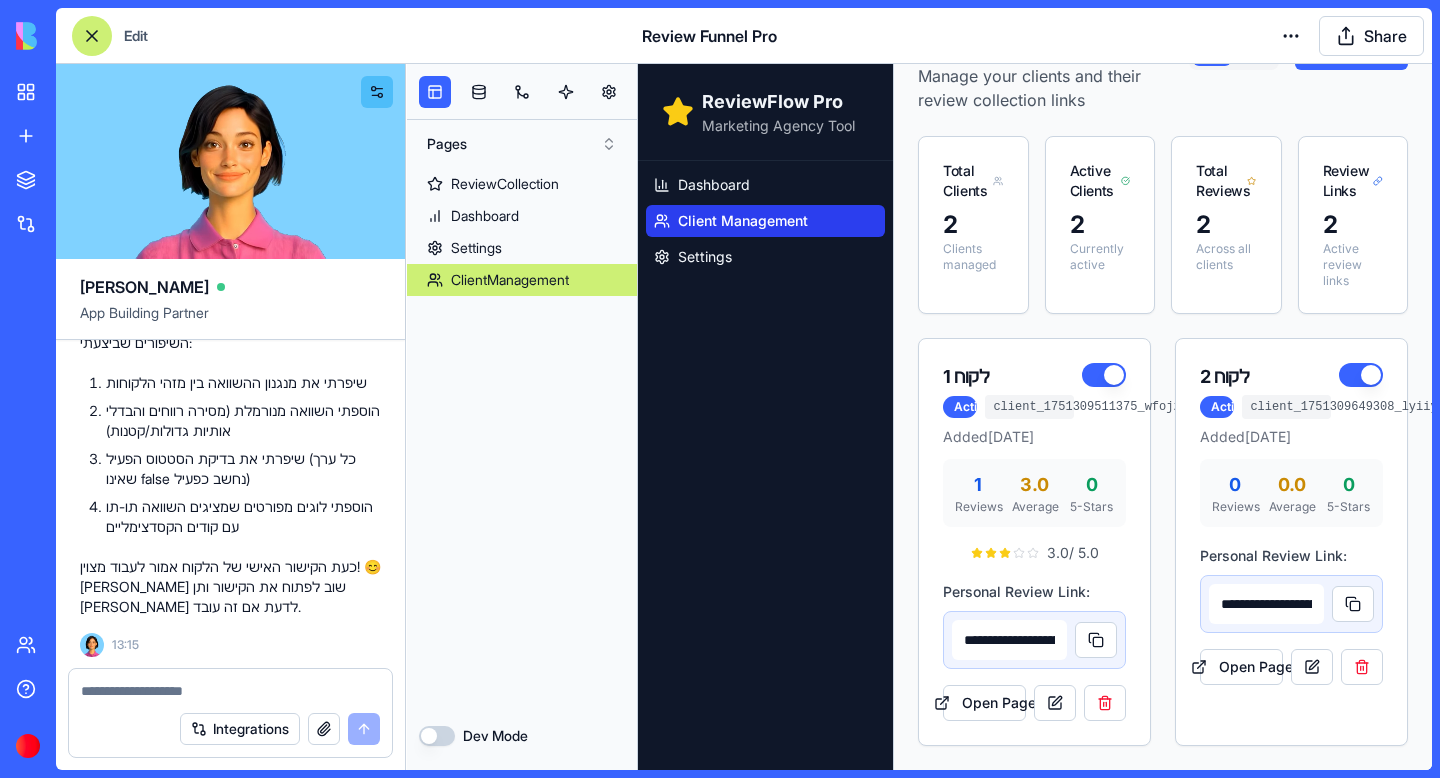 scroll, scrollTop: 15564, scrollLeft: 0, axis: vertical 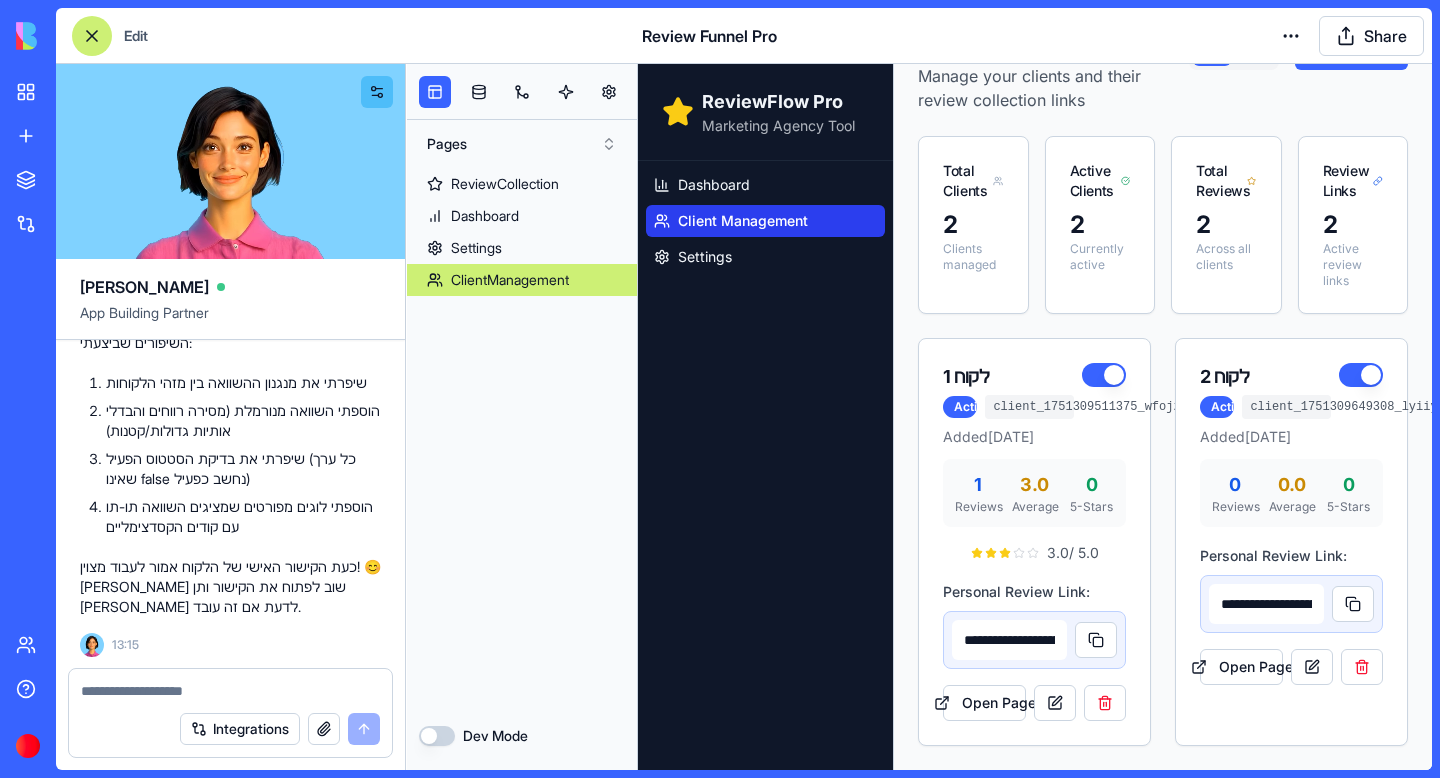 click at bounding box center (230, 691) 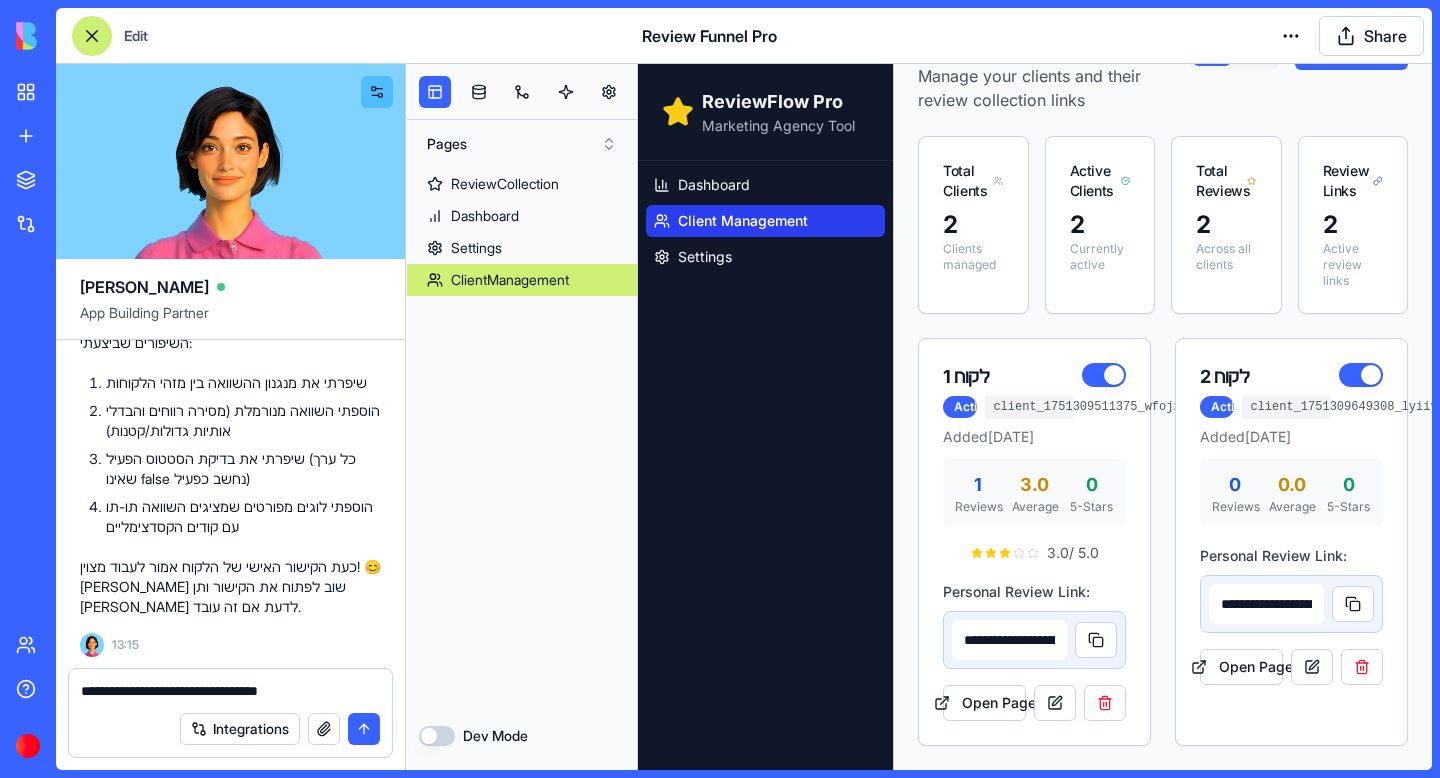 click on "**********" at bounding box center (230, 691) 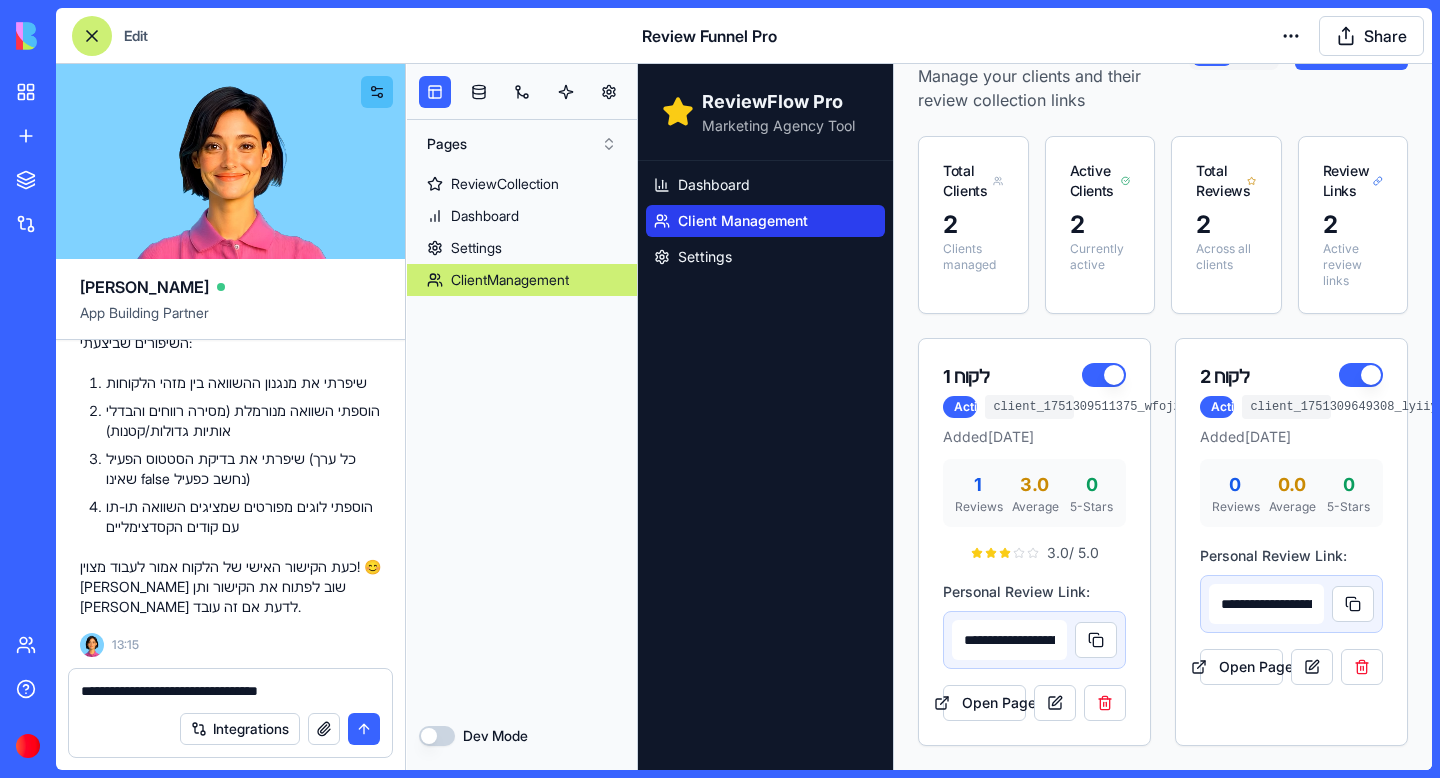 click on "**********" at bounding box center [230, 691] 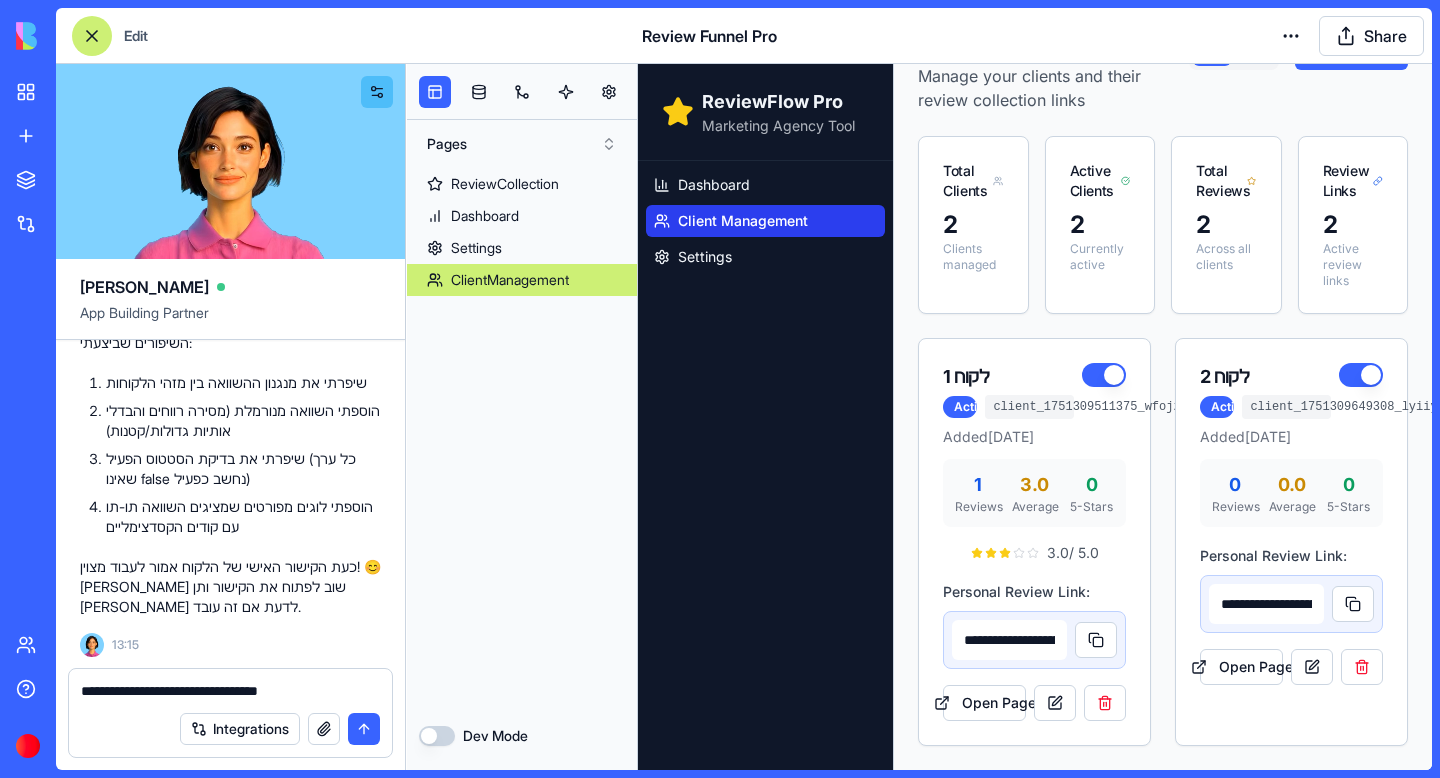 click on "**********" at bounding box center (230, 691) 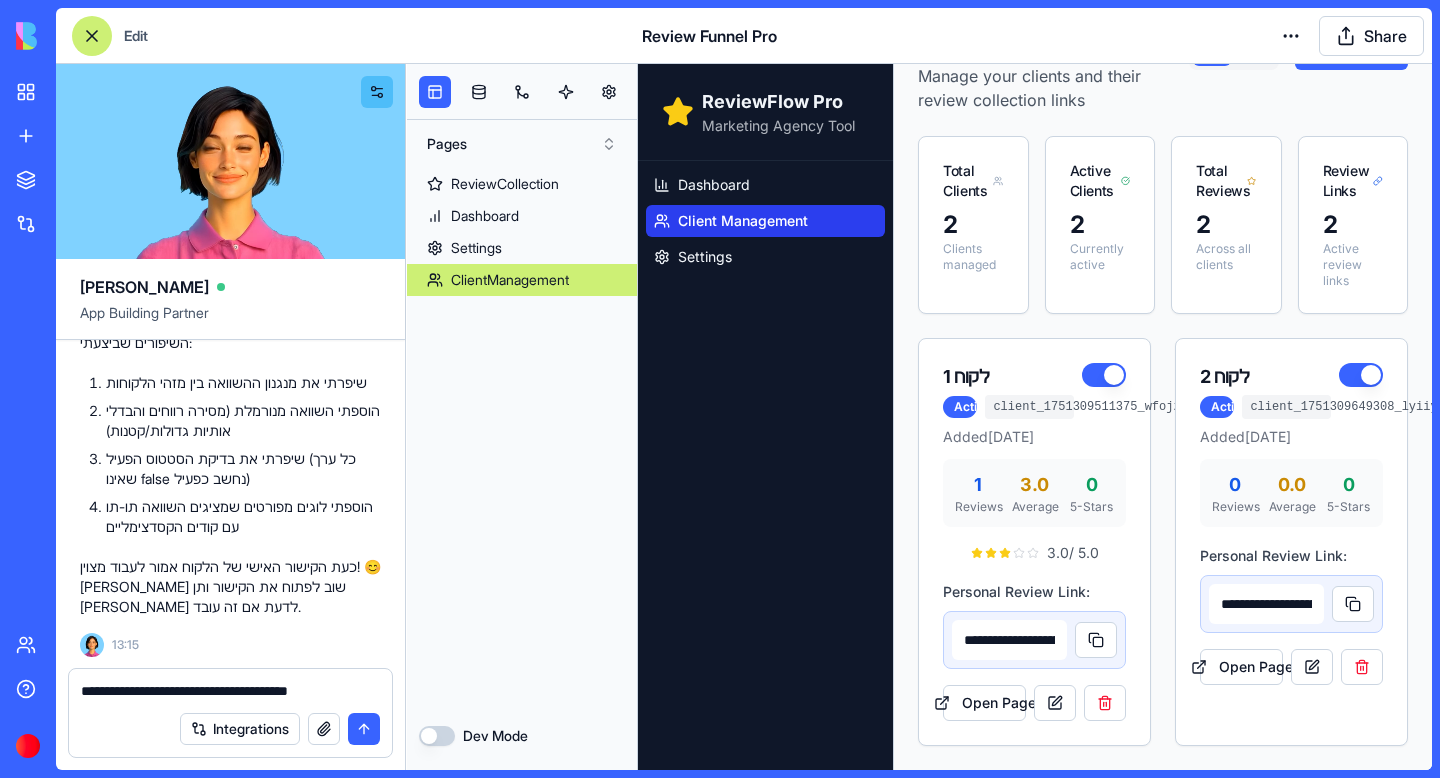 click on "**********" at bounding box center (230, 691) 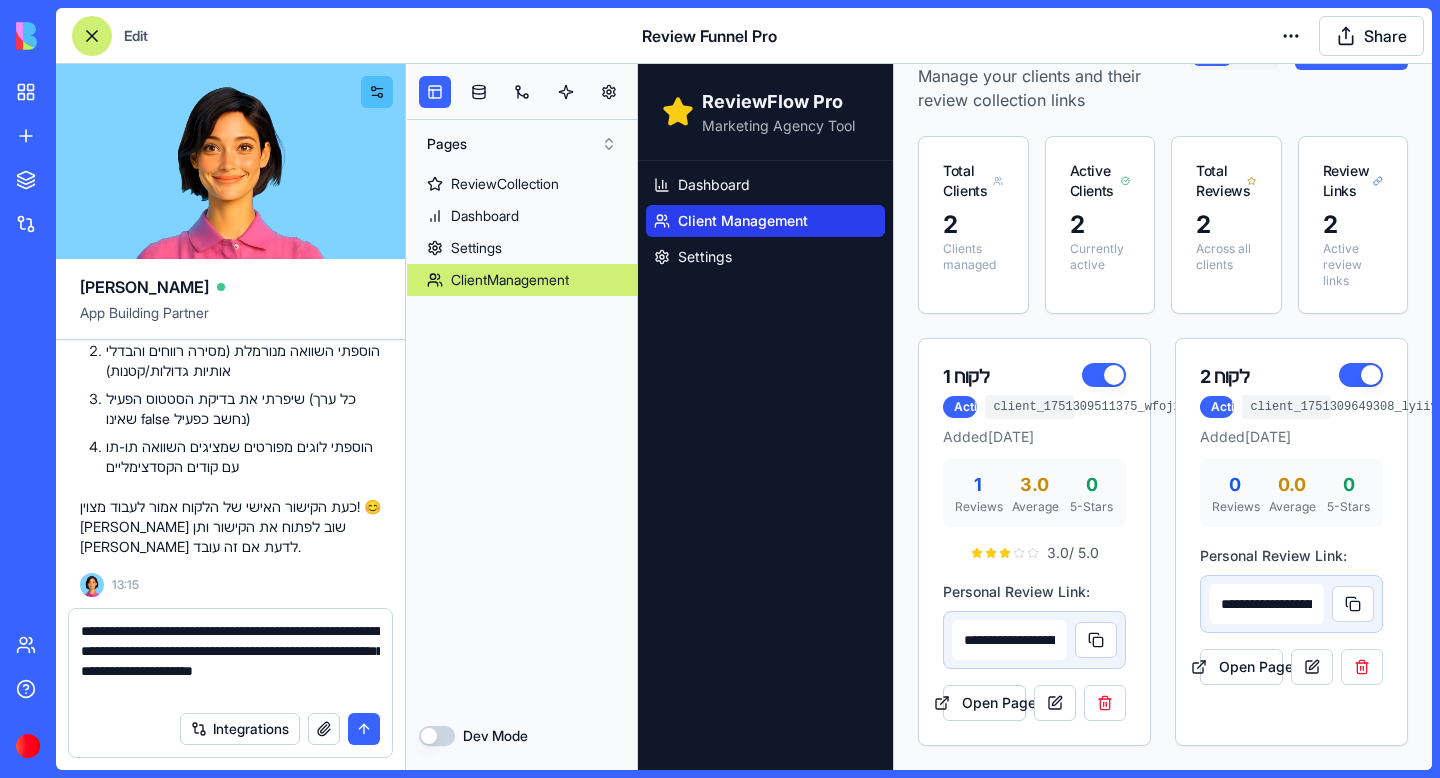 type on "**********" 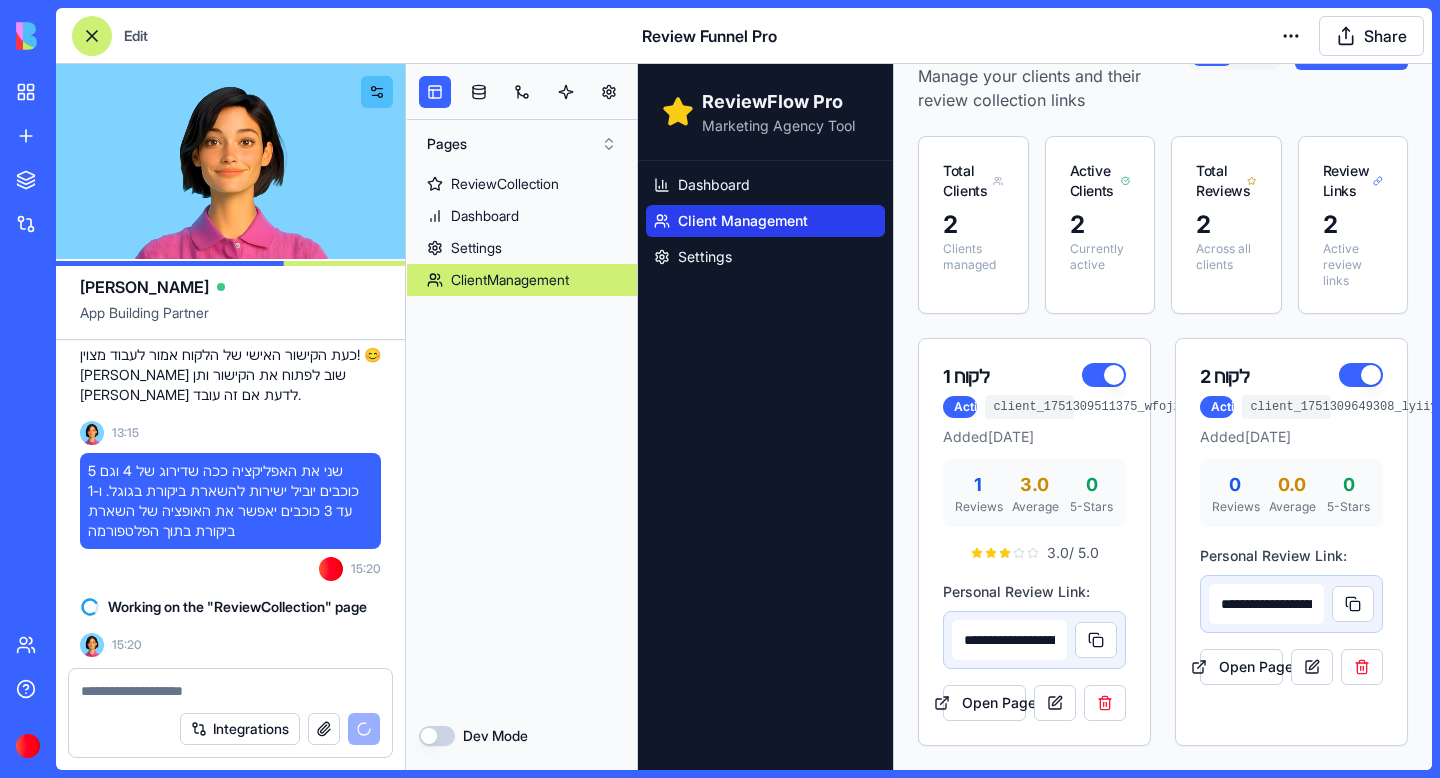 scroll, scrollTop: 15832, scrollLeft: 0, axis: vertical 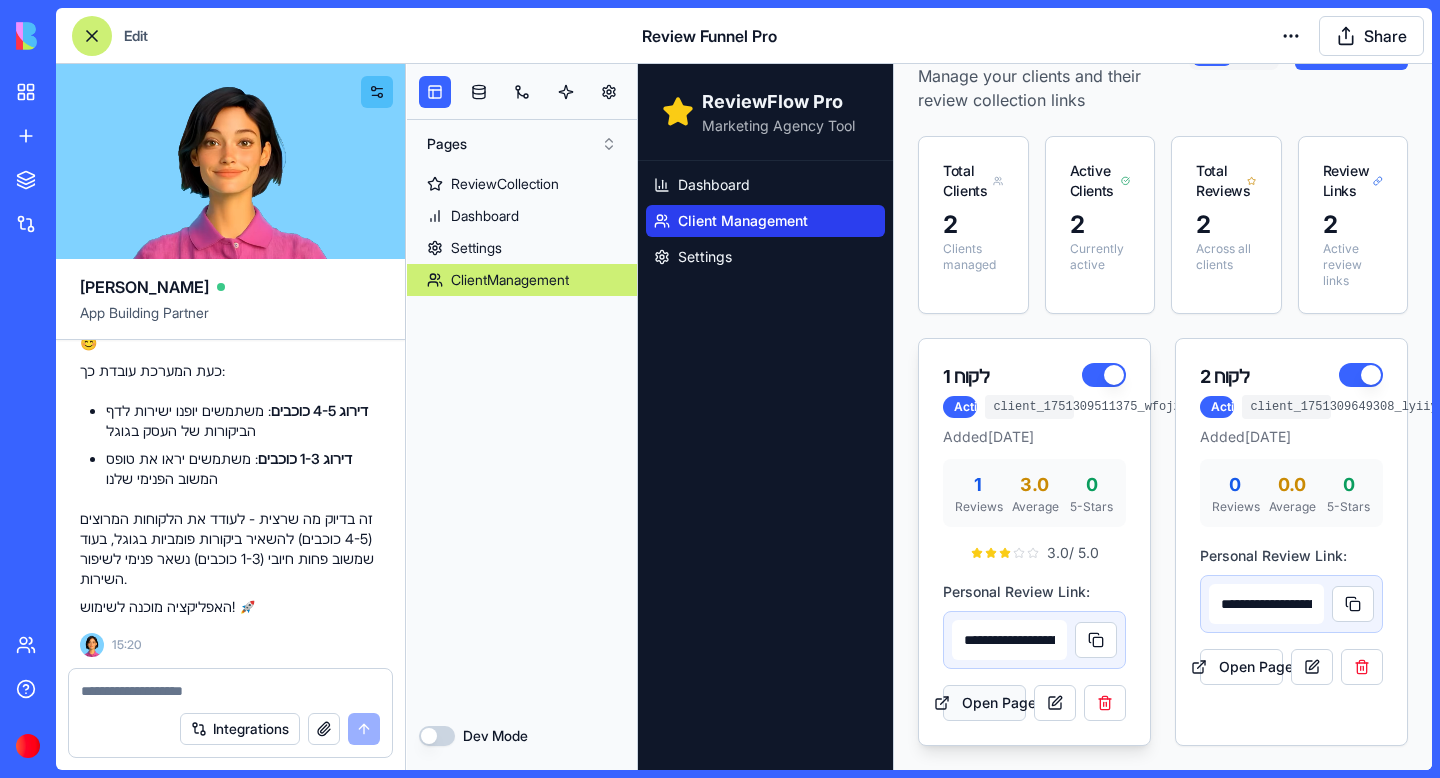 click on "Open Page" at bounding box center [984, 703] 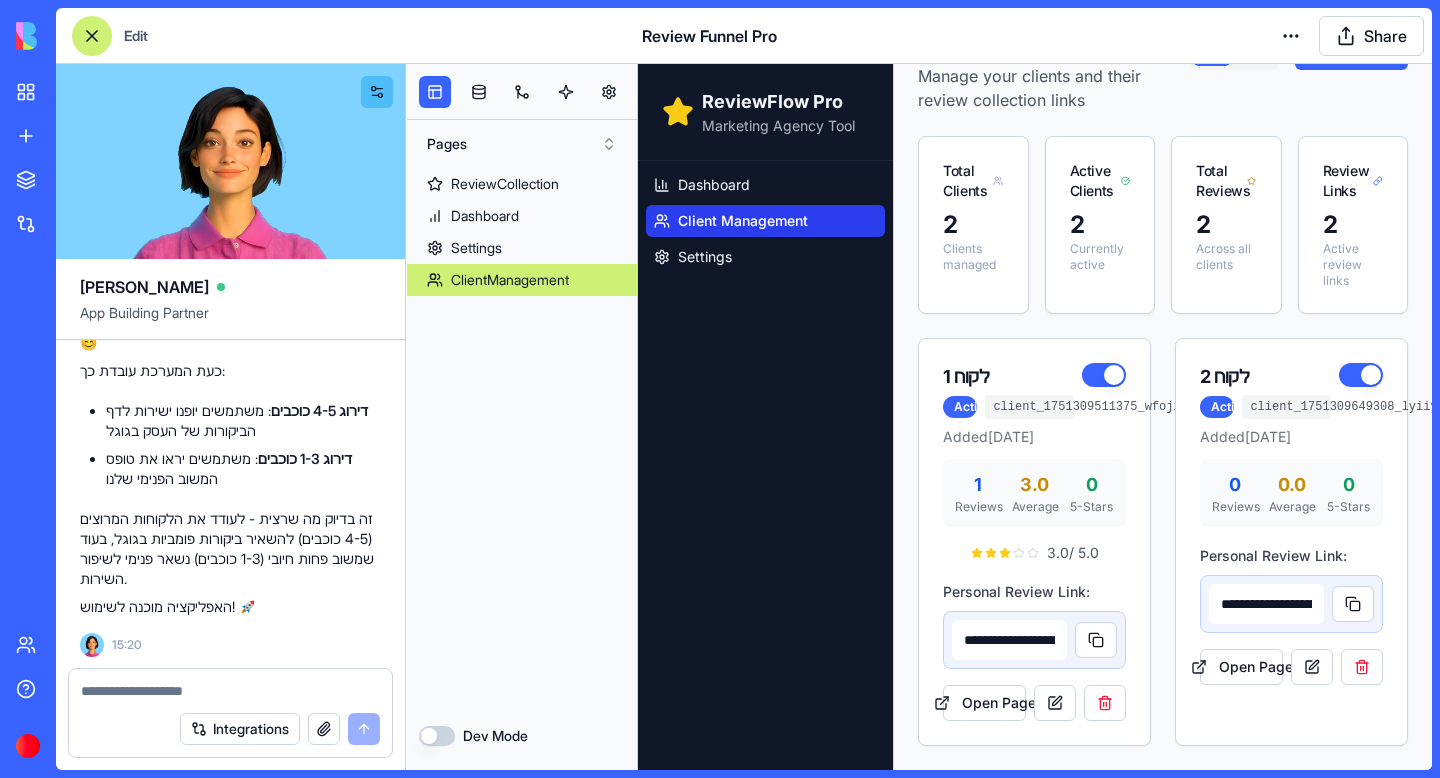 click at bounding box center (230, 691) 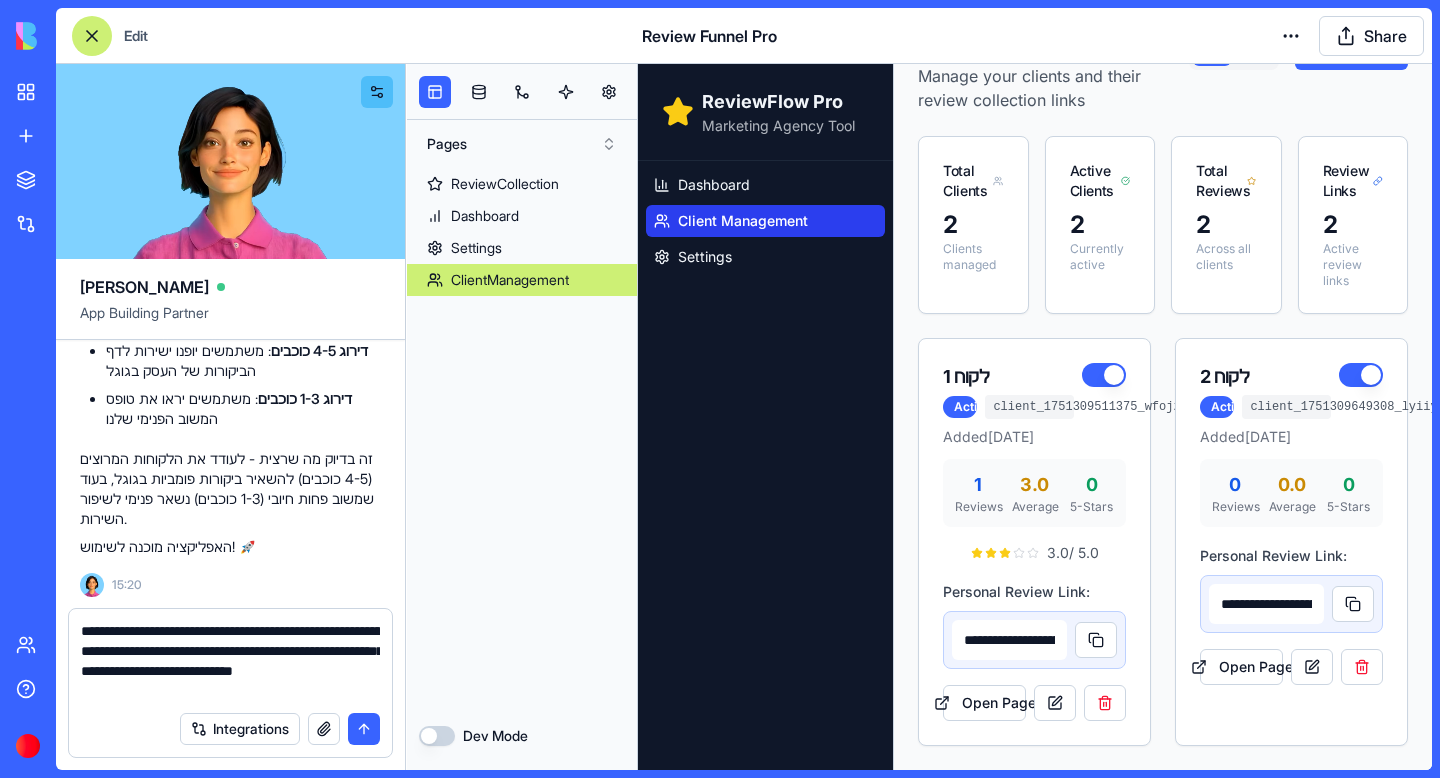 type on "**********" 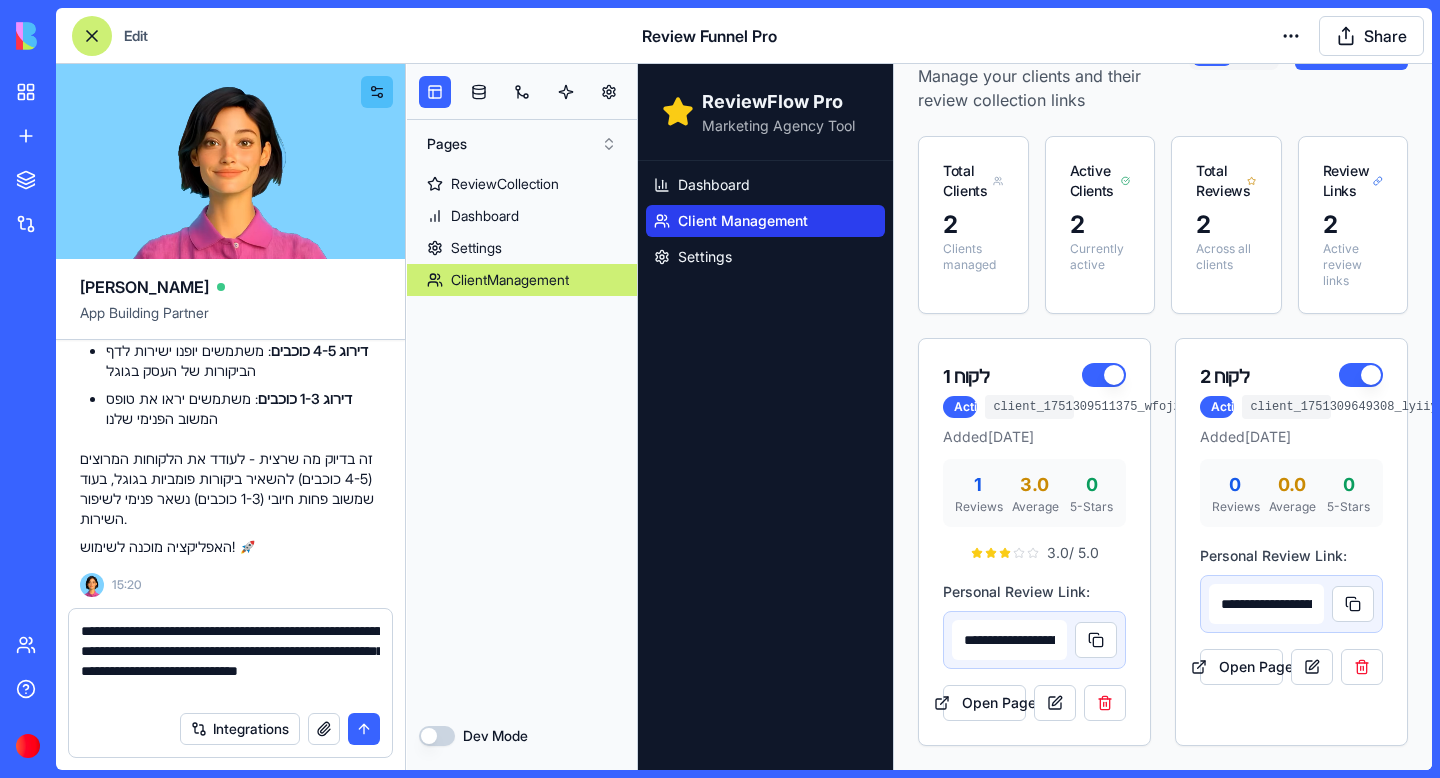 type 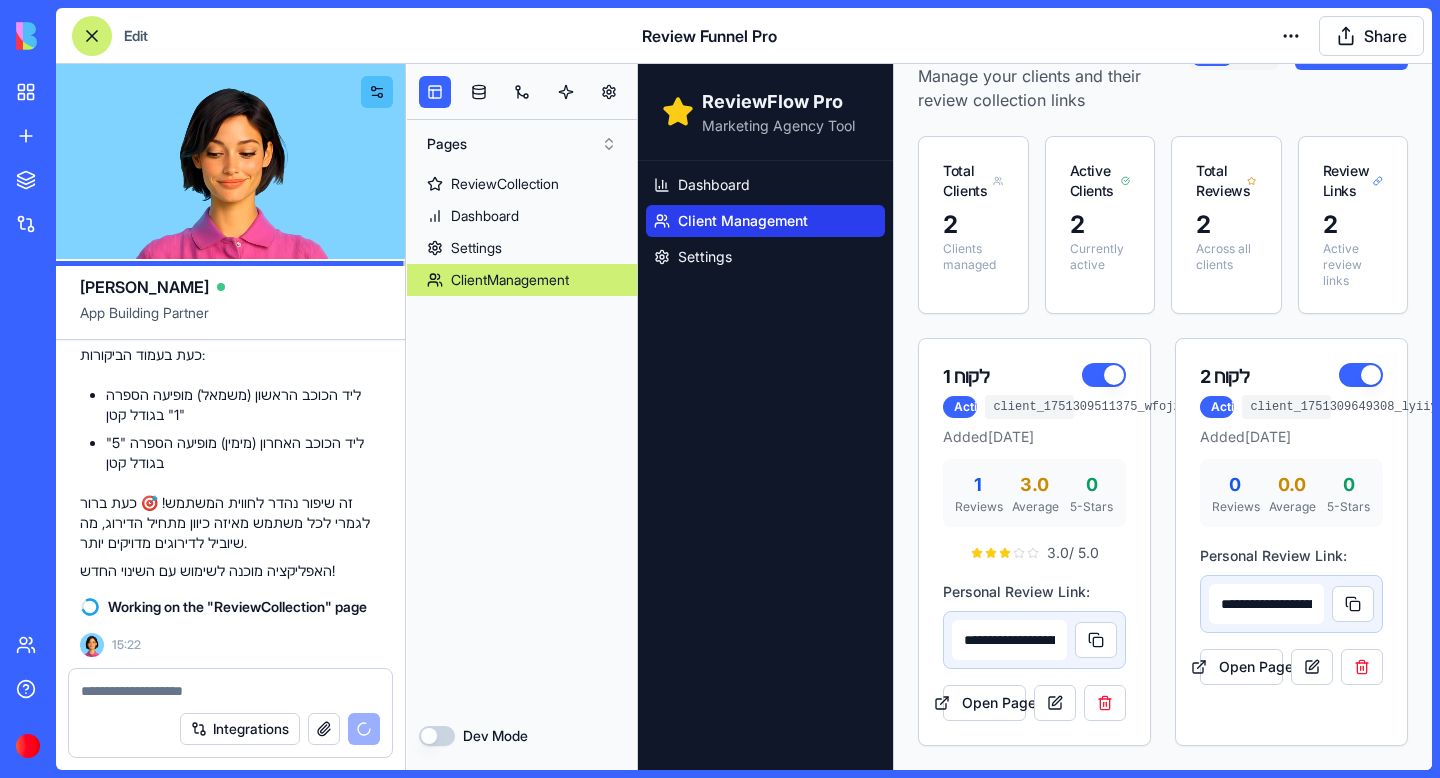 scroll, scrollTop: 16836, scrollLeft: 0, axis: vertical 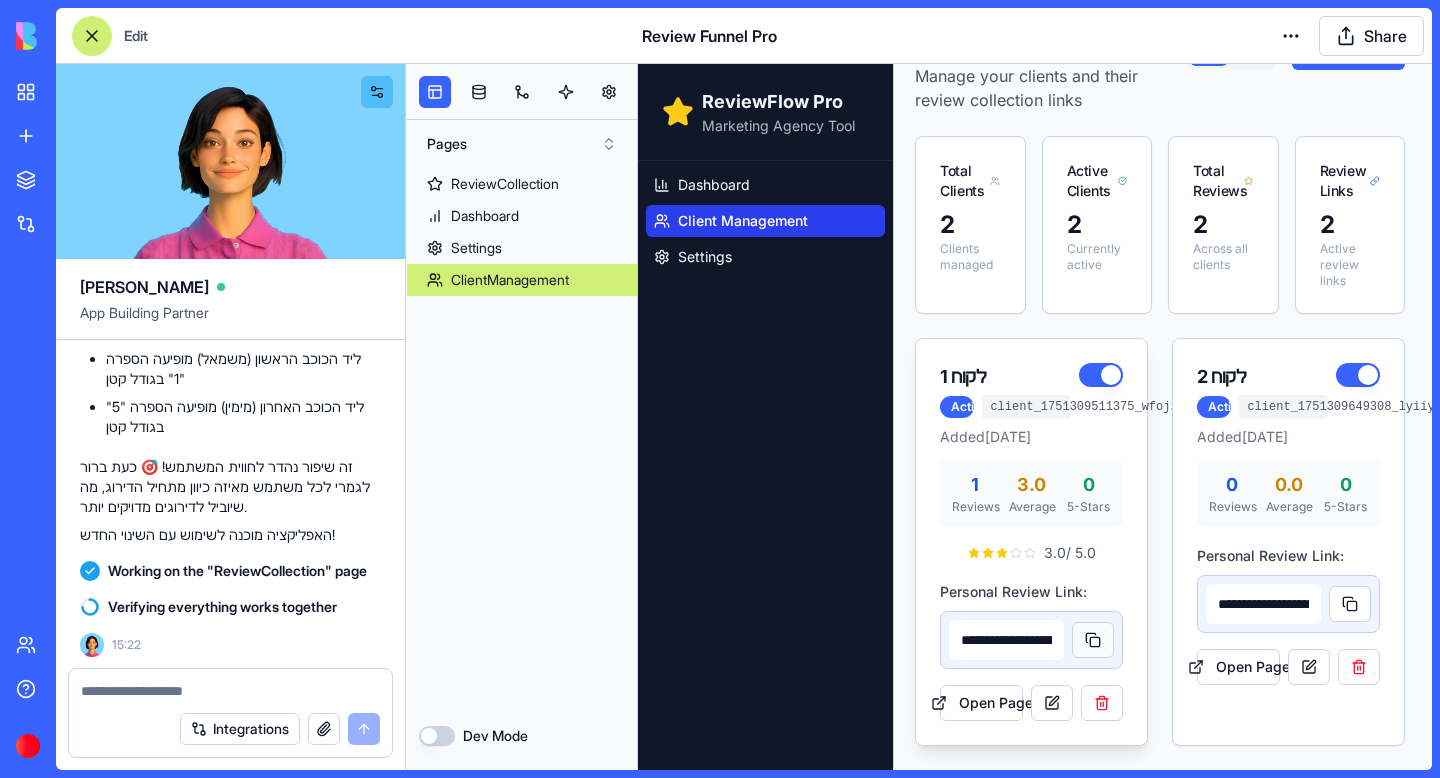 click at bounding box center (1093, 640) 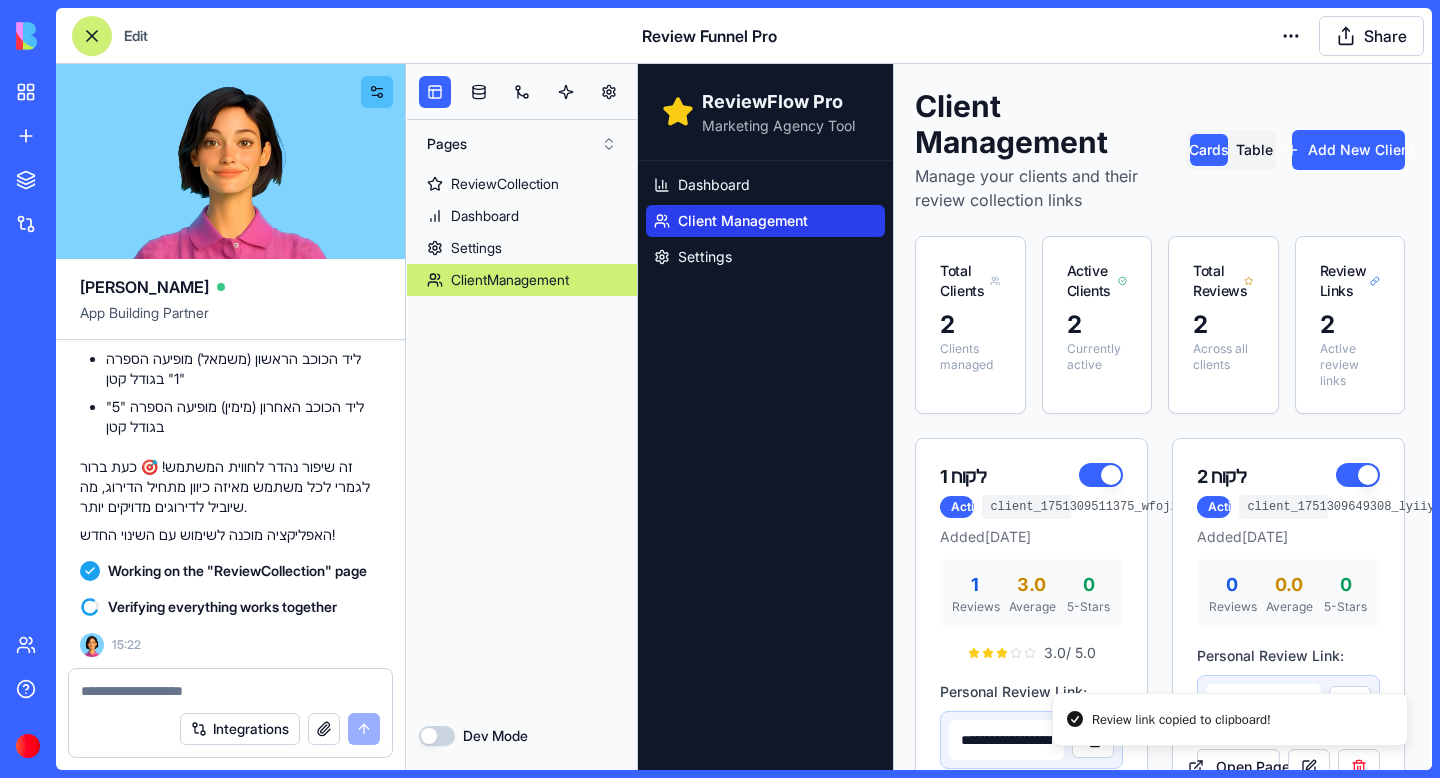 scroll, scrollTop: 120, scrollLeft: 3, axis: both 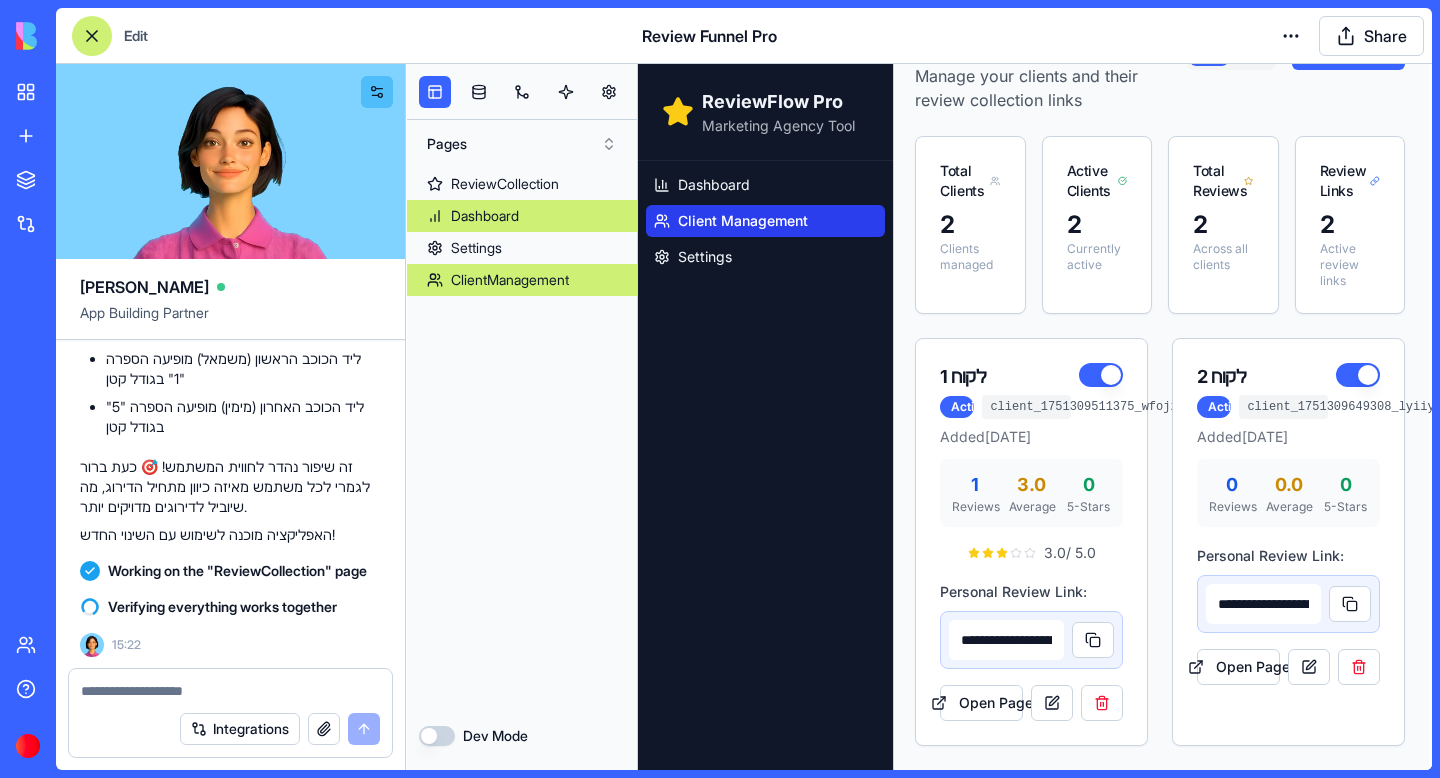 click on "Dashboard" at bounding box center [485, 216] 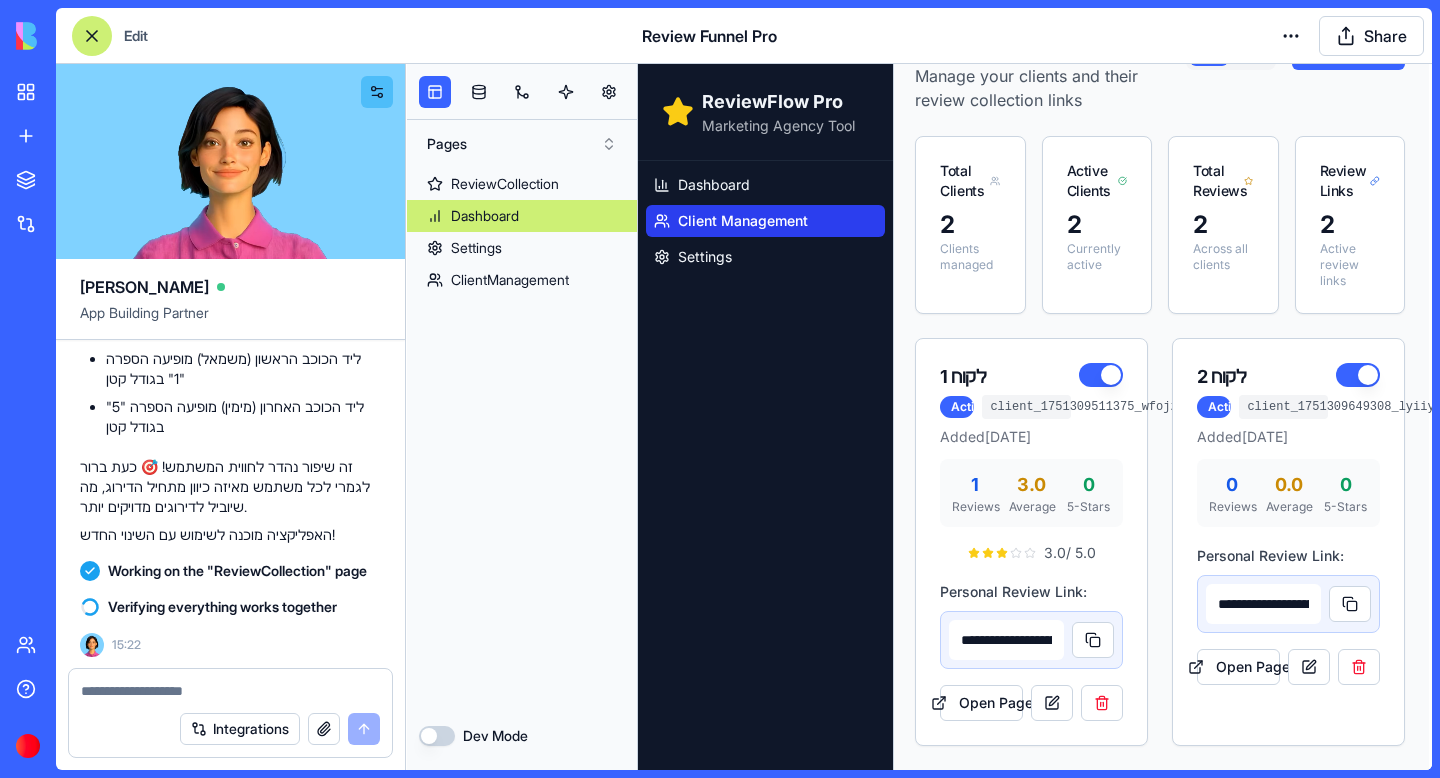 scroll, scrollTop: 120, scrollLeft: 0, axis: vertical 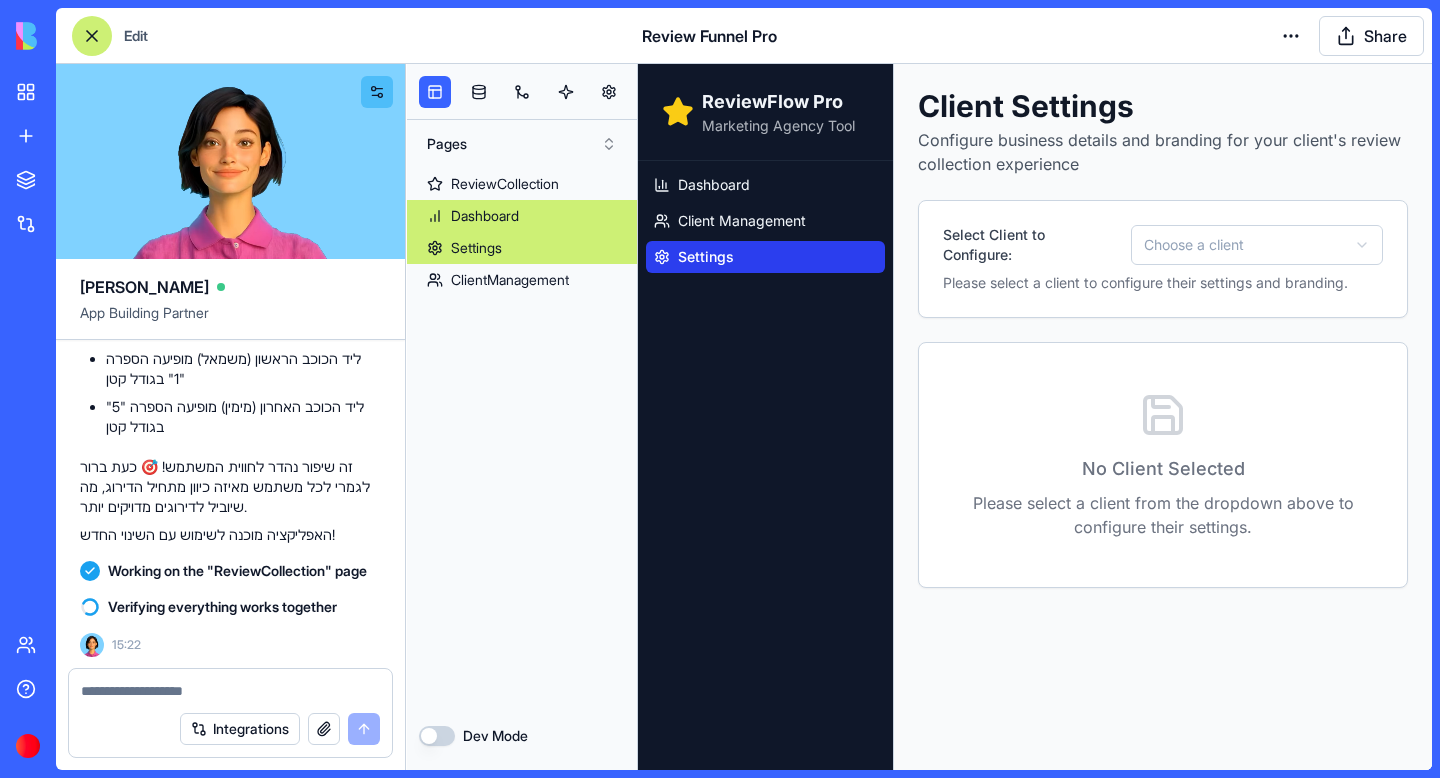 click on "Settings" at bounding box center [476, 248] 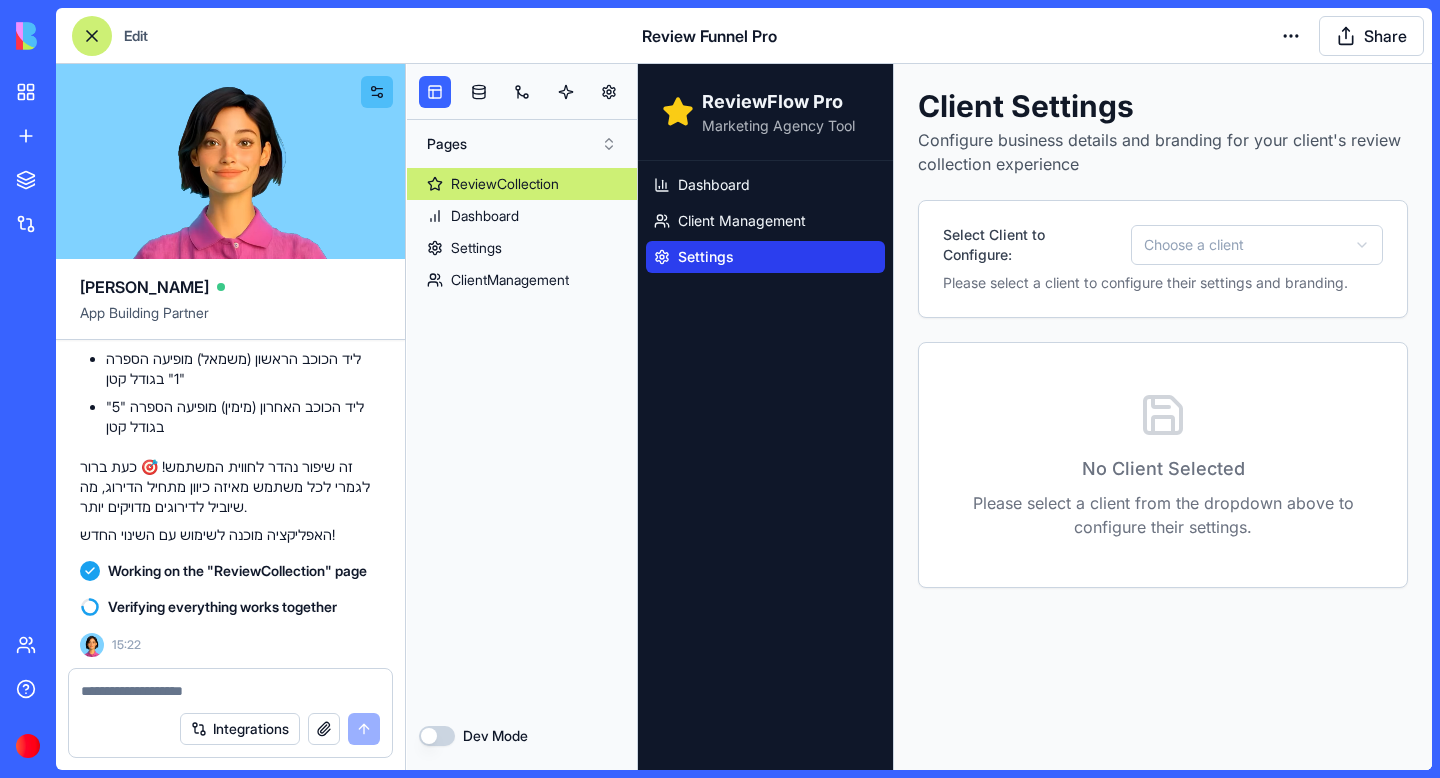 click on "ReviewCollection" at bounding box center (505, 184) 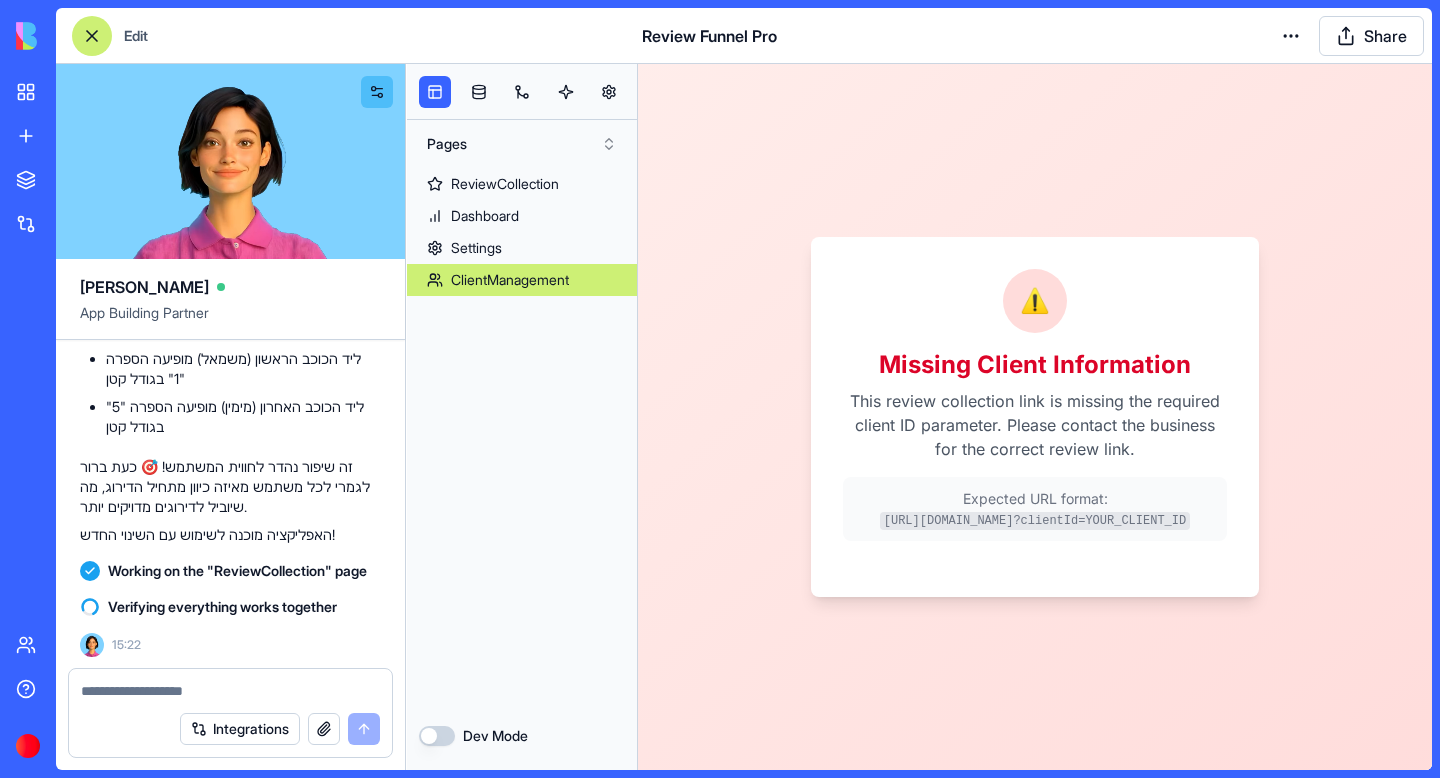 click on "ClientManagement" at bounding box center [510, 280] 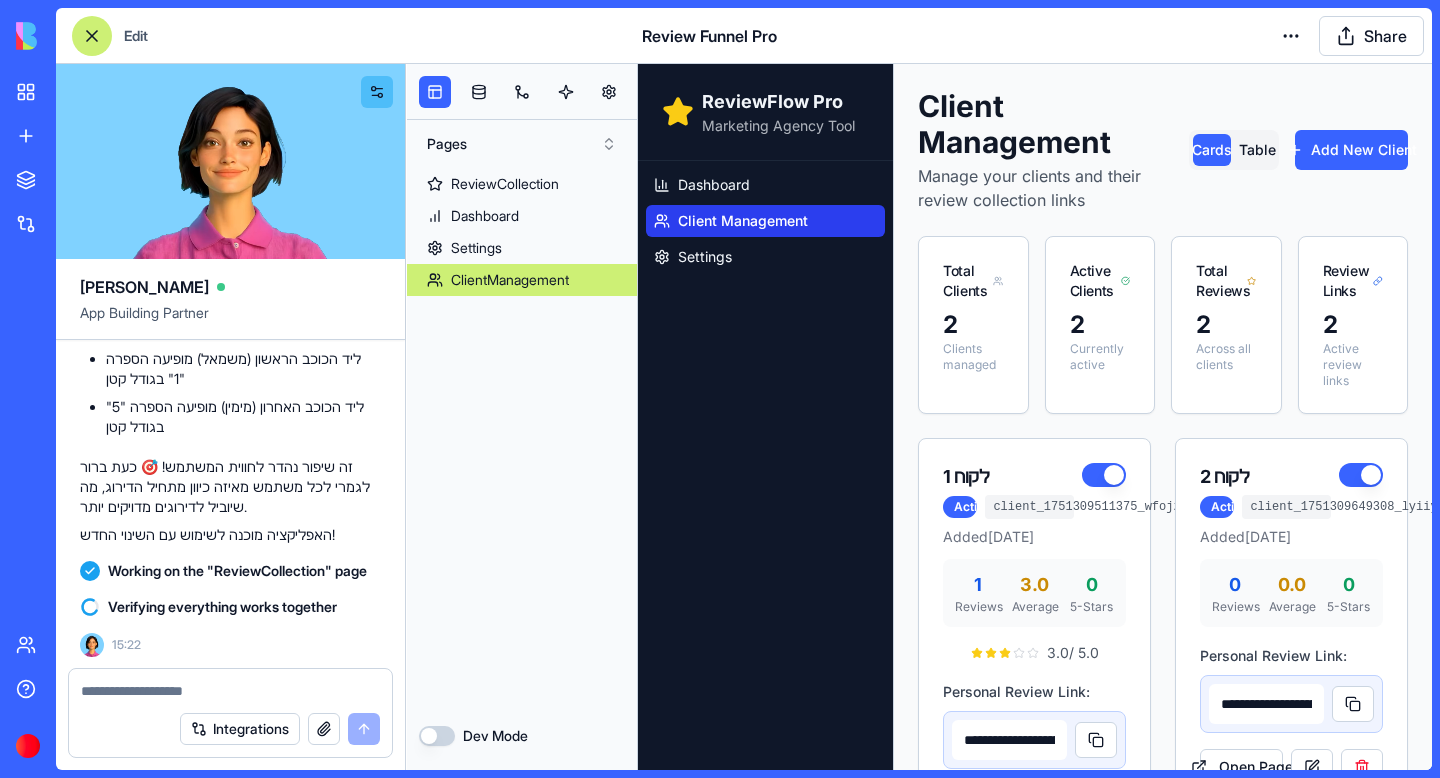 scroll, scrollTop: 120, scrollLeft: 0, axis: vertical 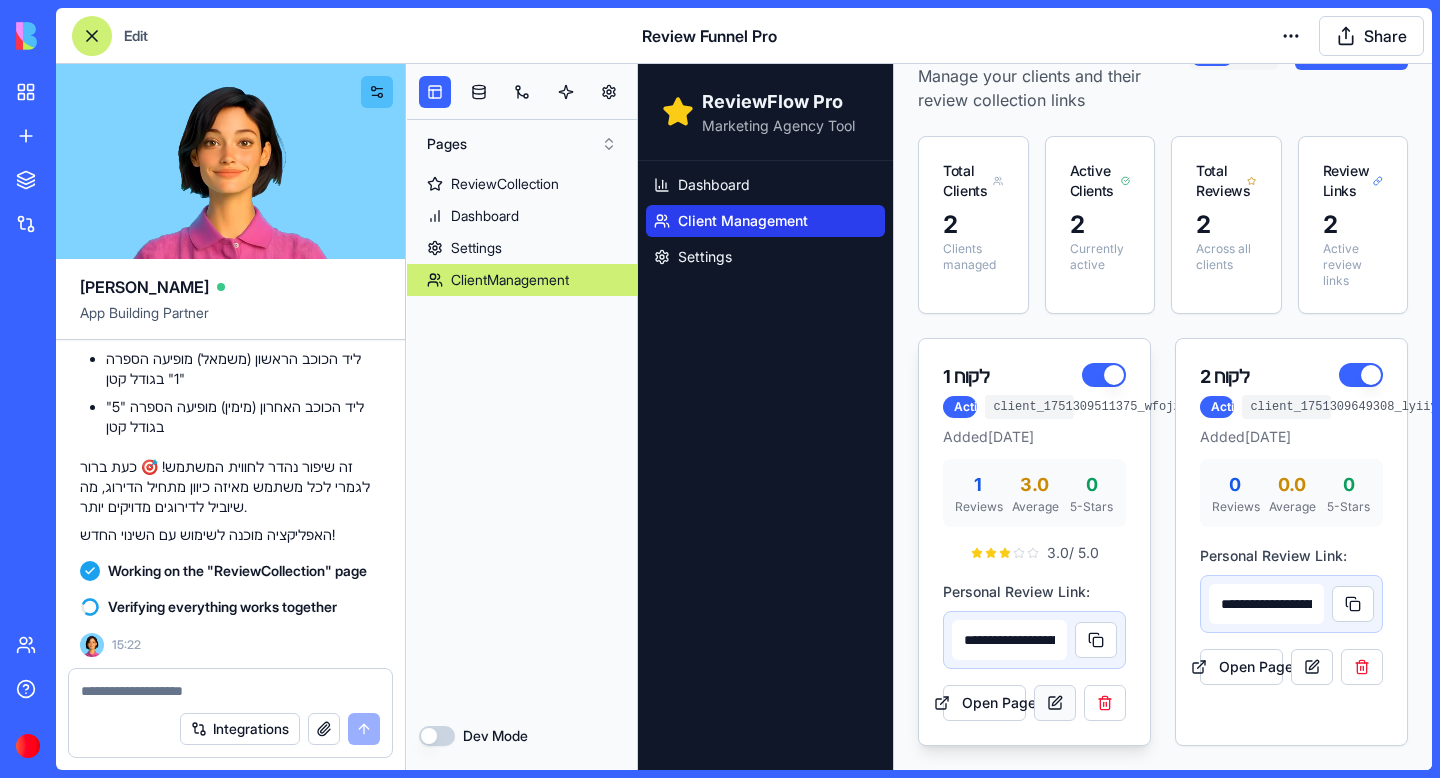 click at bounding box center [1055, 703] 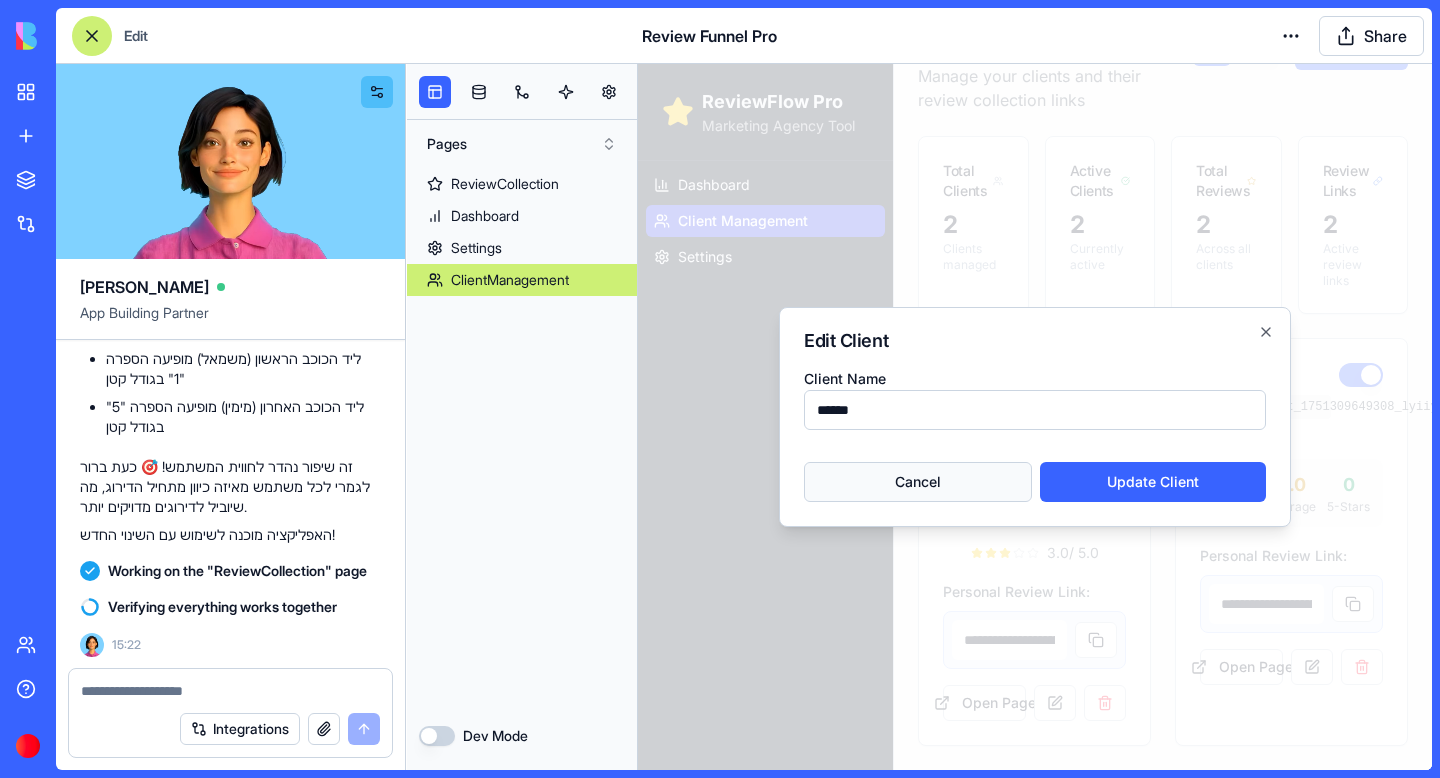 click on "Cancel" at bounding box center [918, 482] 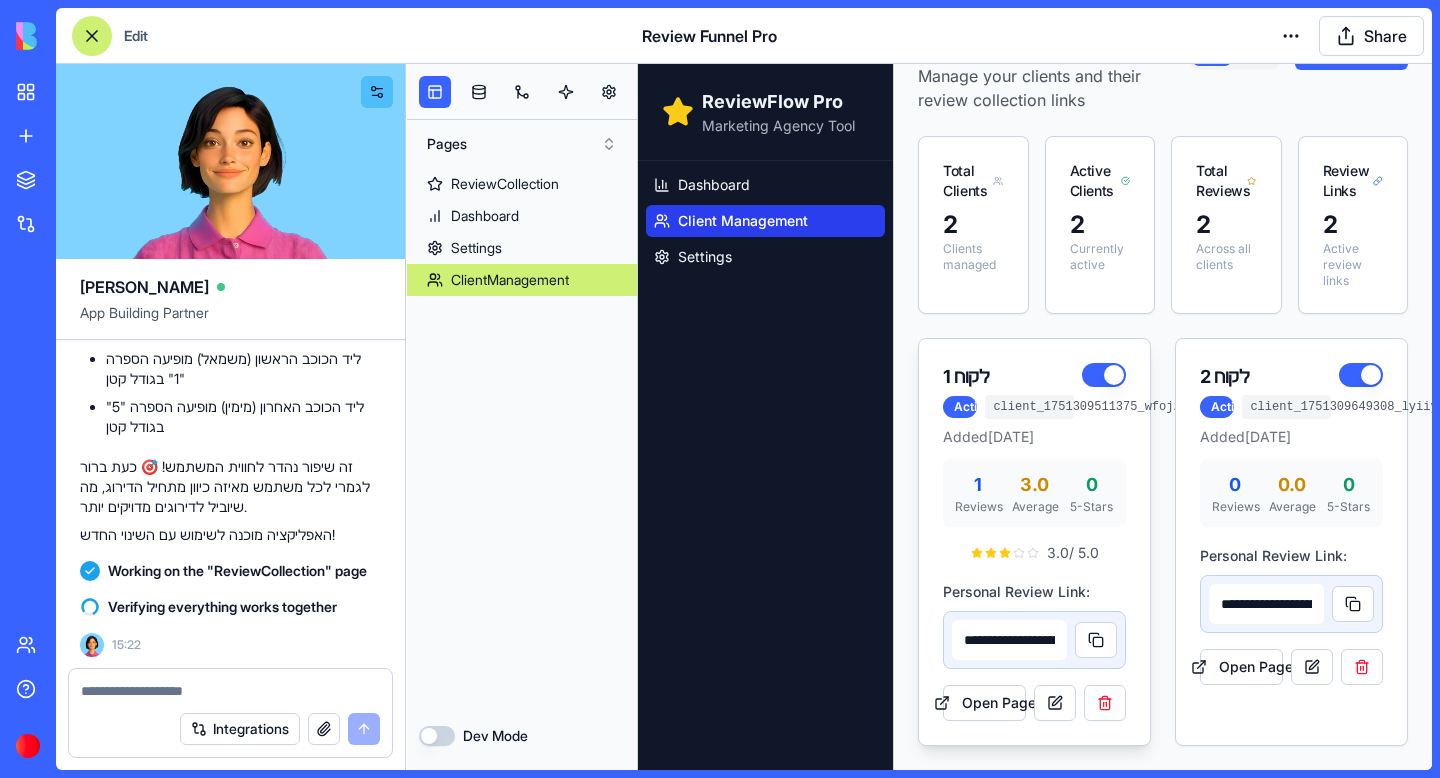 click on "לקוח 1 Active client_1751309511375_wfojz7roj Added  Jun 30, 2025" at bounding box center [1034, 399] 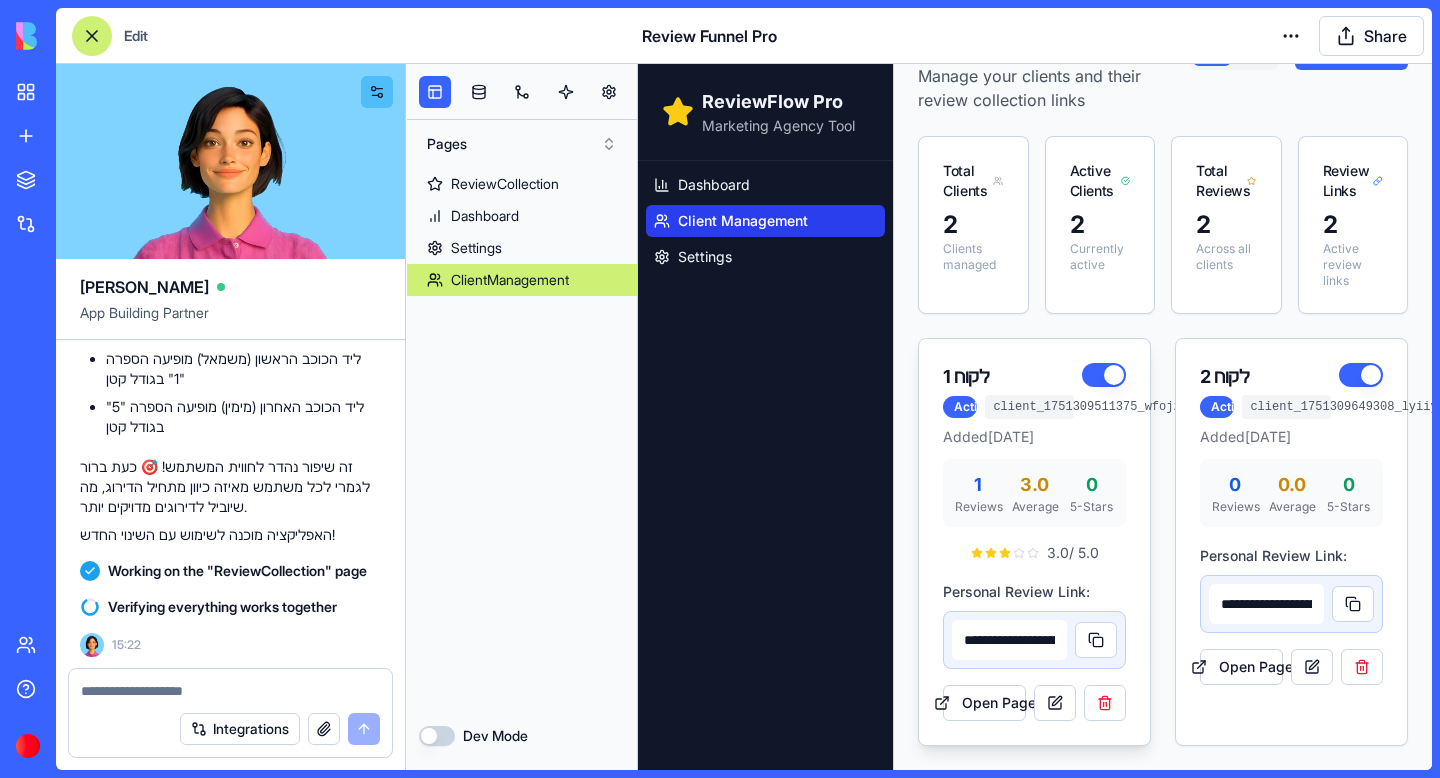 click on "לקוח 1" at bounding box center (1008, 377) 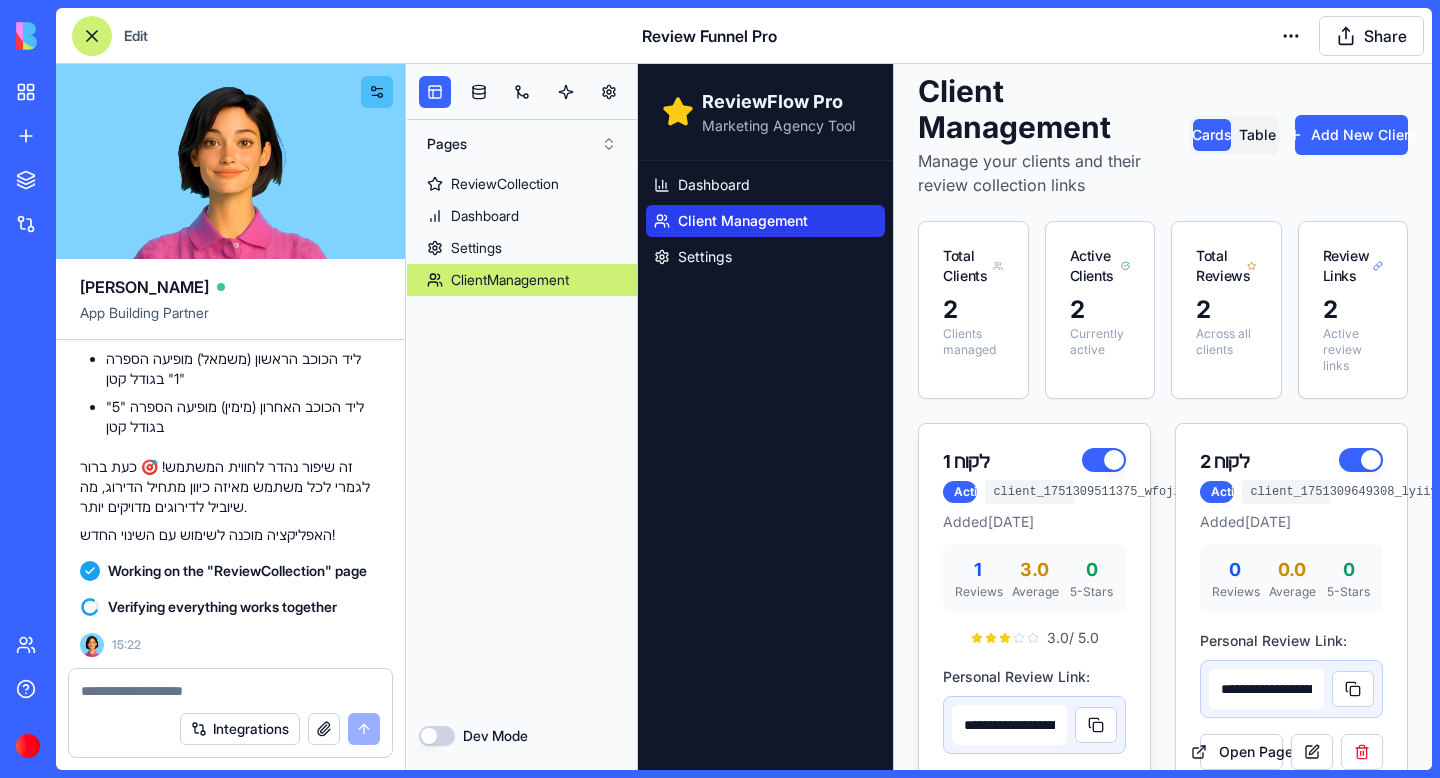 scroll, scrollTop: 0, scrollLeft: 0, axis: both 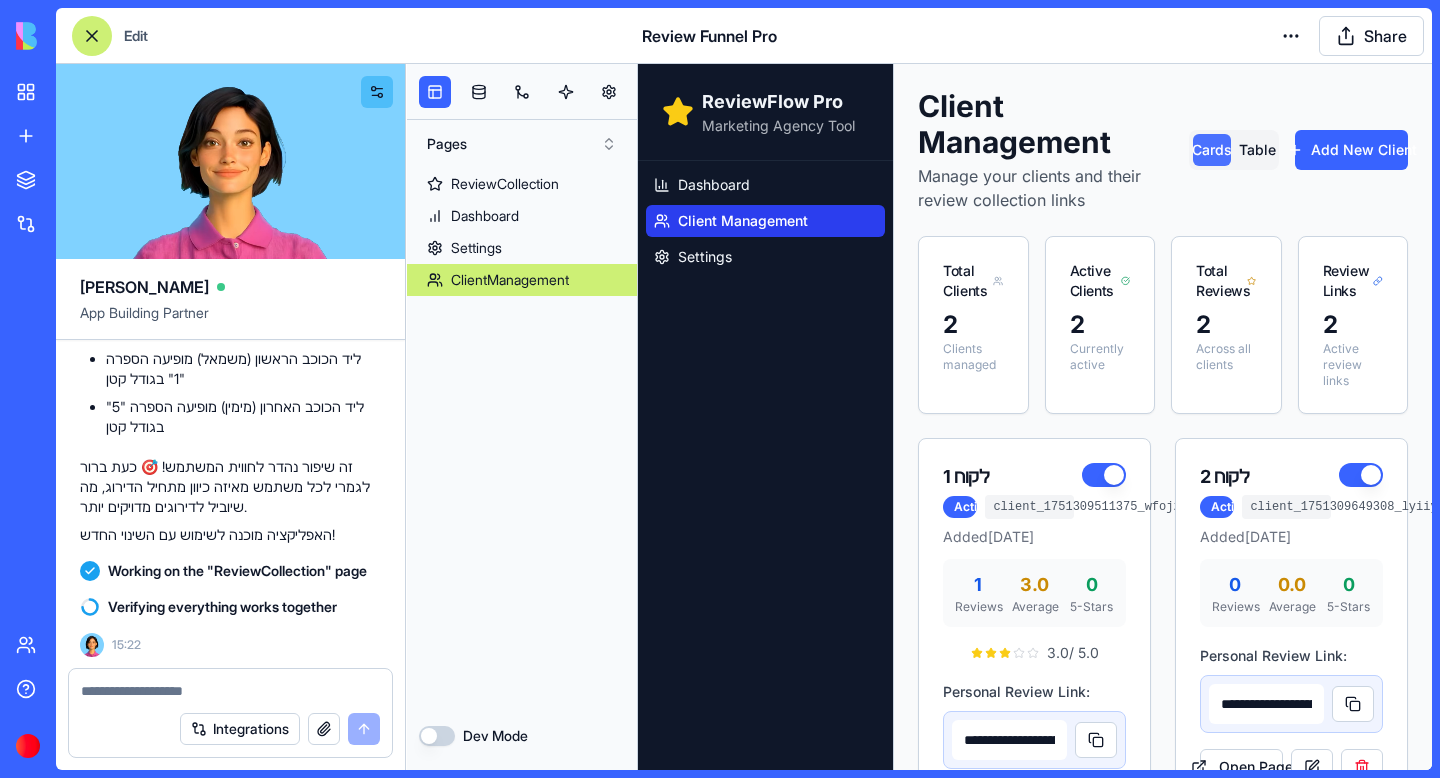 click on "Cards" at bounding box center [1212, 150] 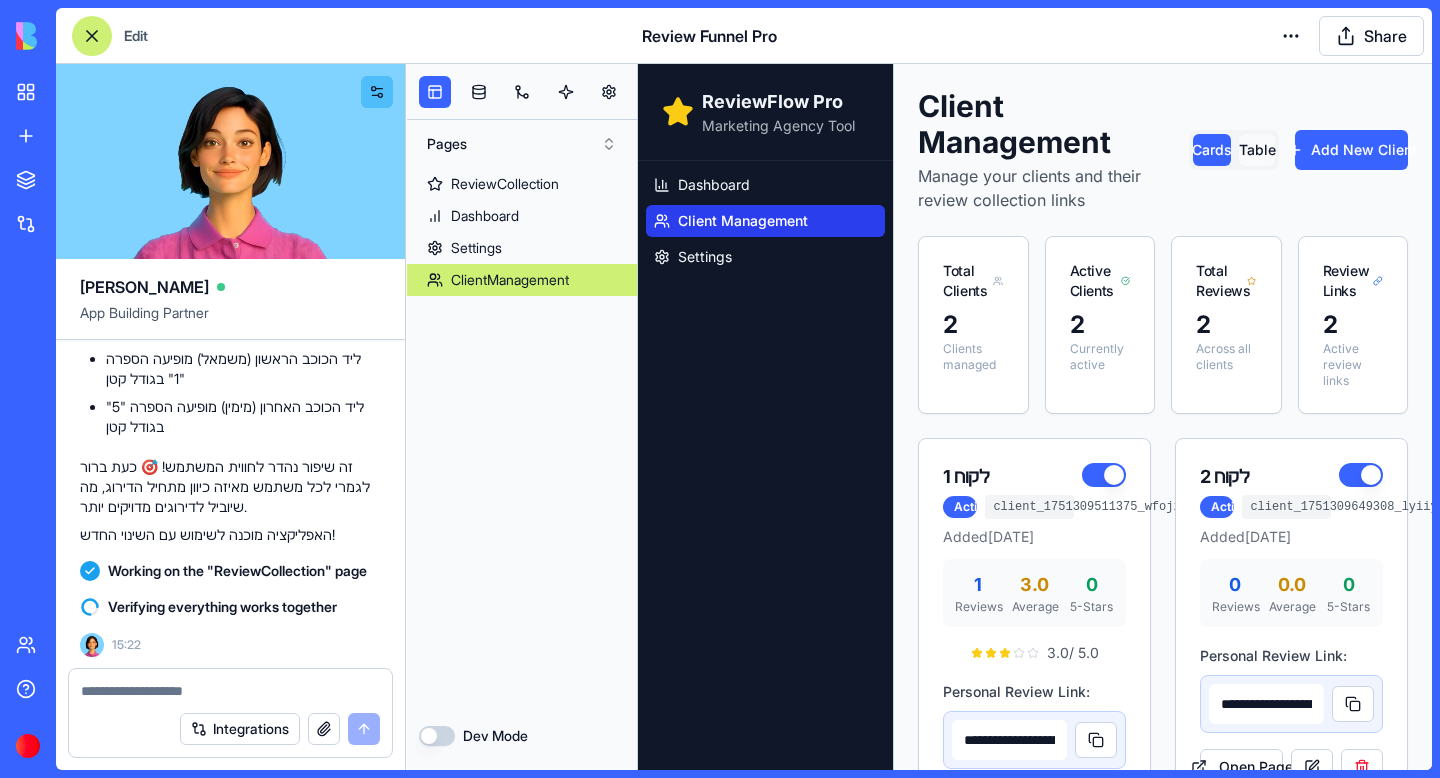 click on "Table" at bounding box center (1257, 150) 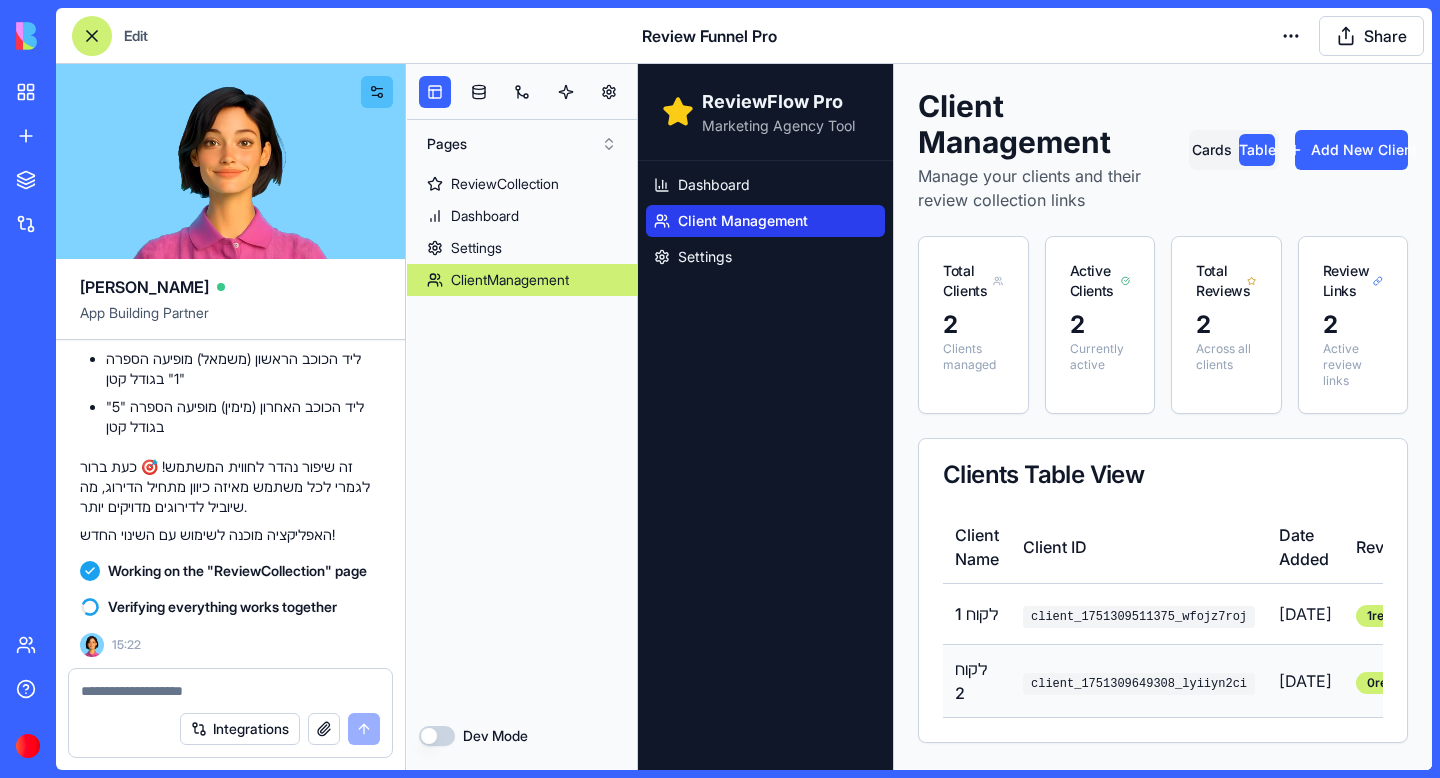 scroll, scrollTop: 57, scrollLeft: 0, axis: vertical 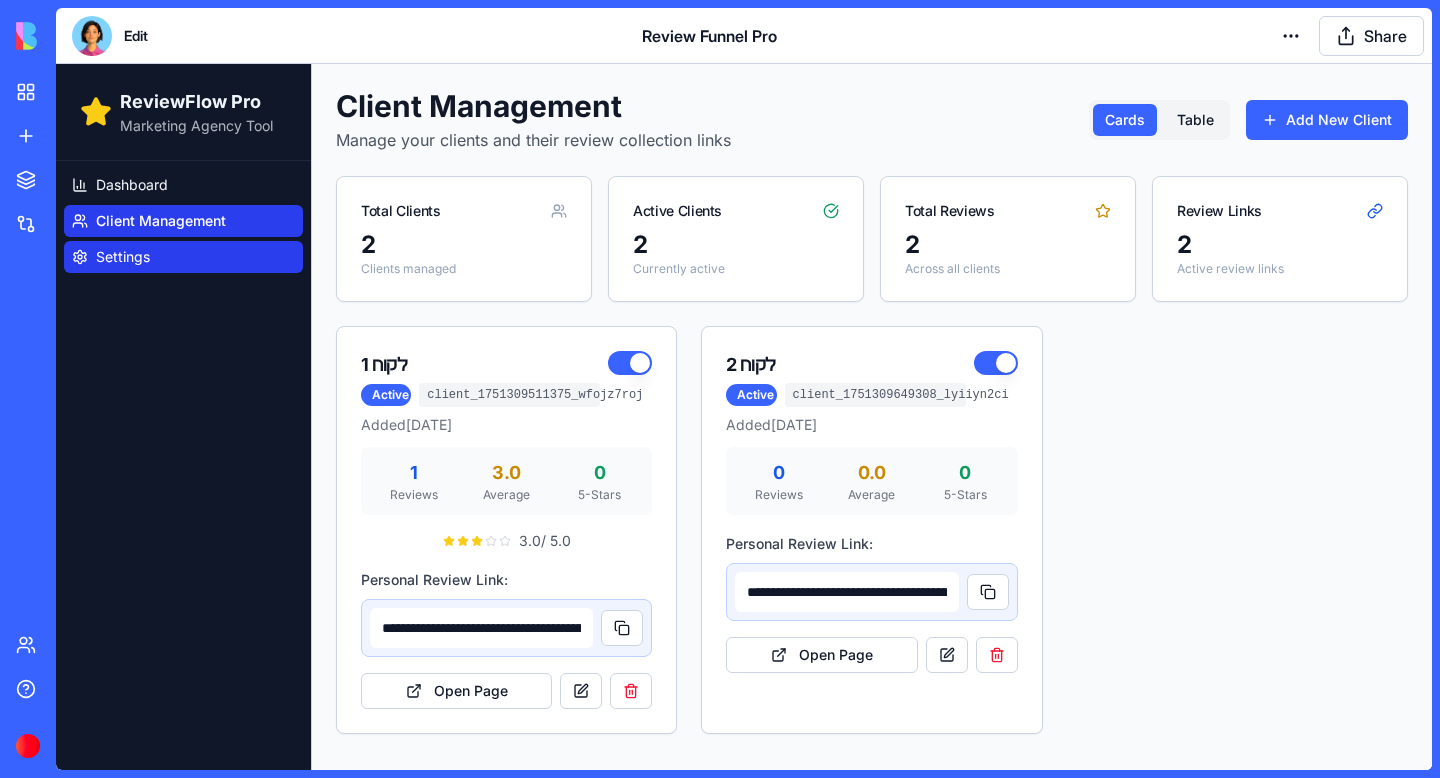 click on "Settings" at bounding box center (123, 257) 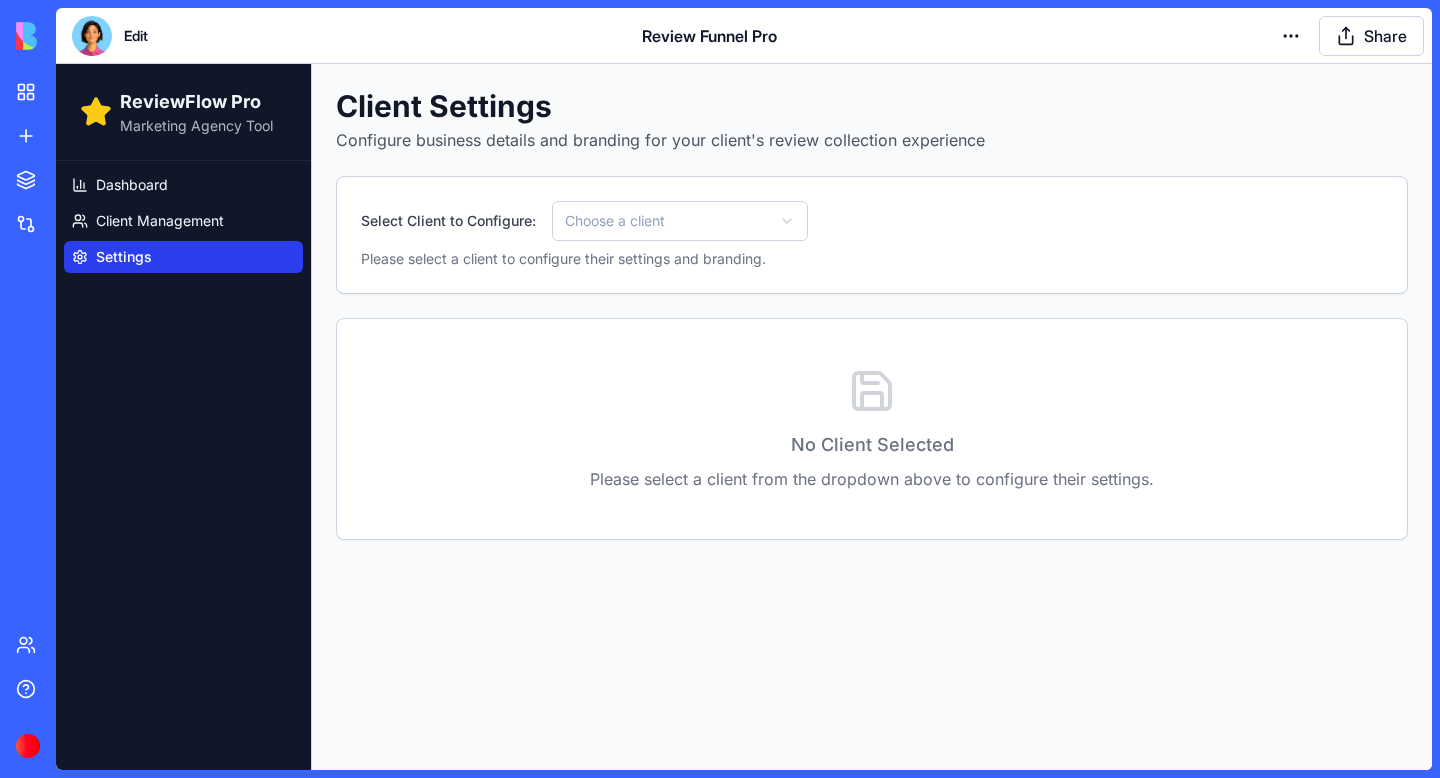 click on "ReviewFlow Pro Marketing Agency Tool Dashboard Client Management Settings Client Settings Configure business details and branding for your client's review collection experience Select Client to Configure: Choose a client Please select a client to configure their settings and branding. No Client Selected Please select a client from the dropdown above to configure their settings." at bounding box center (744, 417) 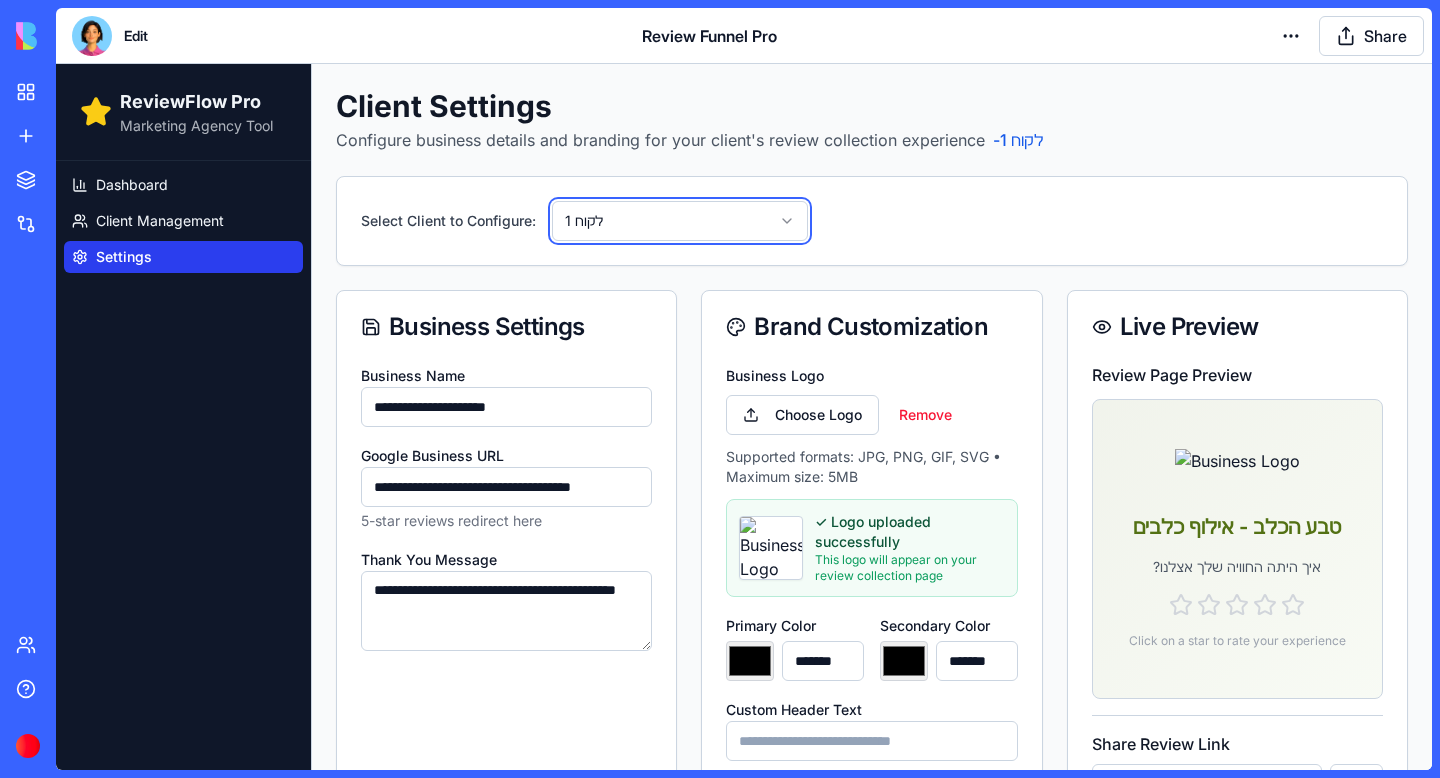 scroll, scrollTop: 179, scrollLeft: 0, axis: vertical 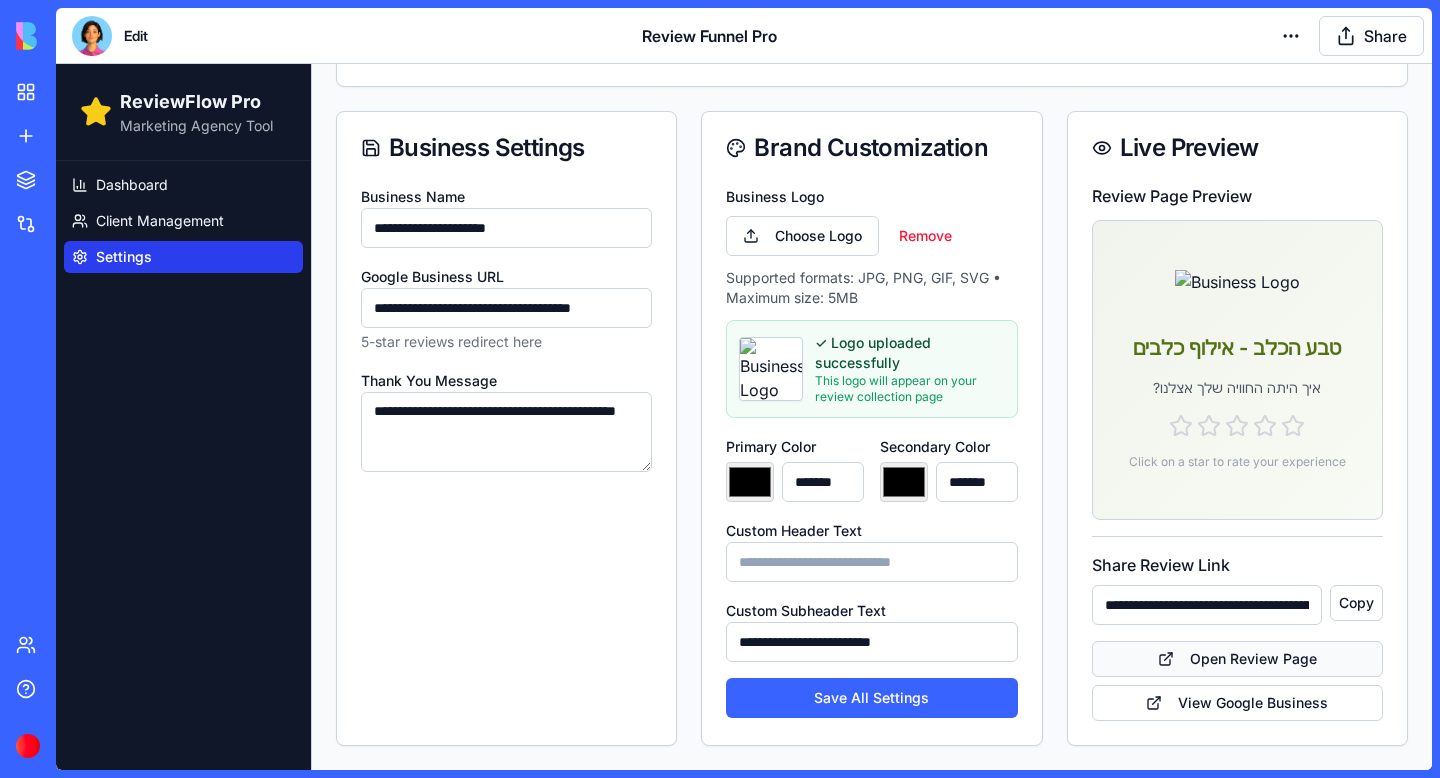 click on "Open Review Page" at bounding box center (1237, 659) 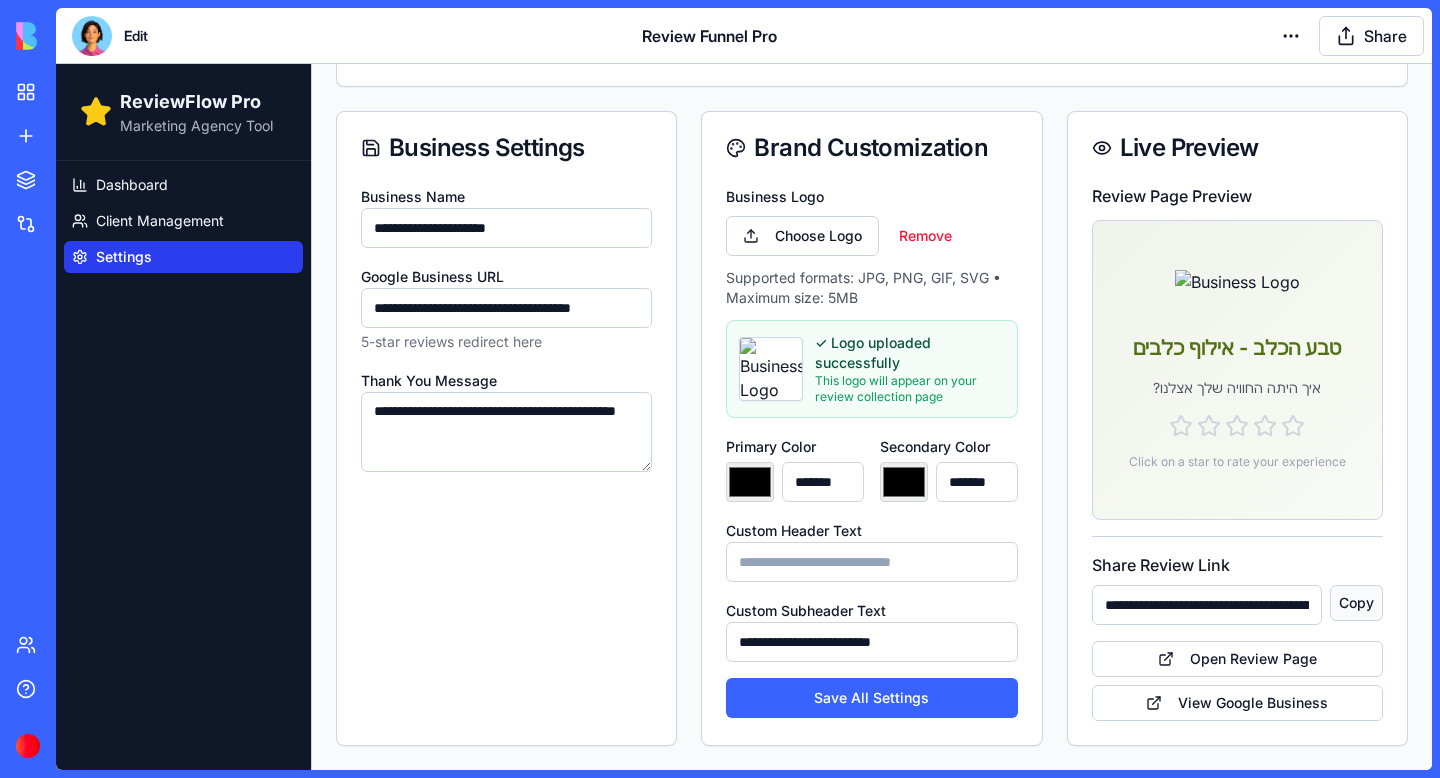 click on "Copy" at bounding box center [1356, 603] 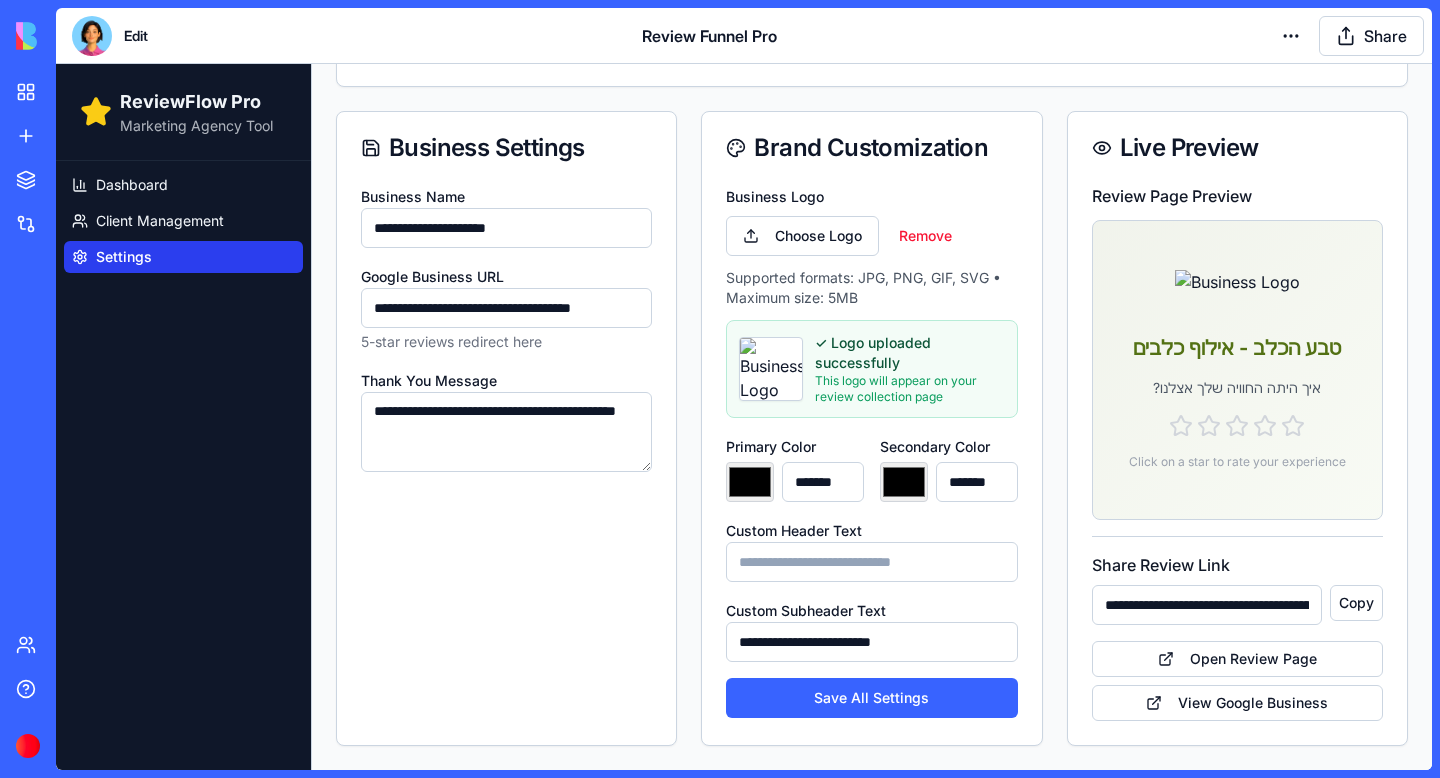 click at bounding box center (92, 36) 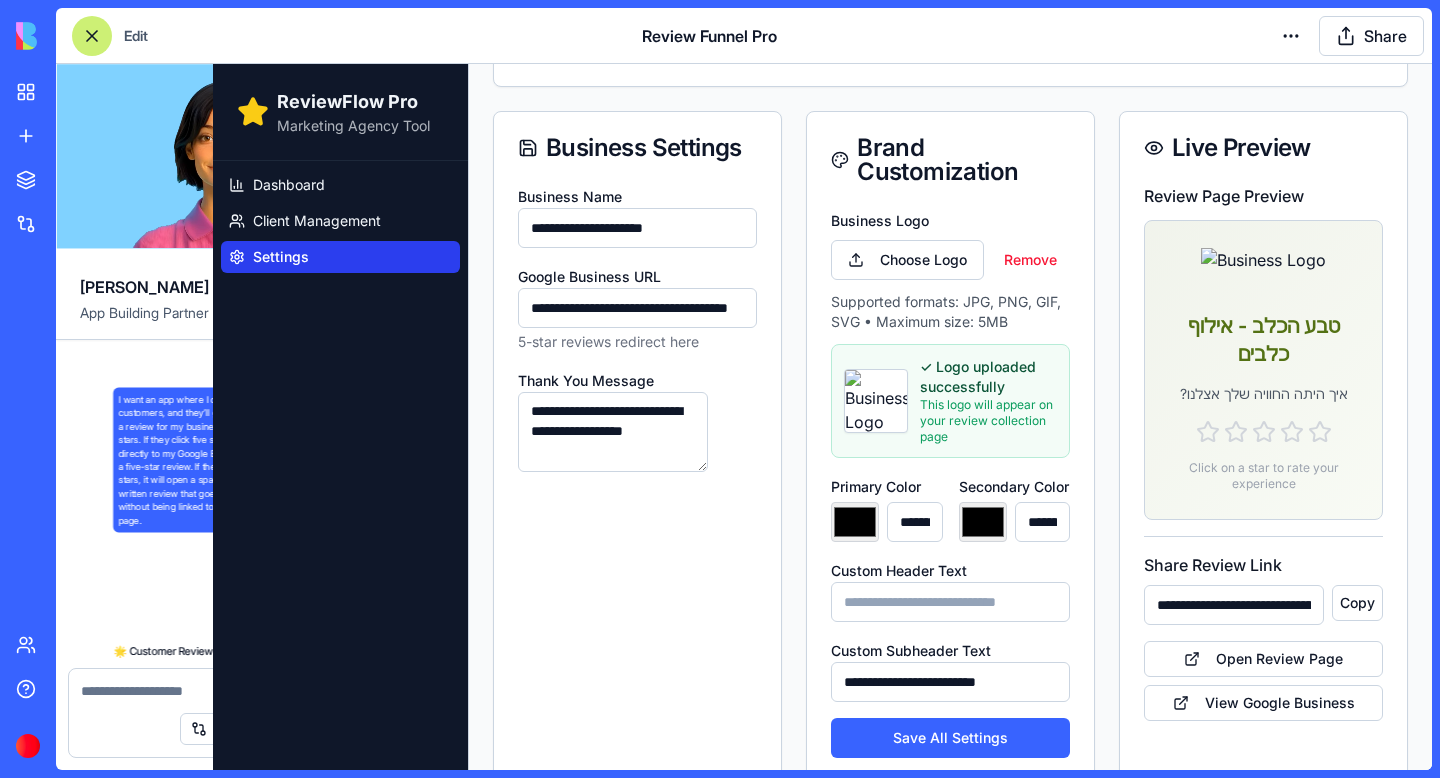 scroll, scrollTop: 16836, scrollLeft: 0, axis: vertical 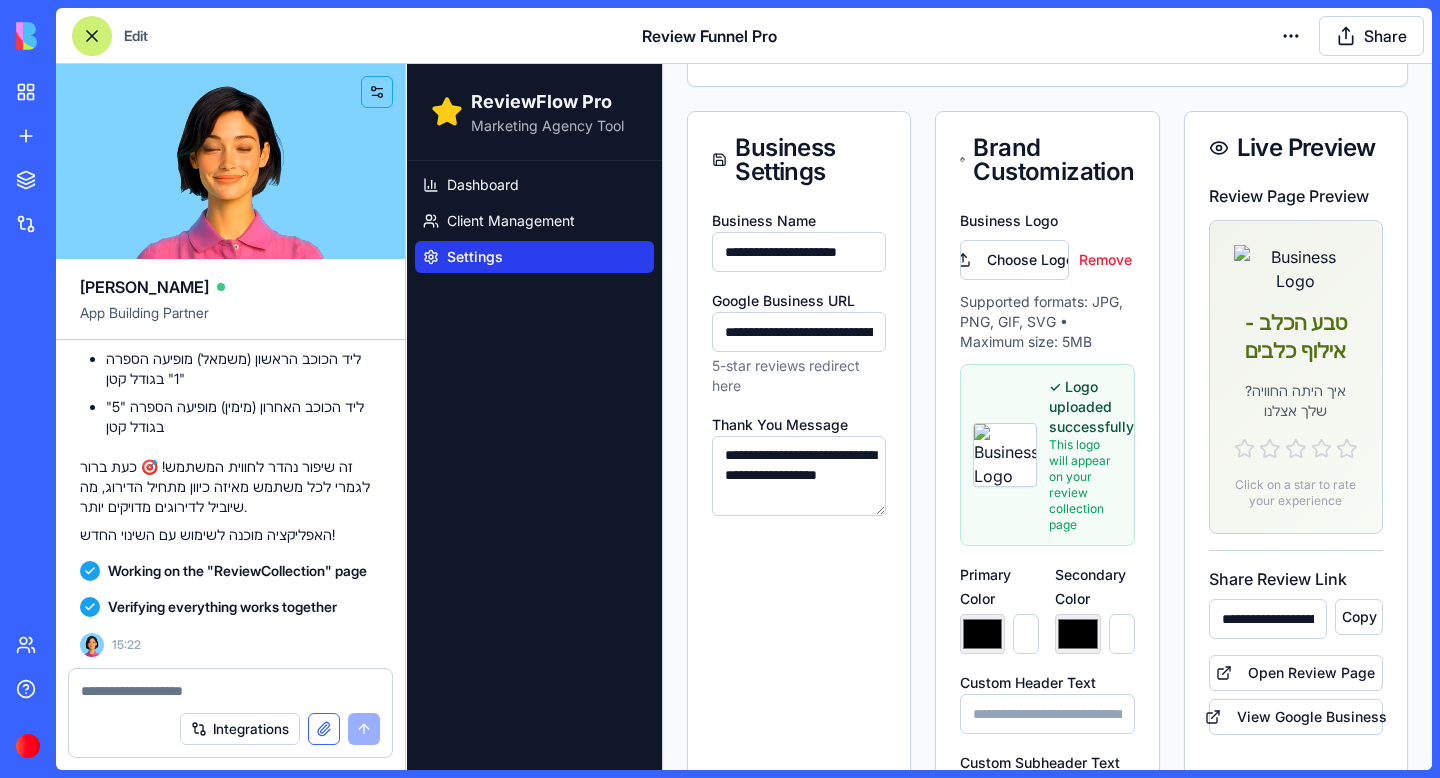 click at bounding box center [324, 729] 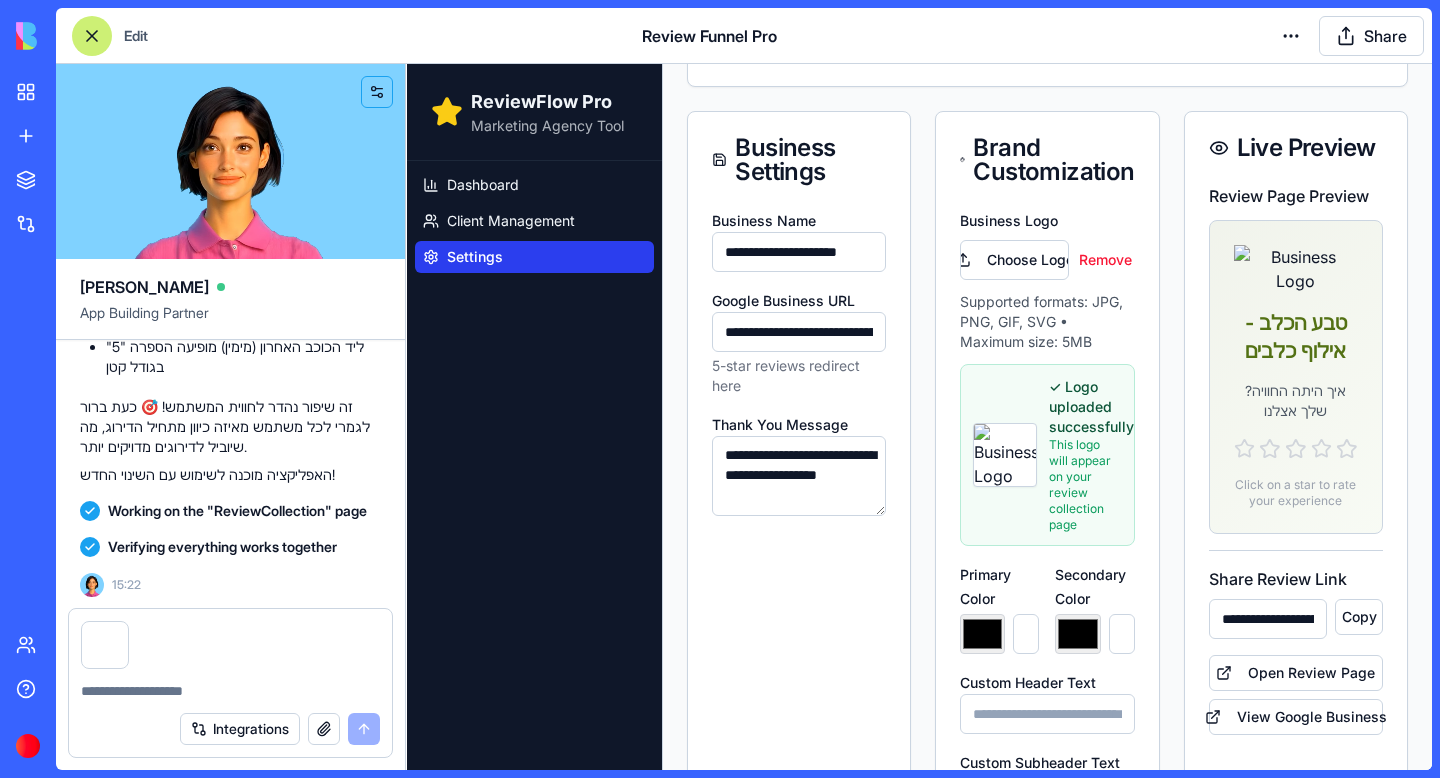 click at bounding box center [230, 691] 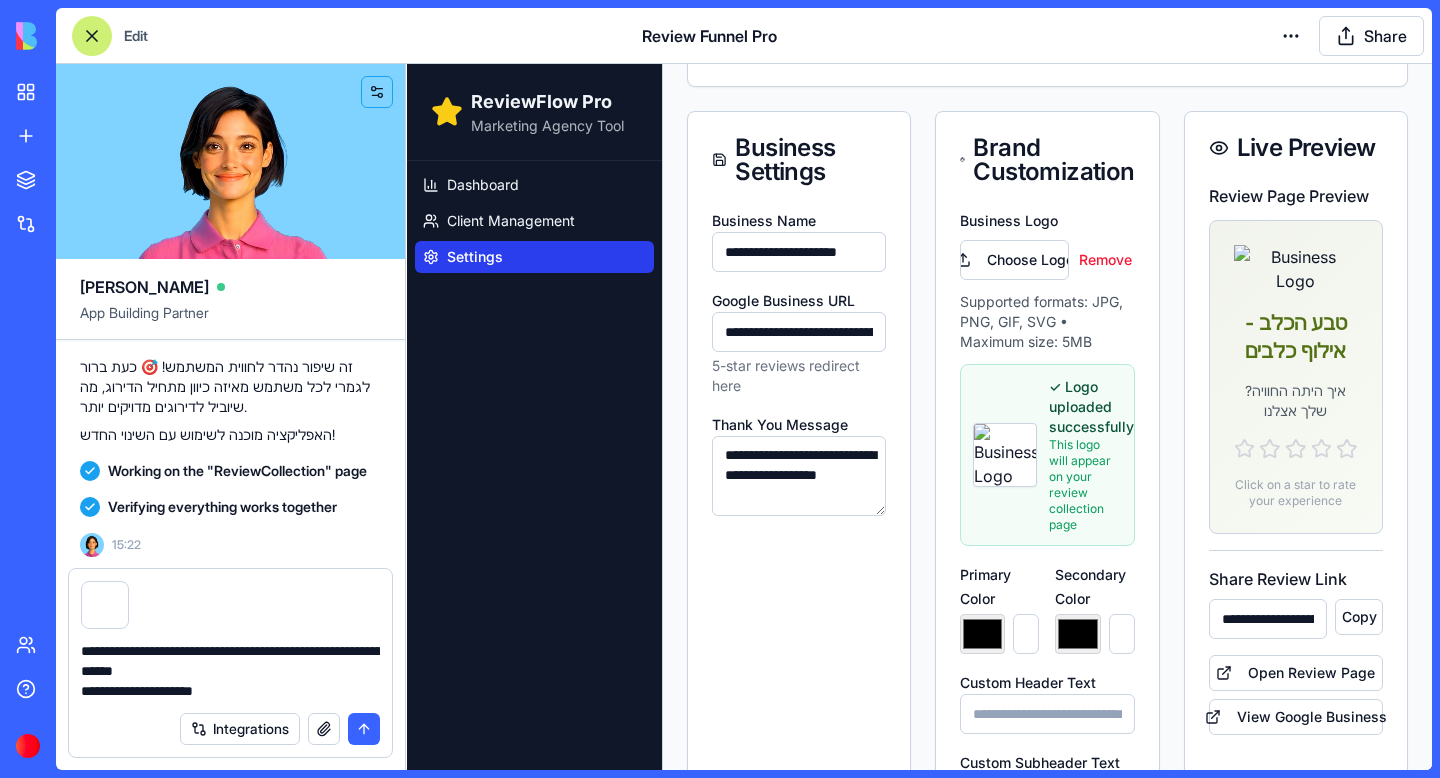 click on "**********" at bounding box center [230, 671] 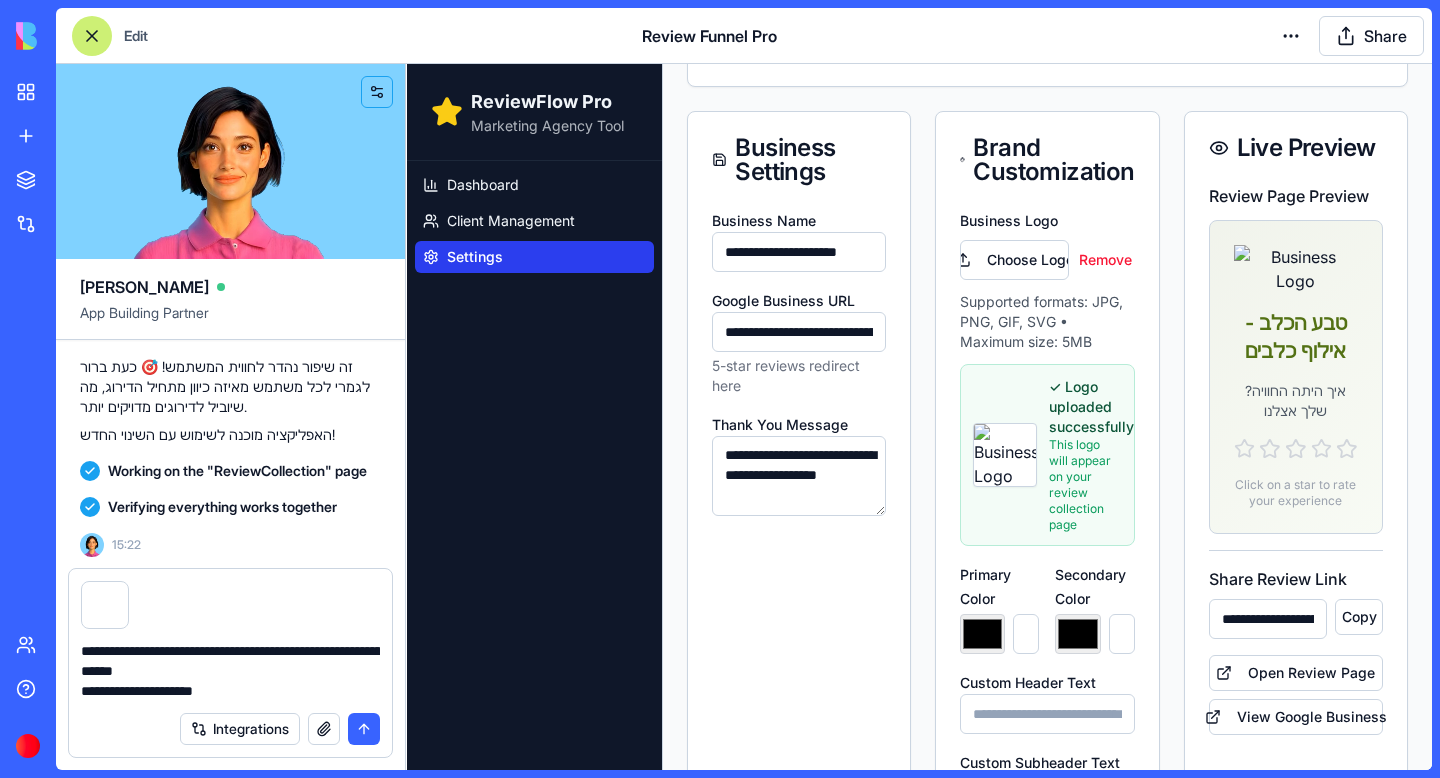 click on "**********" at bounding box center (230, 671) 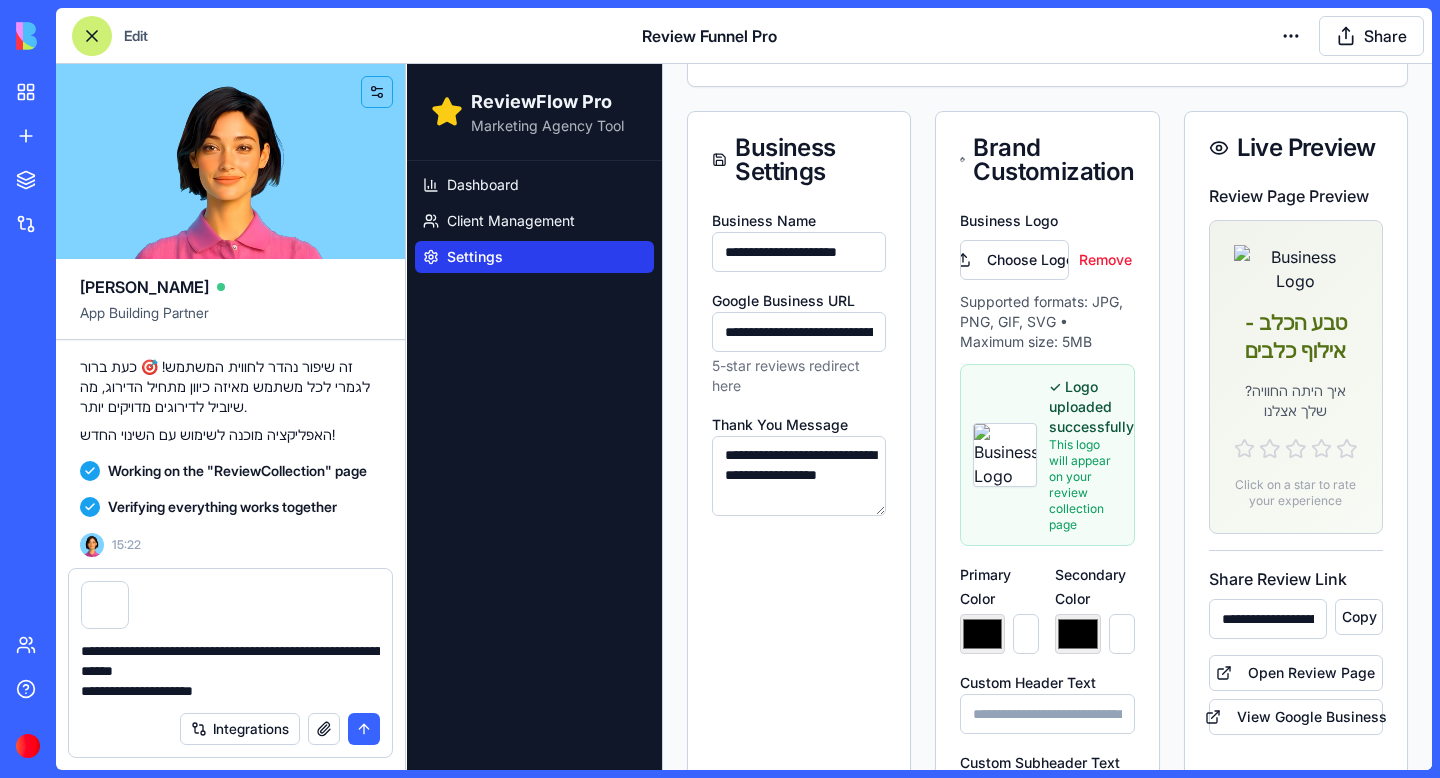 click on "**********" at bounding box center [230, 671] 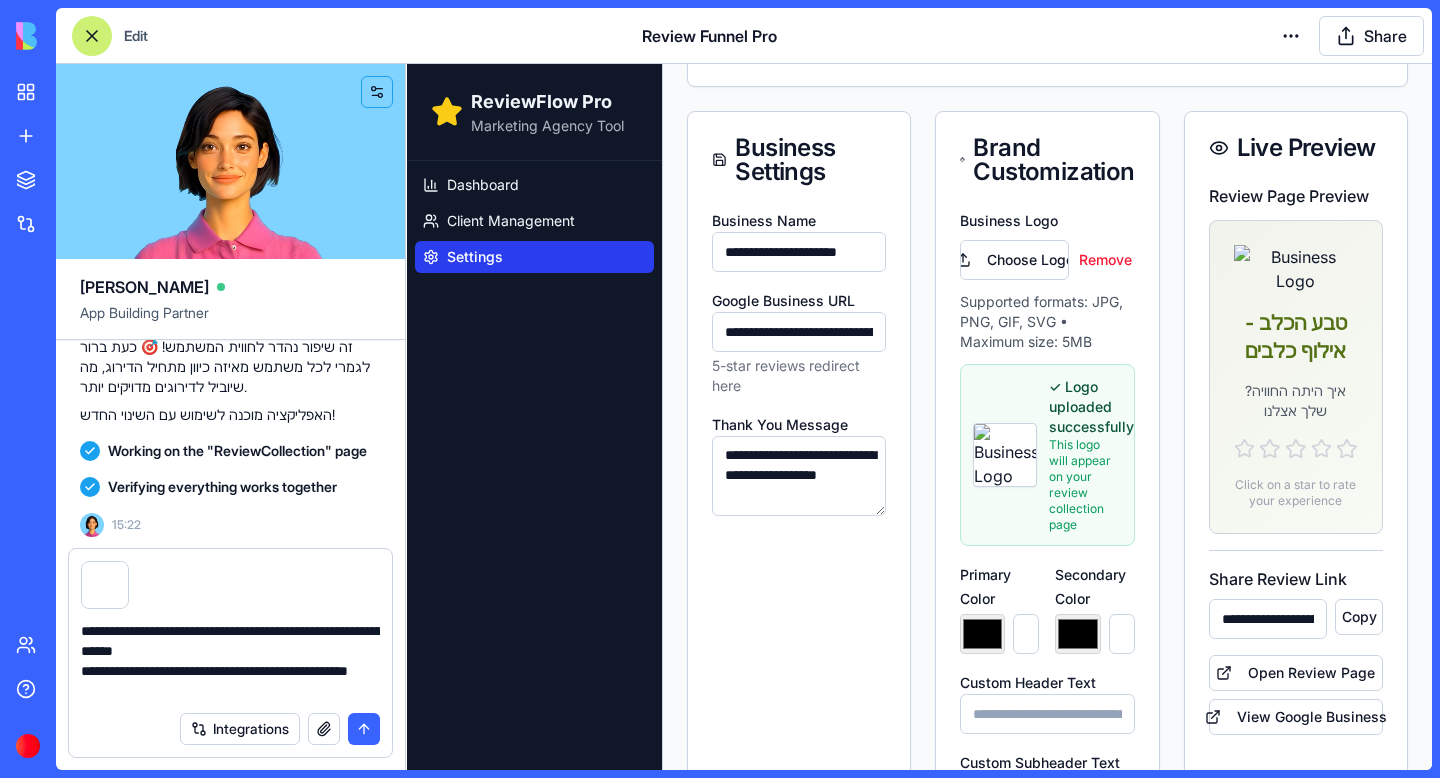 type on "**********" 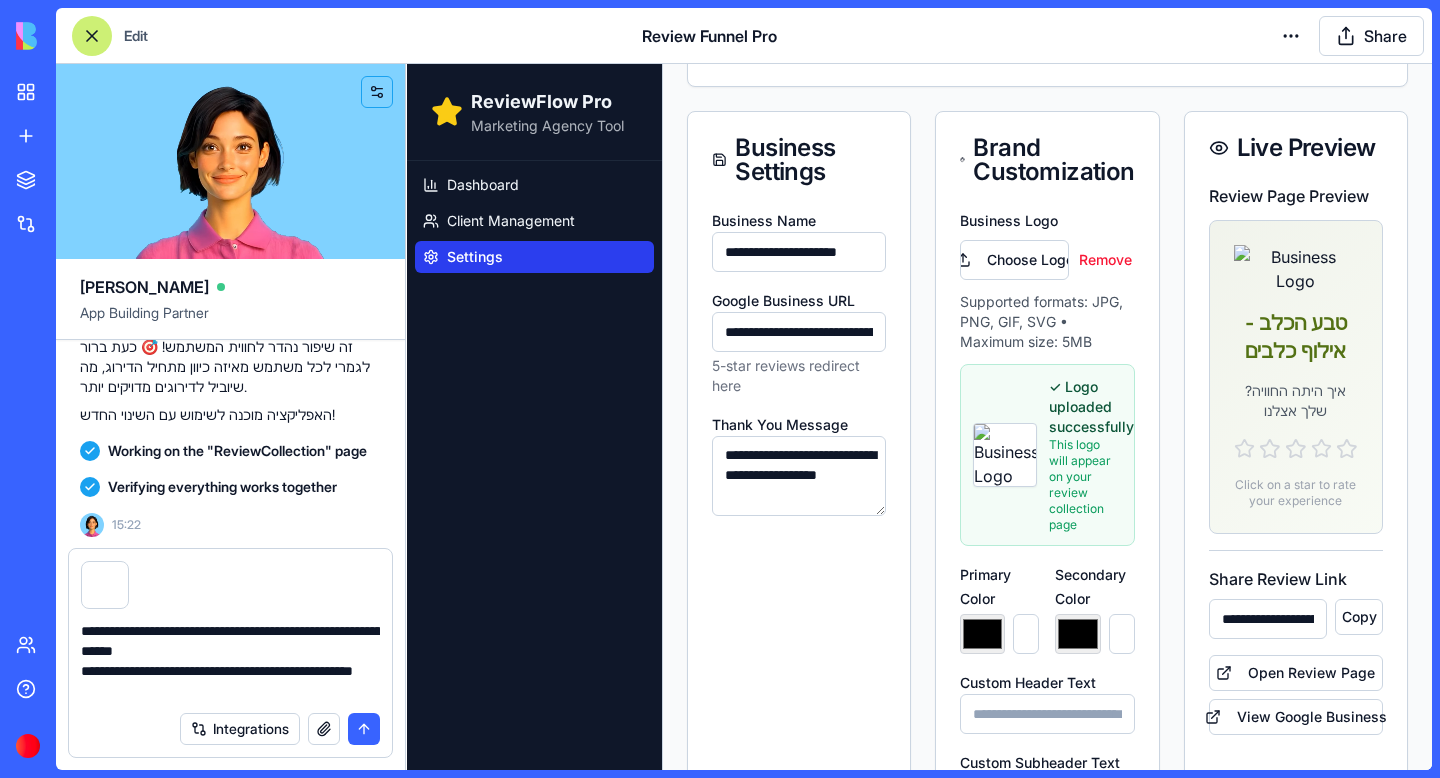 type 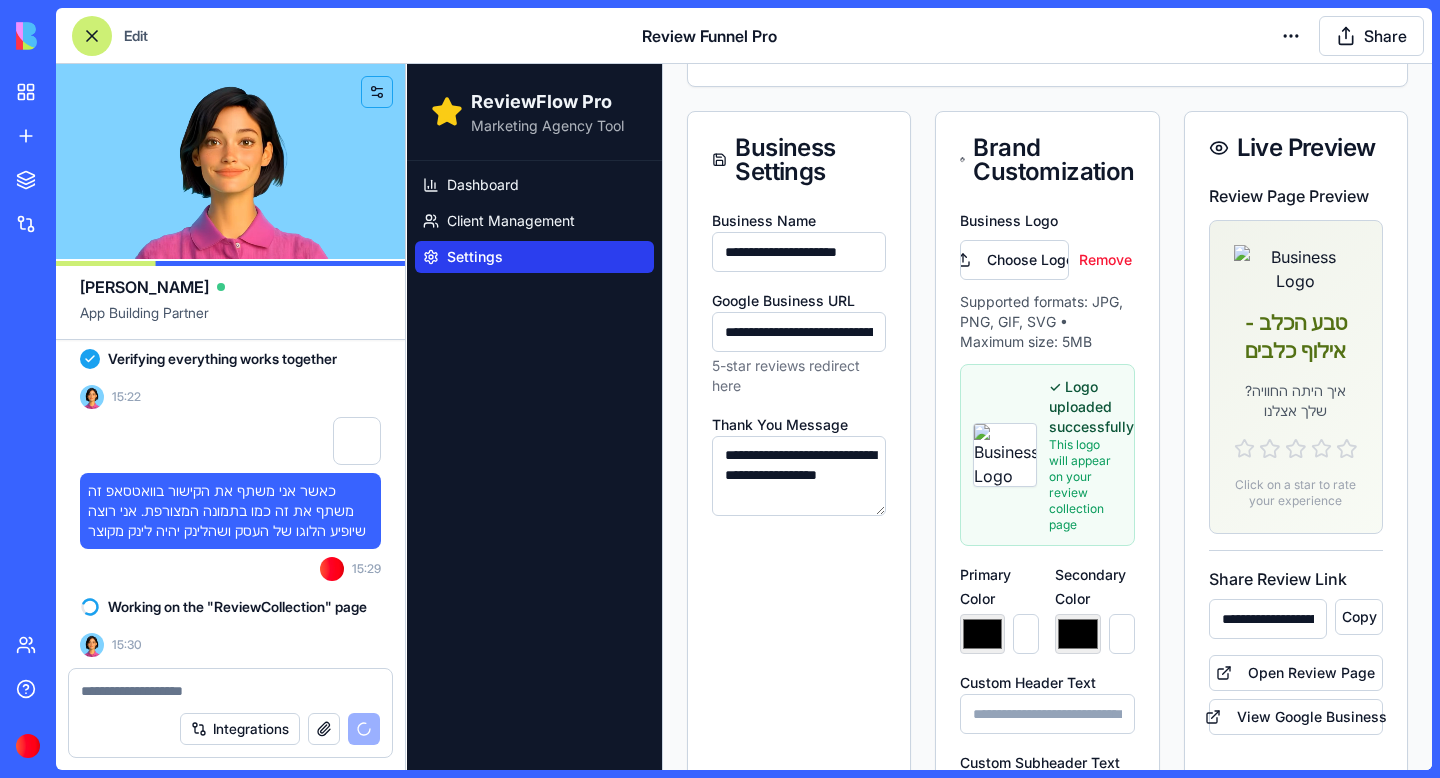 scroll, scrollTop: 17160, scrollLeft: 0, axis: vertical 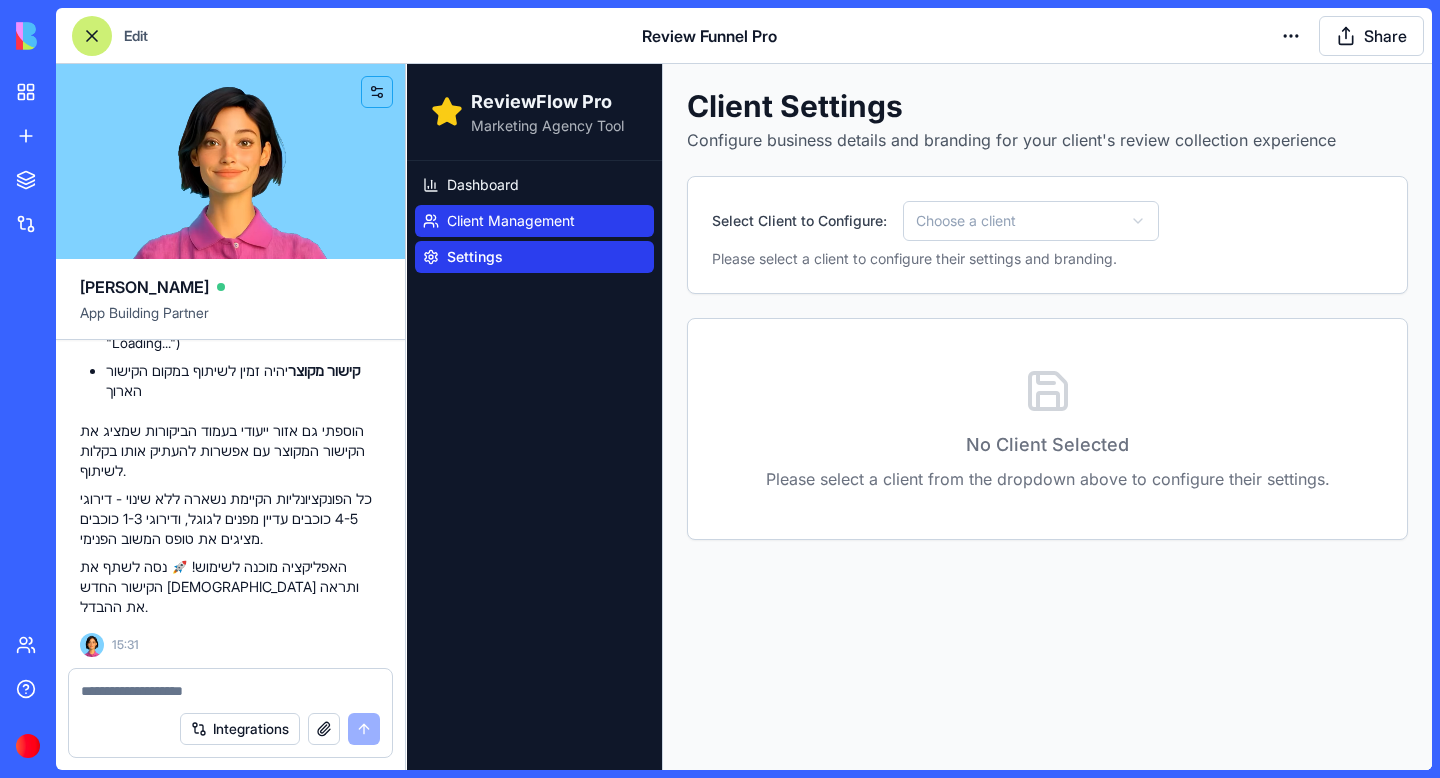 click on "Client Management" at bounding box center (511, 221) 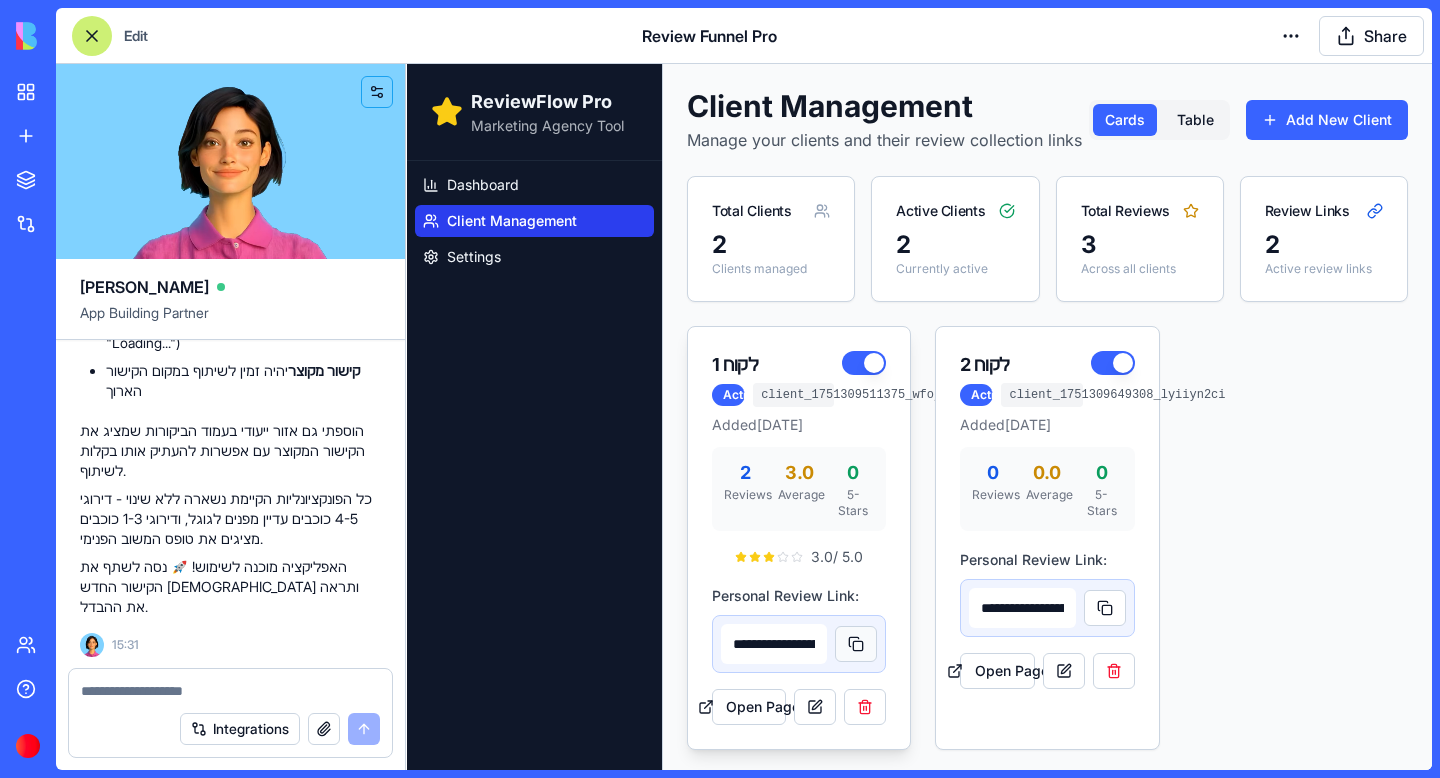 click at bounding box center (856, 644) 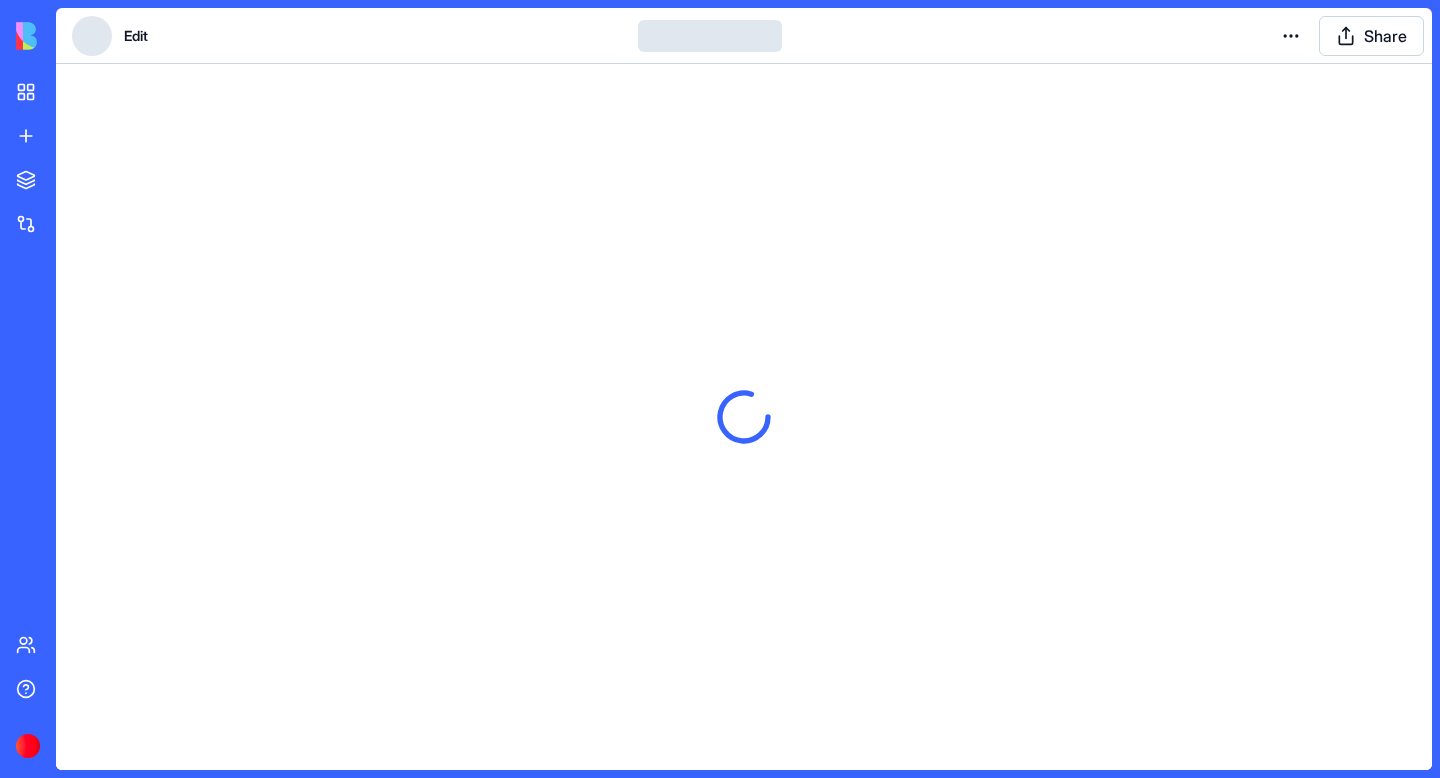 scroll, scrollTop: 0, scrollLeft: 0, axis: both 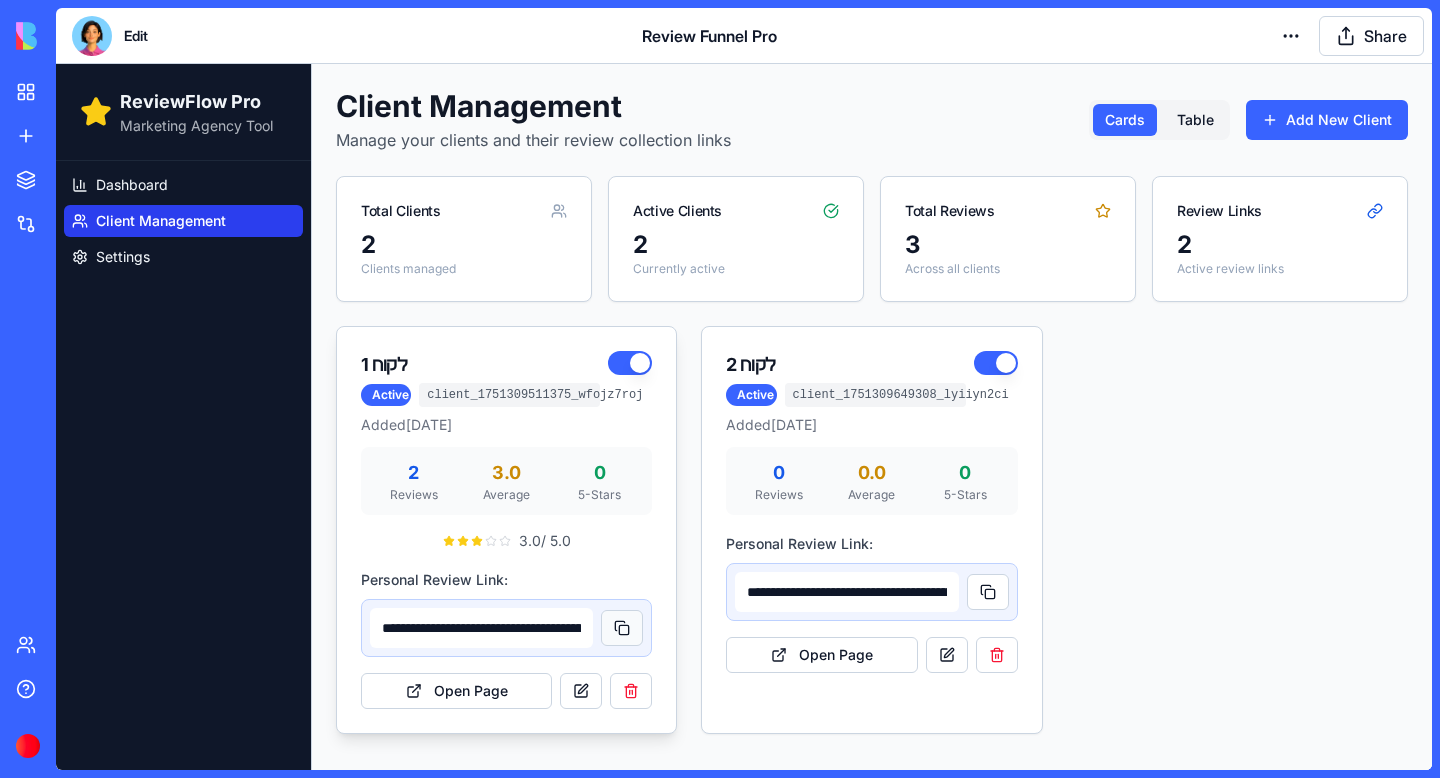 click at bounding box center (622, 628) 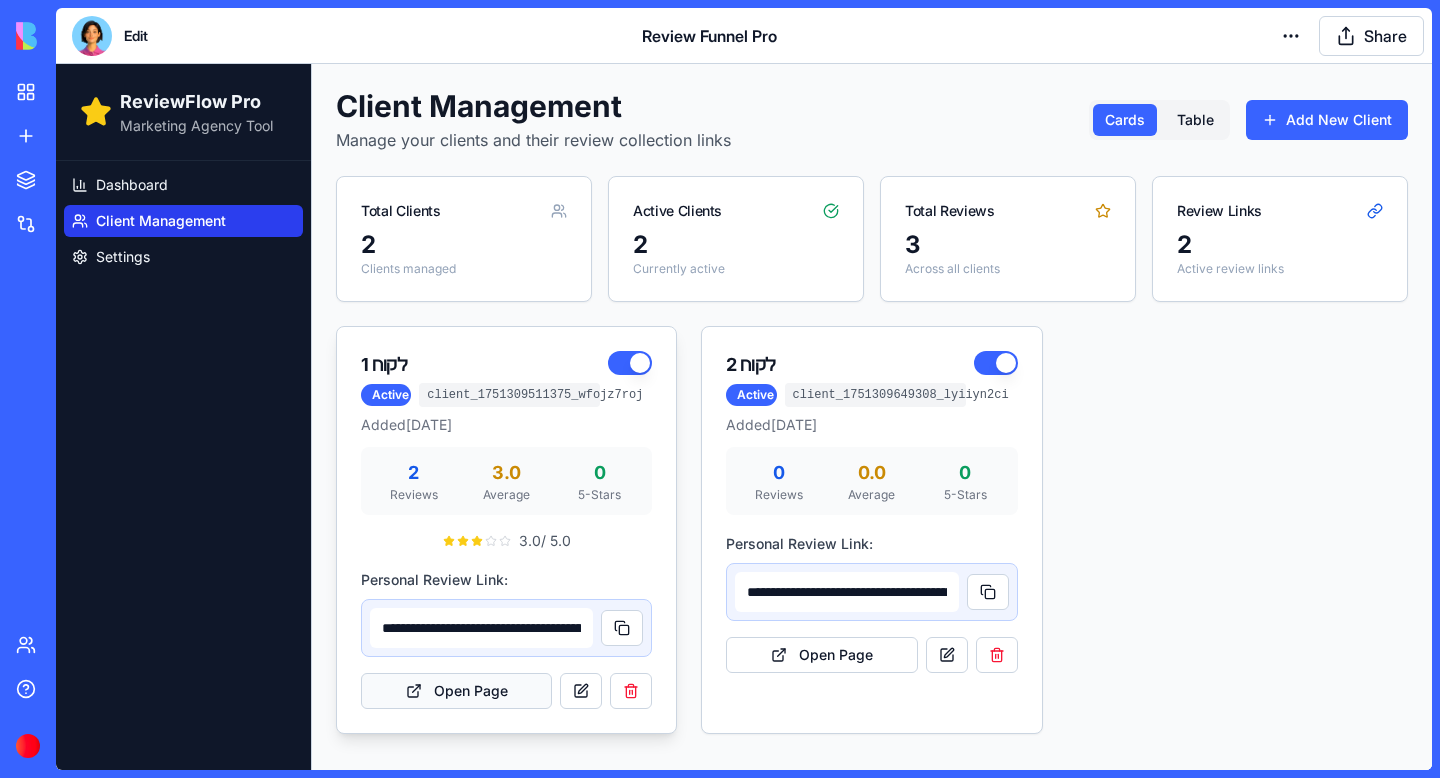 click on "Open Page" at bounding box center [456, 691] 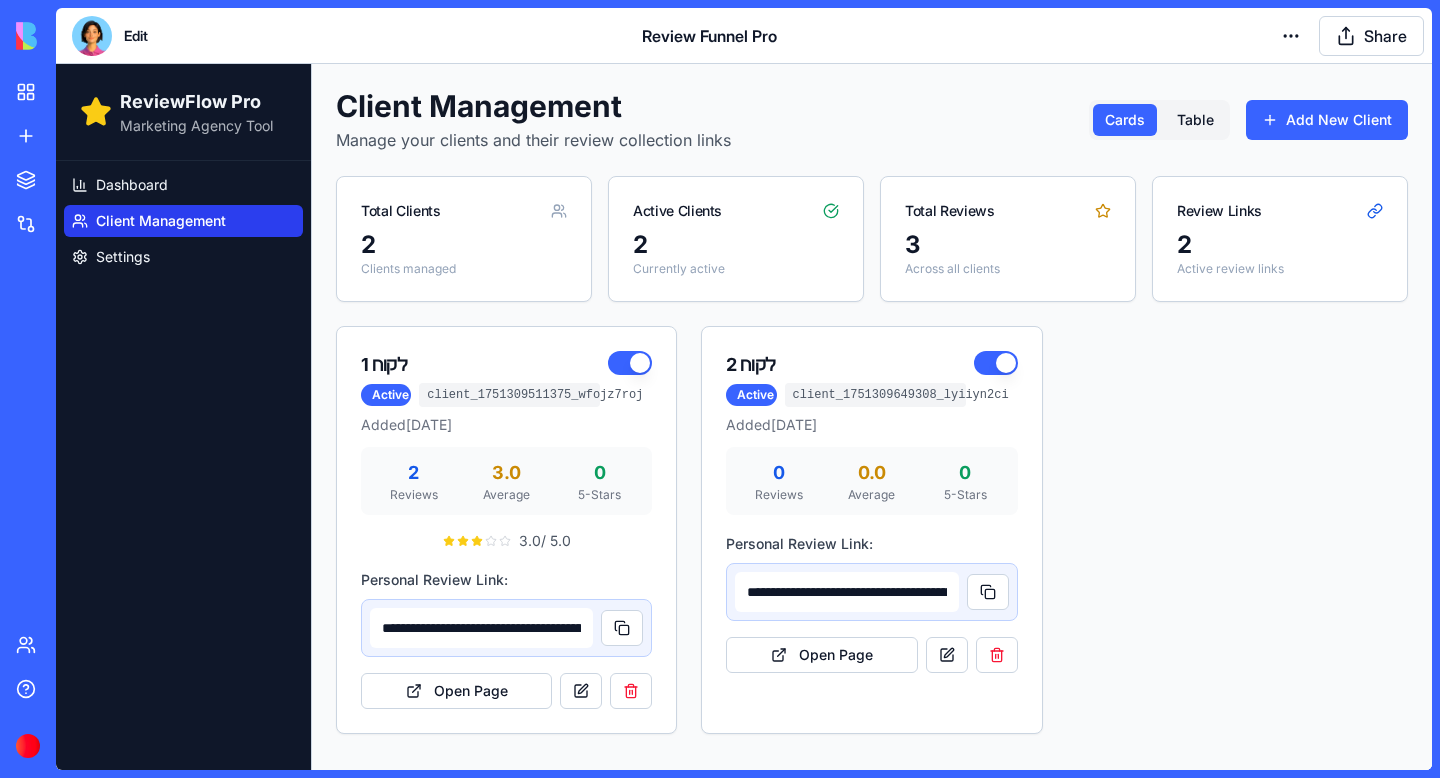 click on "Edit" at bounding box center [136, 36] 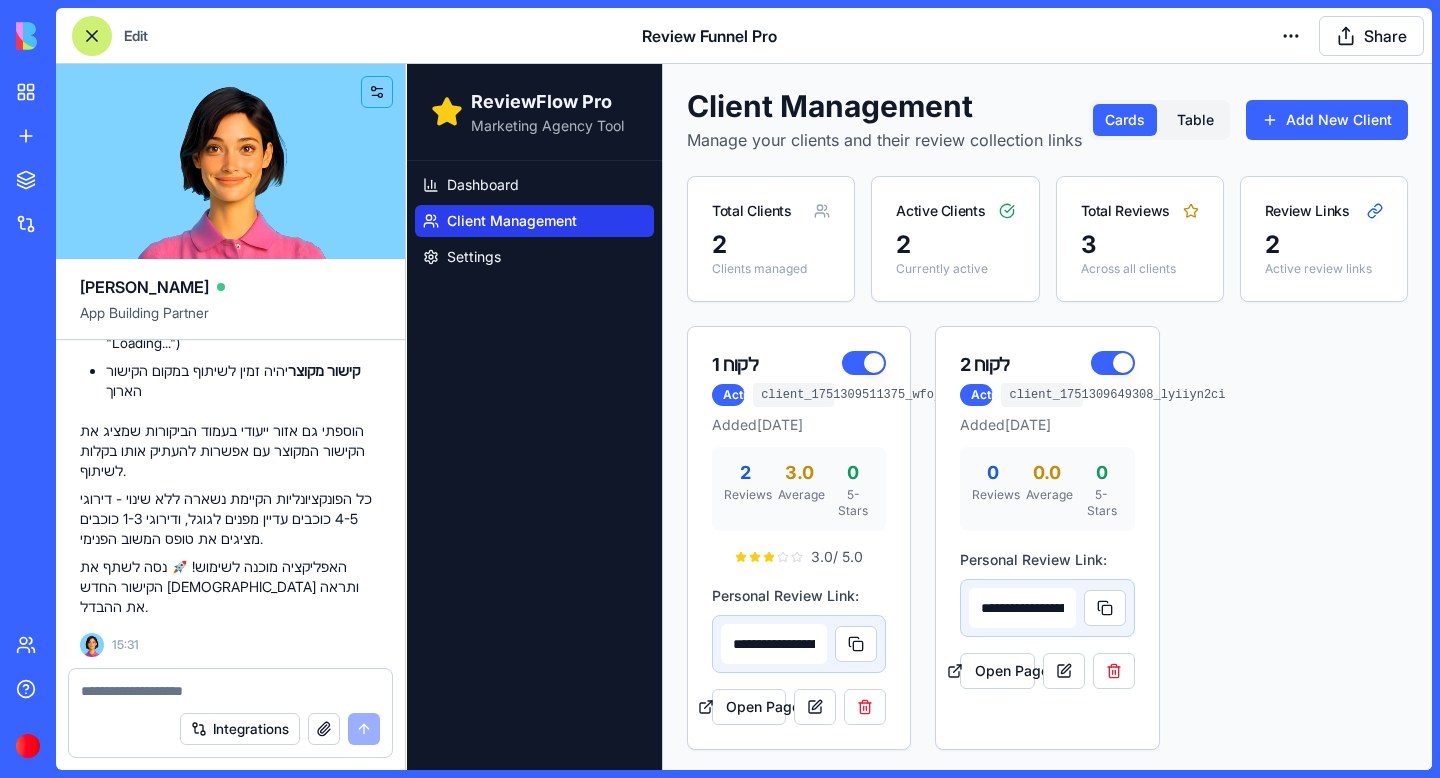 scroll, scrollTop: 17620, scrollLeft: 0, axis: vertical 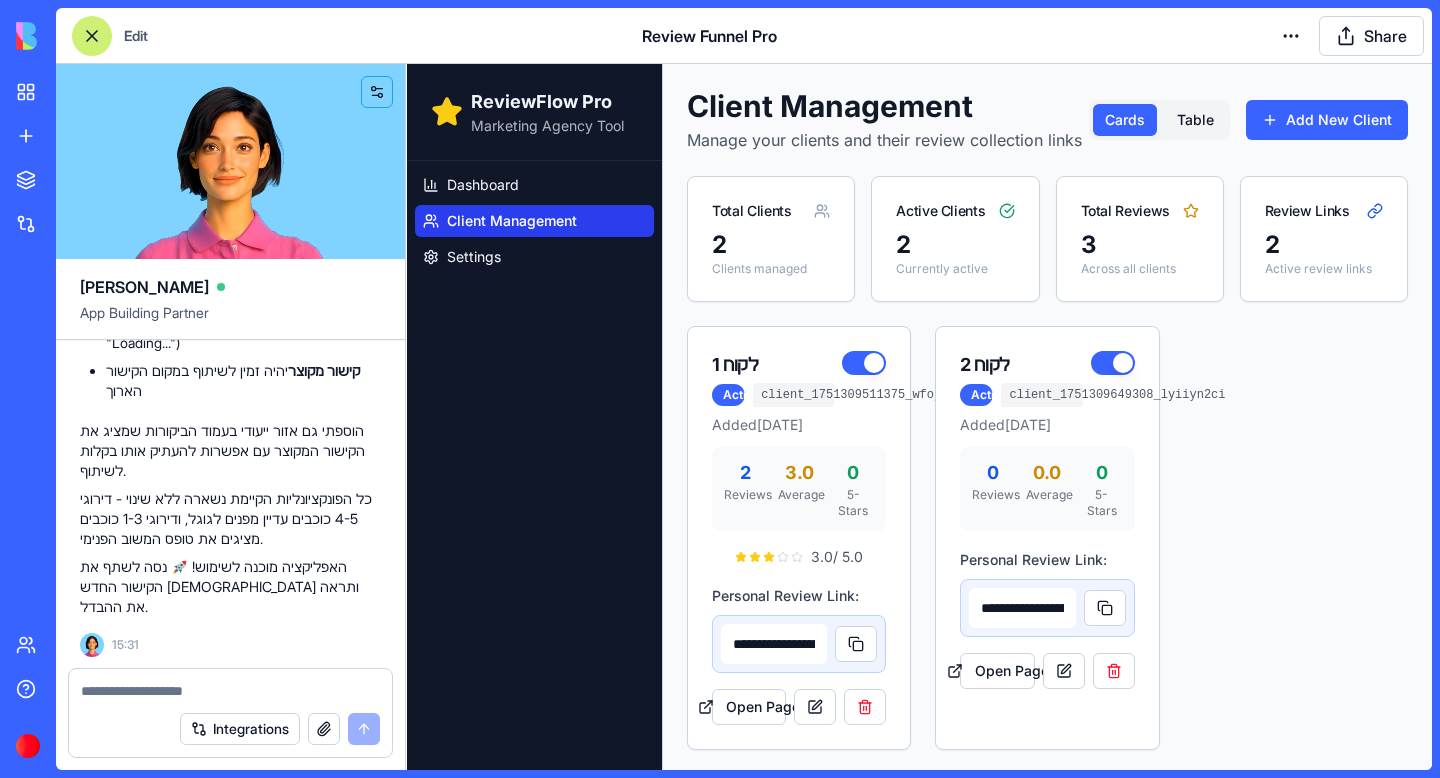 click at bounding box center (230, 691) 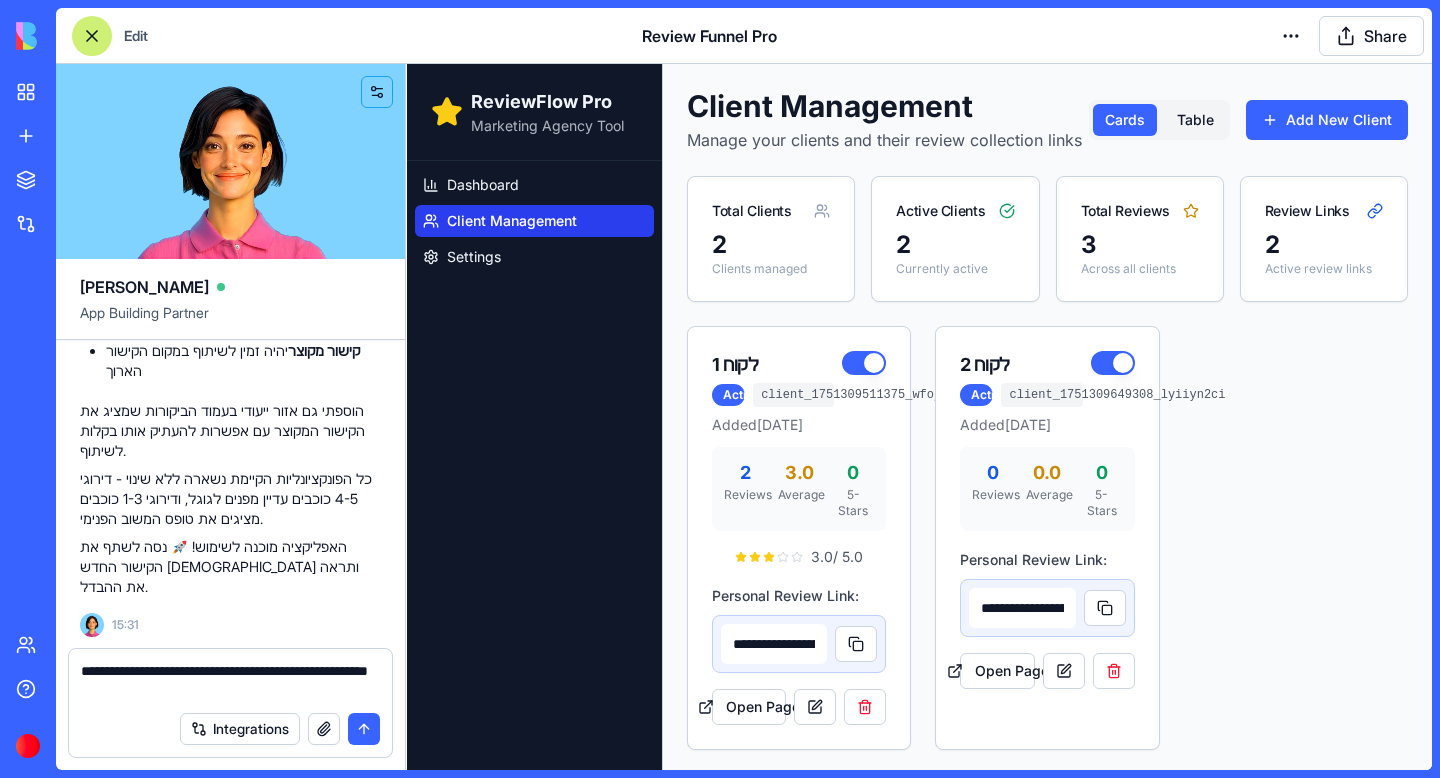 type on "**********" 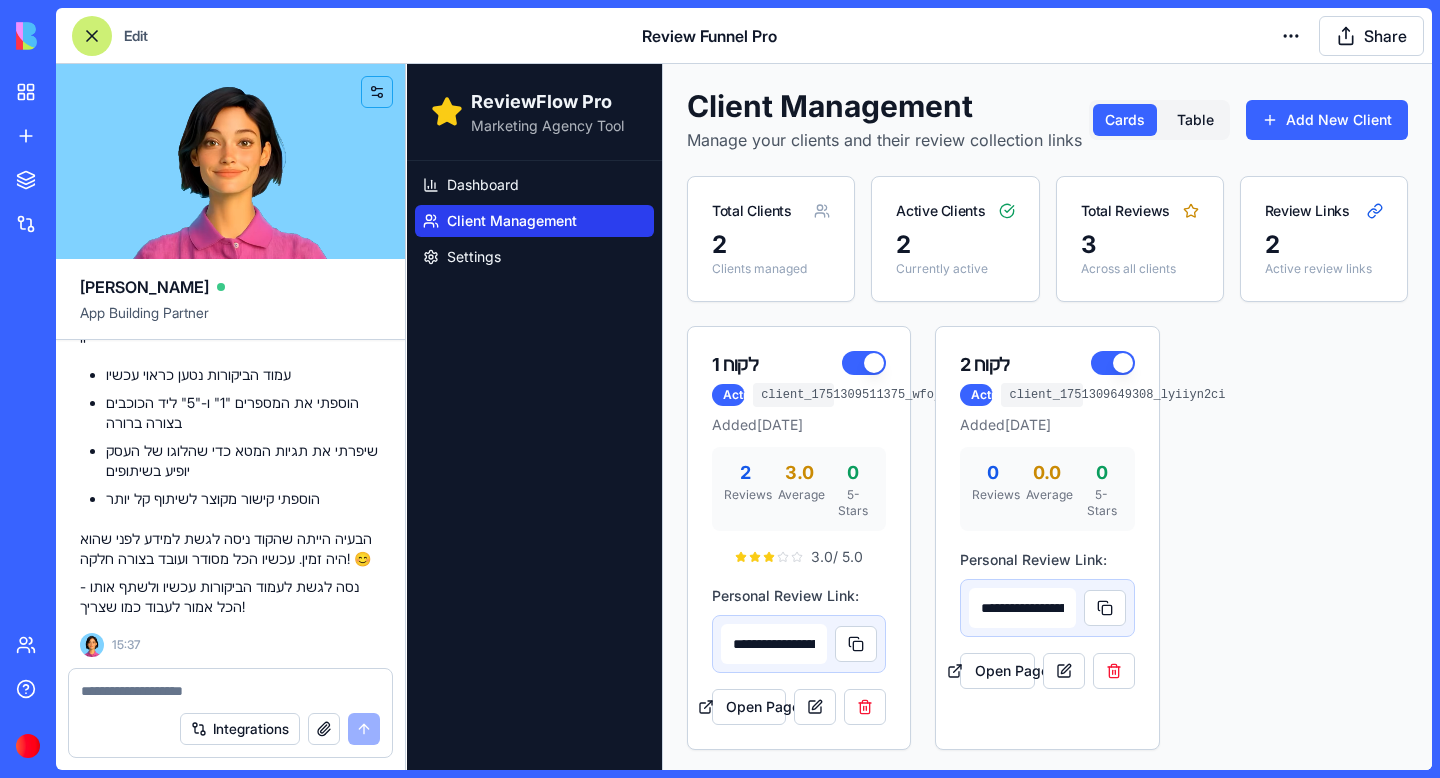 scroll, scrollTop: 18416, scrollLeft: 0, axis: vertical 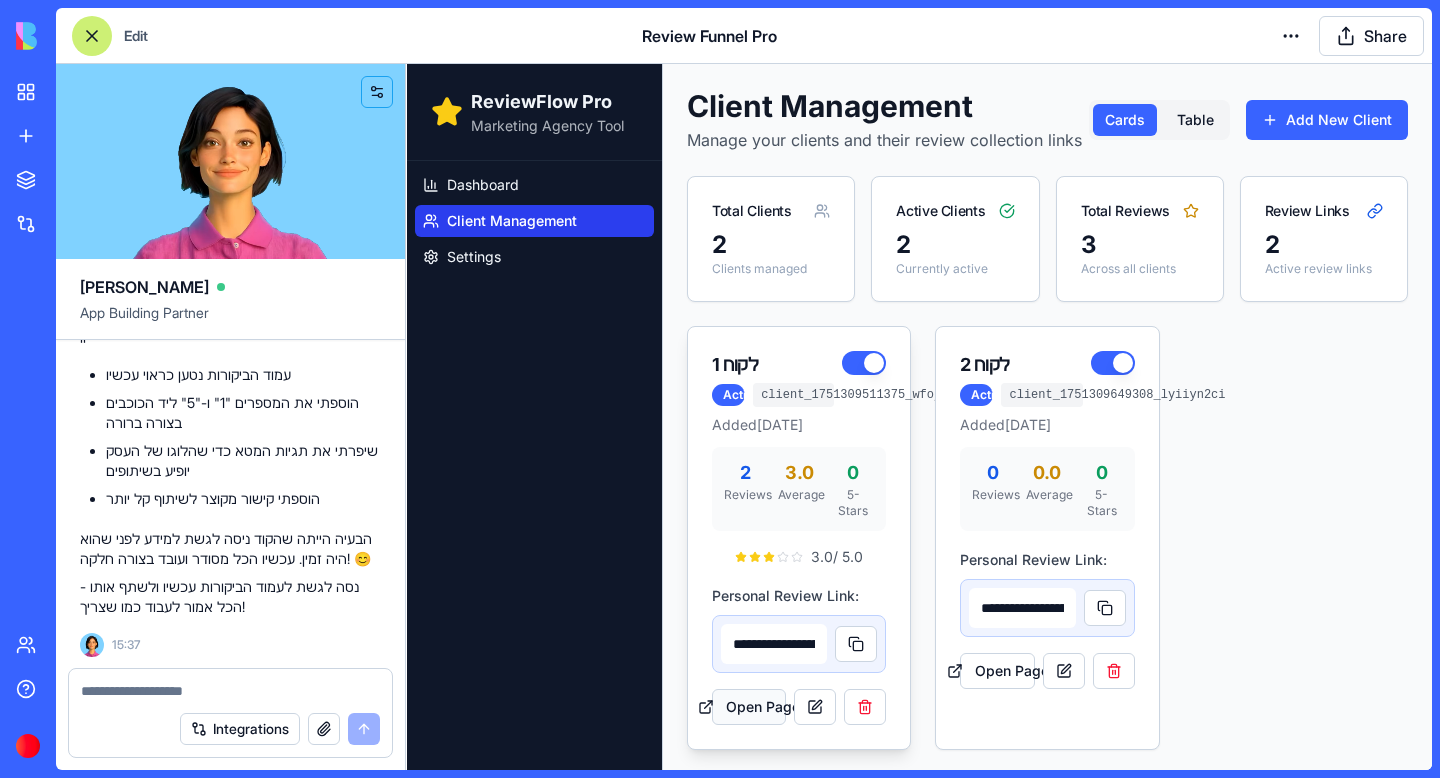 click on "Open Page" at bounding box center (749, 707) 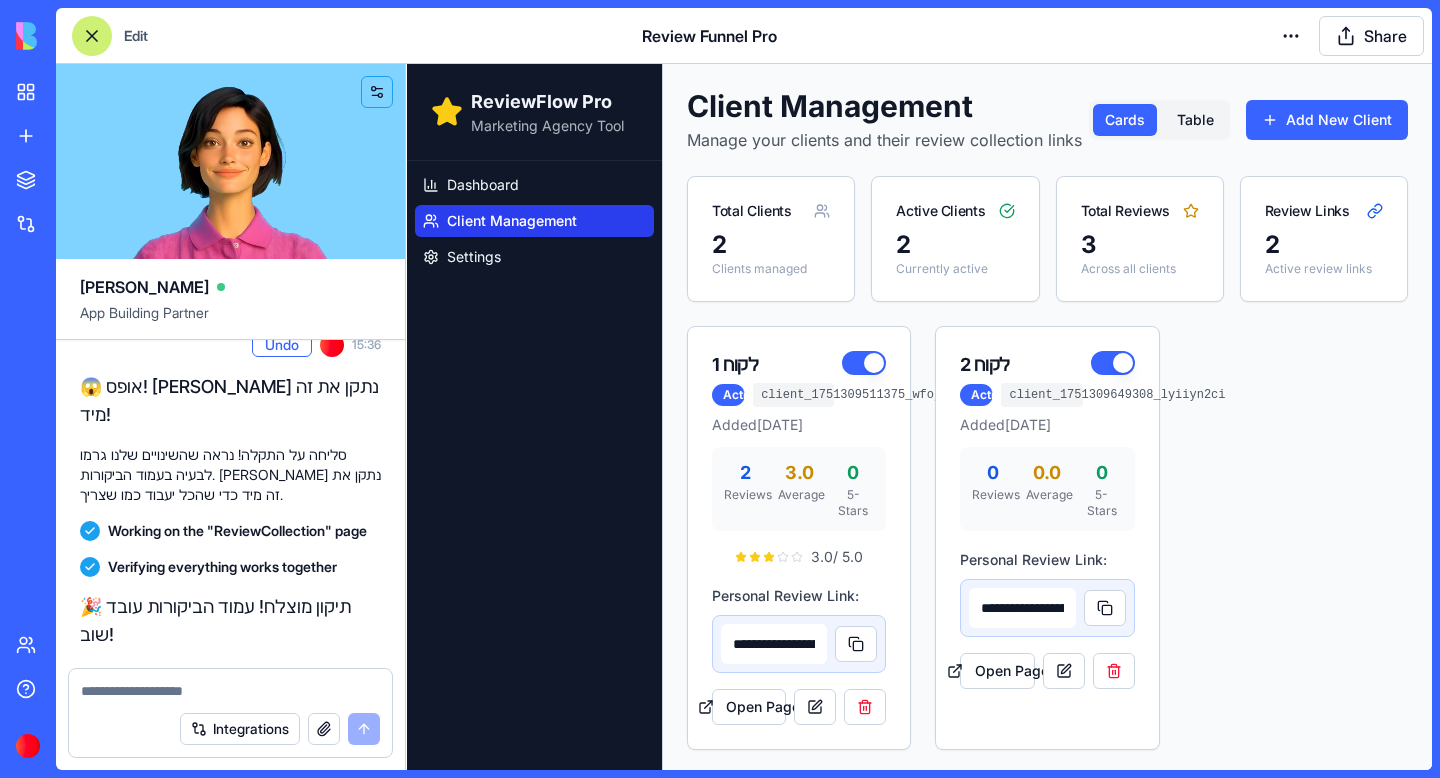 scroll, scrollTop: 17190, scrollLeft: 0, axis: vertical 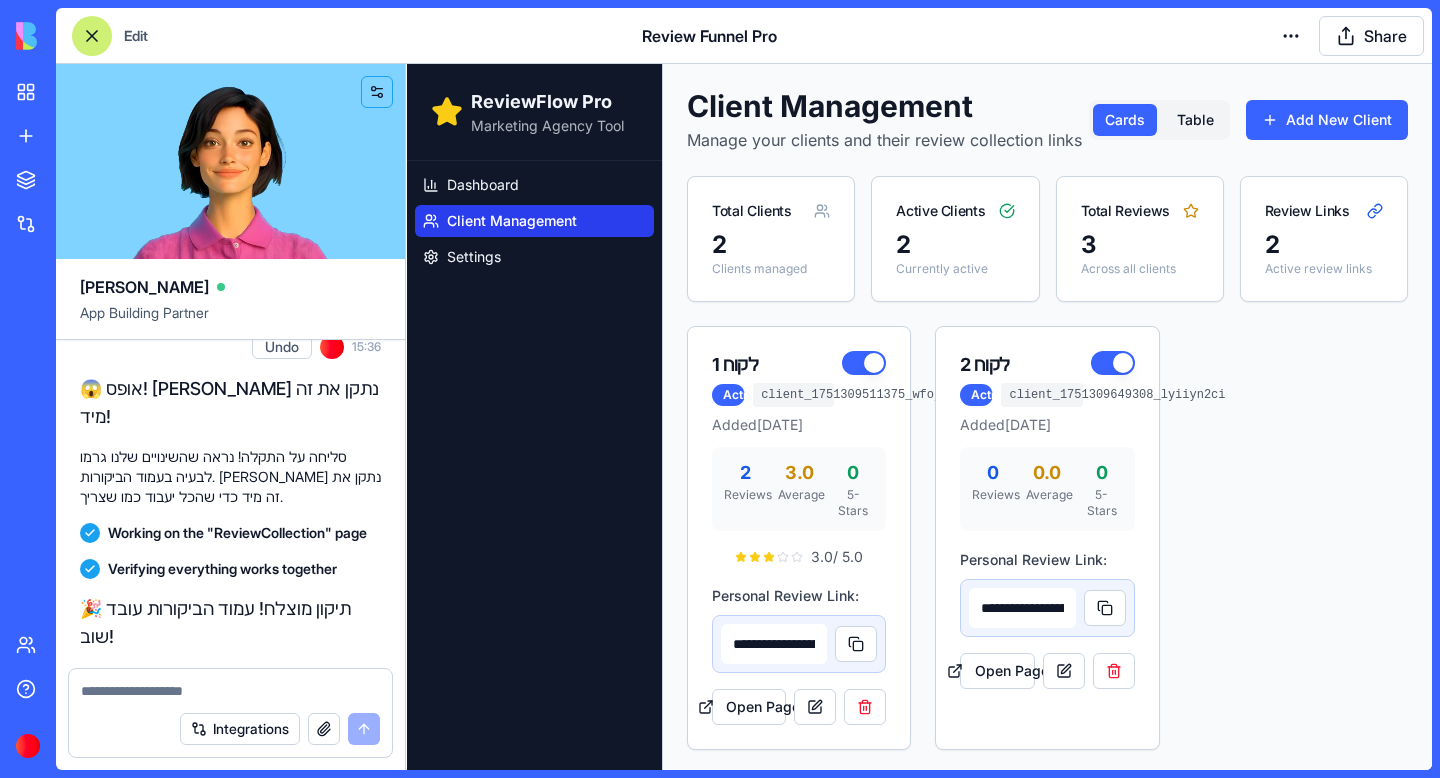 click on "Undo" at bounding box center [282, -341] 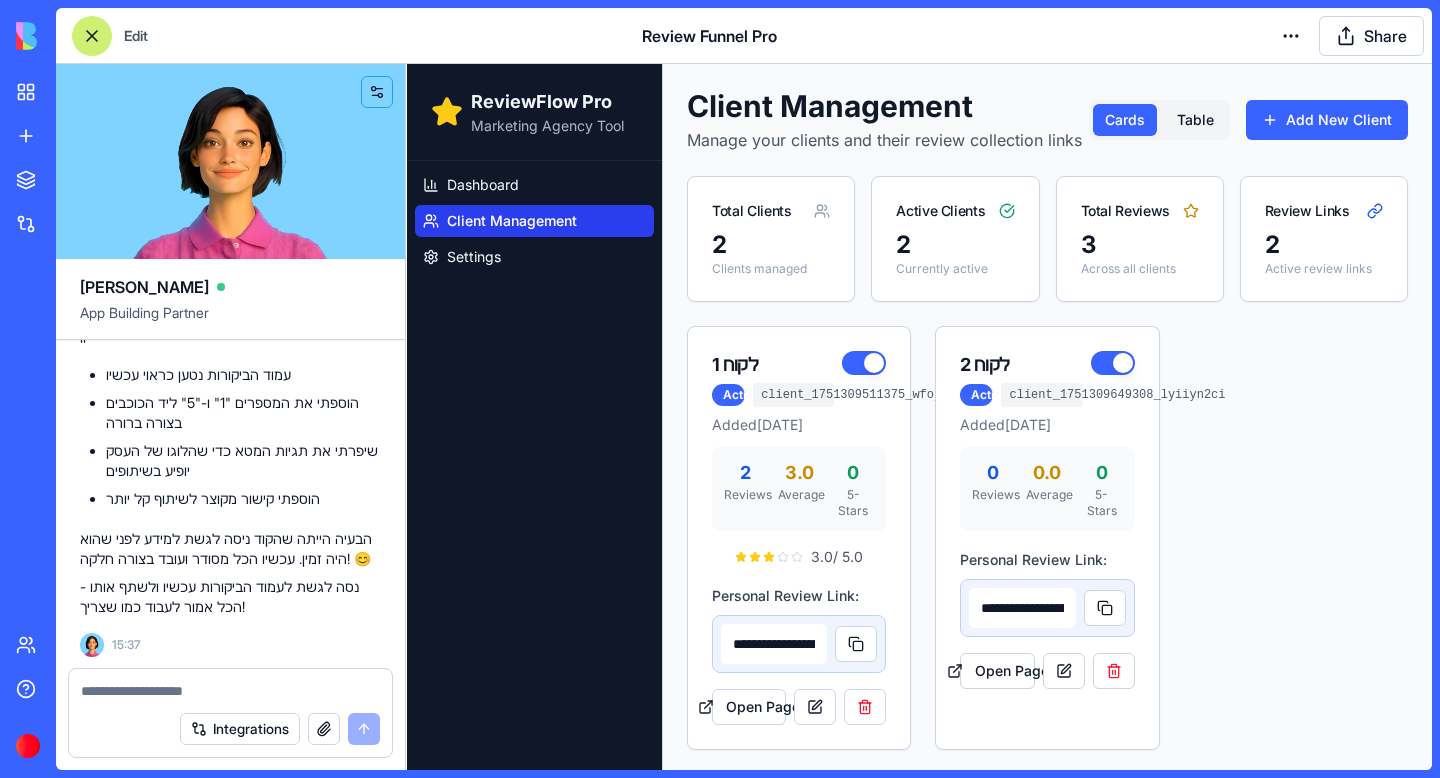 scroll, scrollTop: 18416, scrollLeft: 0, axis: vertical 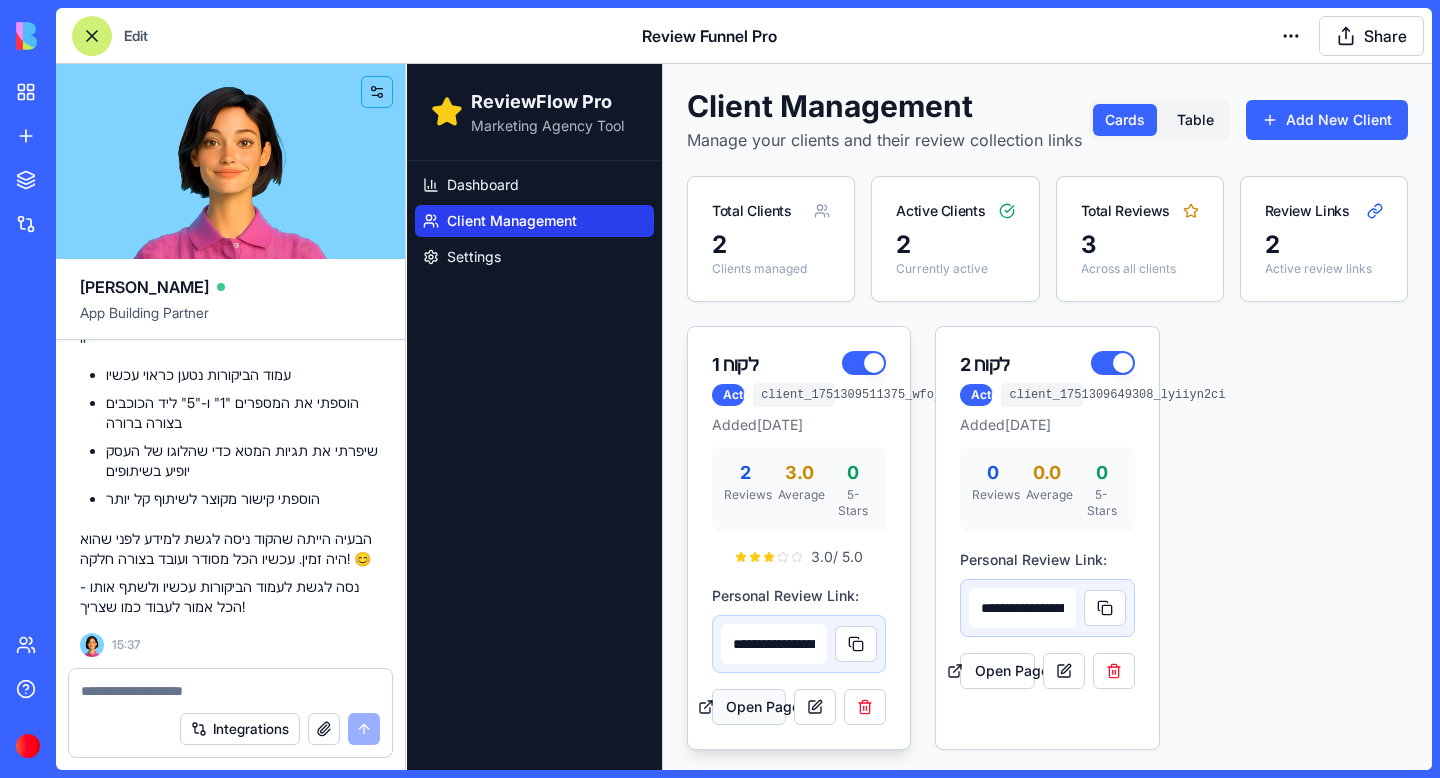 click on "Open Page" at bounding box center (749, 707) 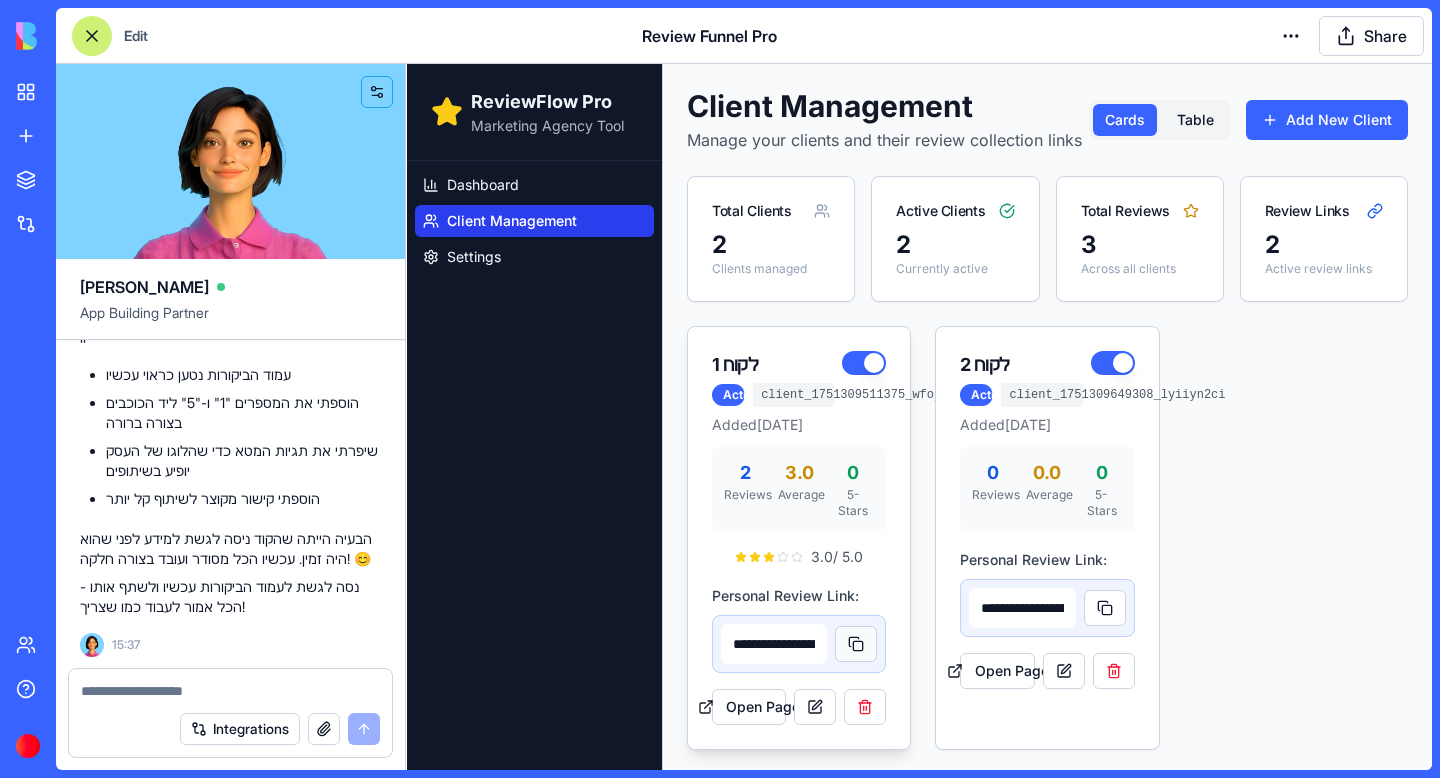 click at bounding box center [856, 644] 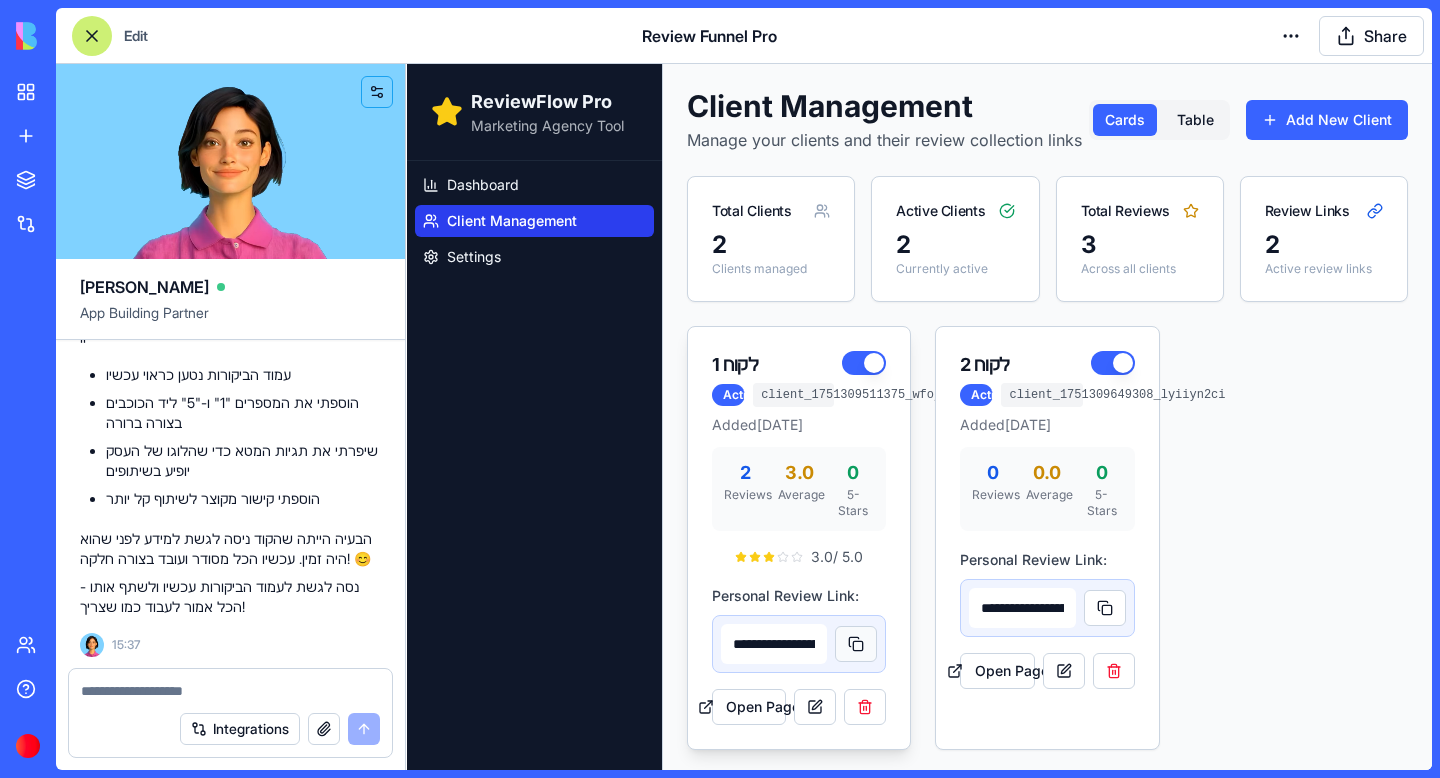 click at bounding box center [856, 644] 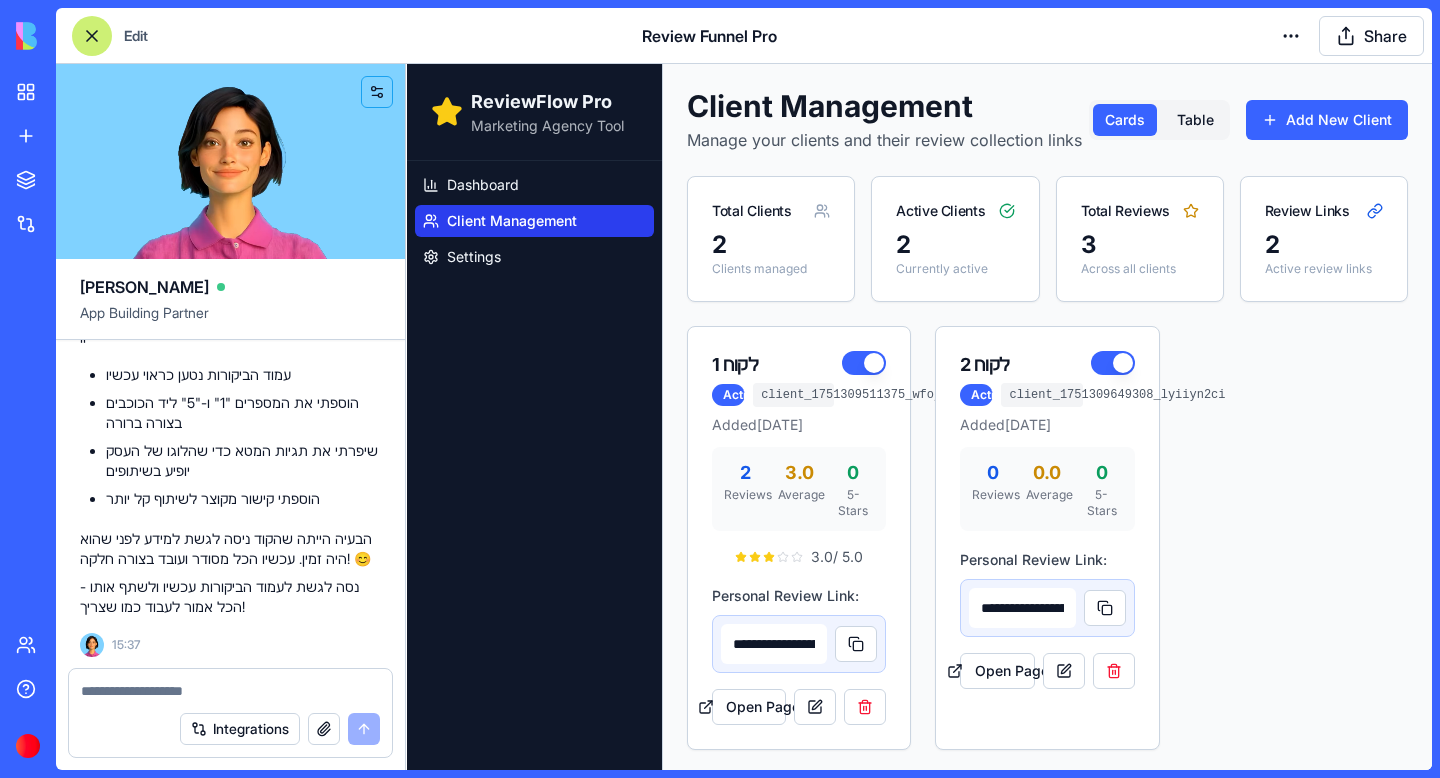 click at bounding box center [230, 691] 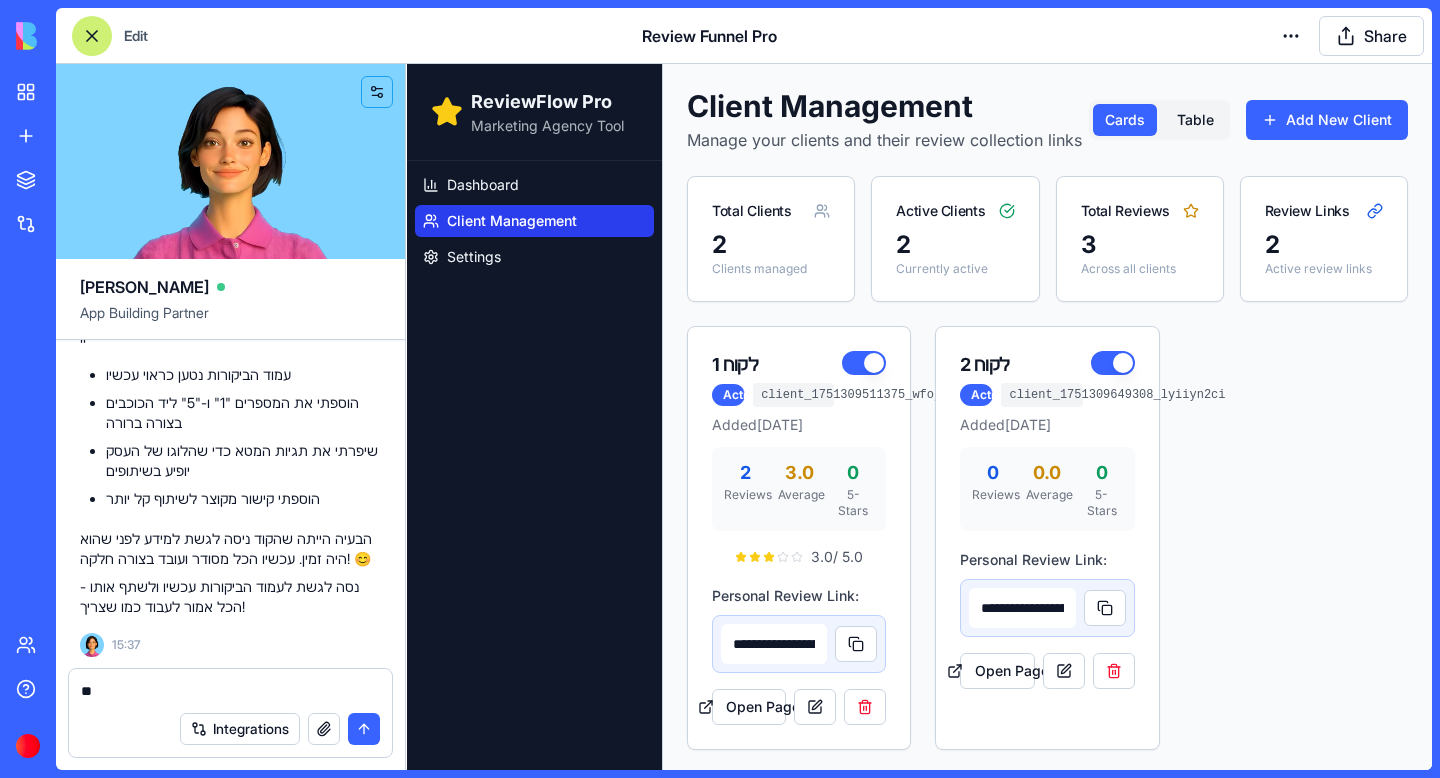 type on "*" 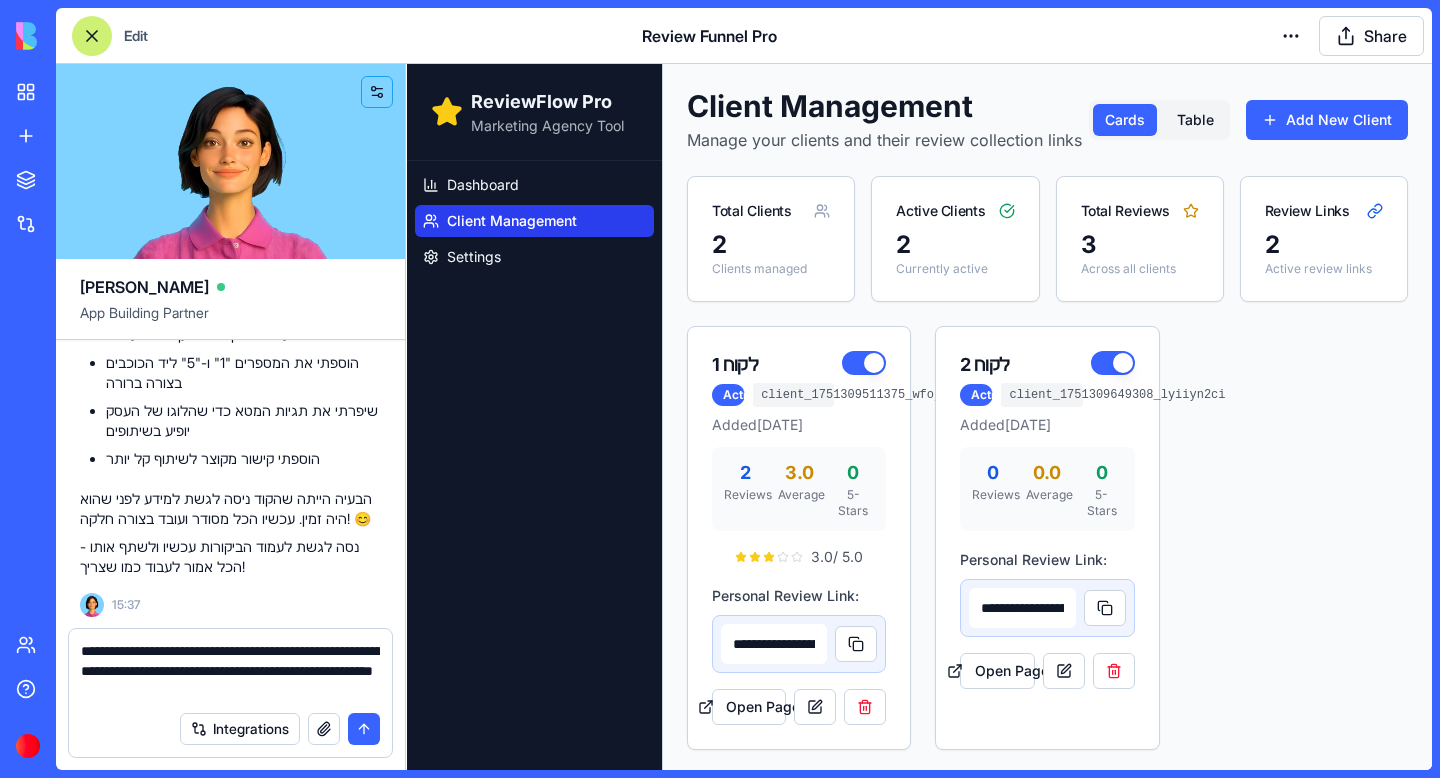 click on "**********" at bounding box center [230, 671] 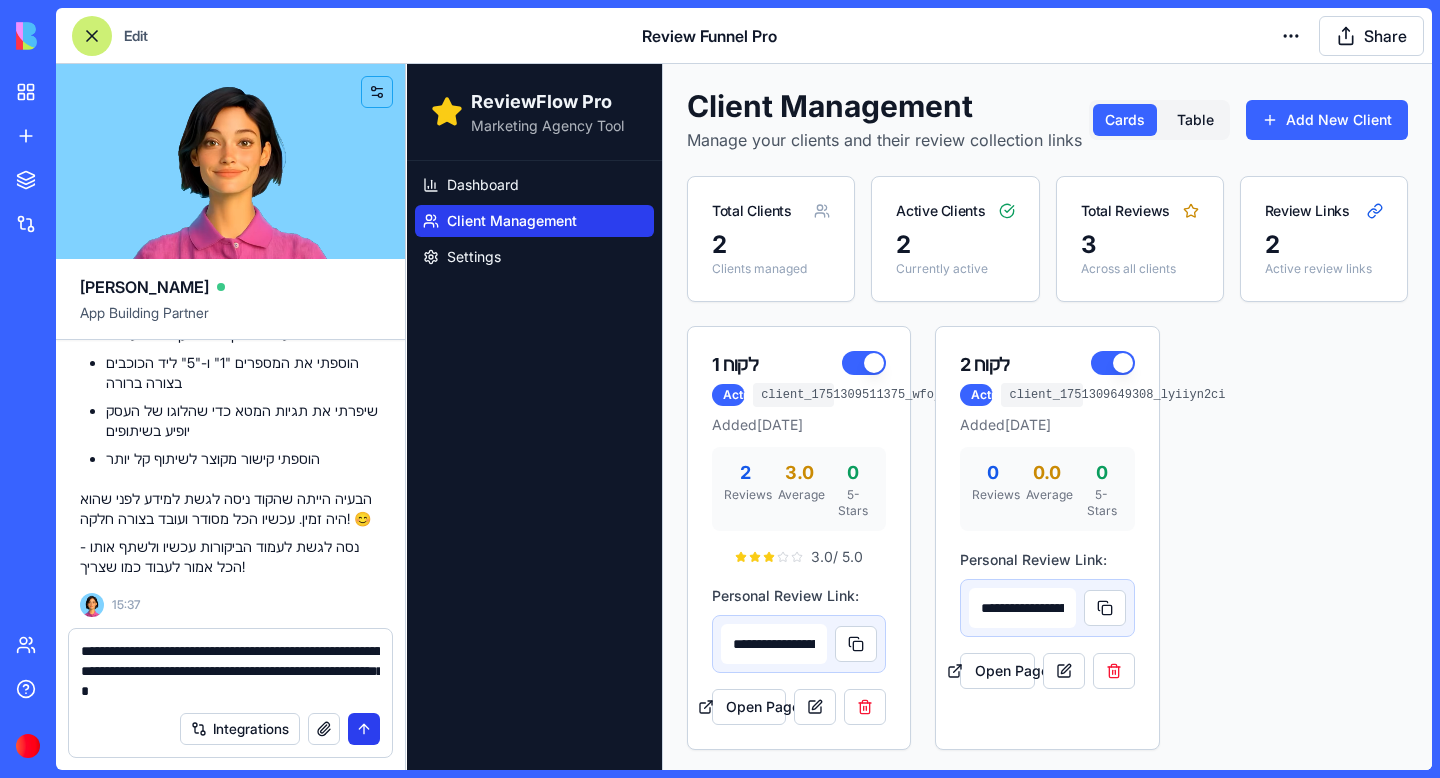 type on "**********" 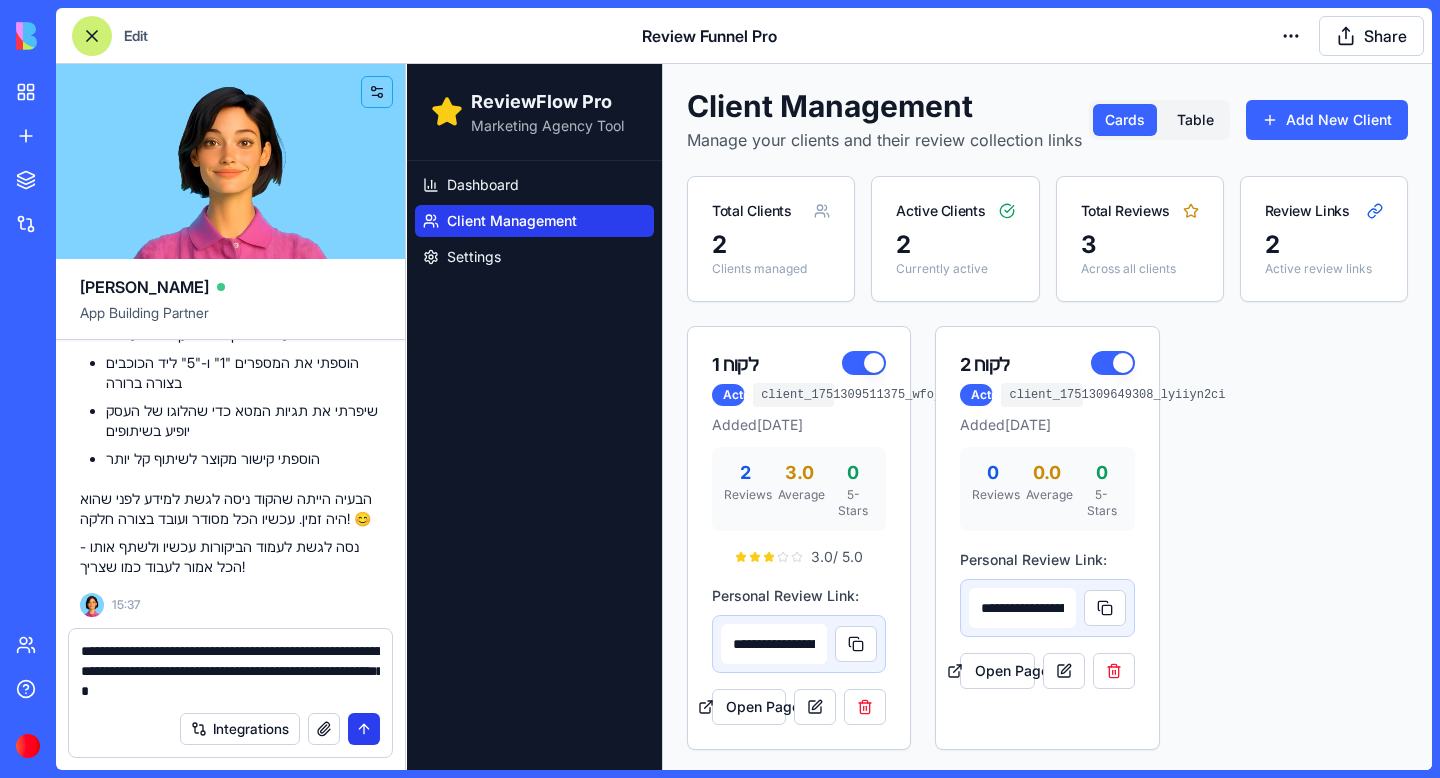 click at bounding box center [364, 729] 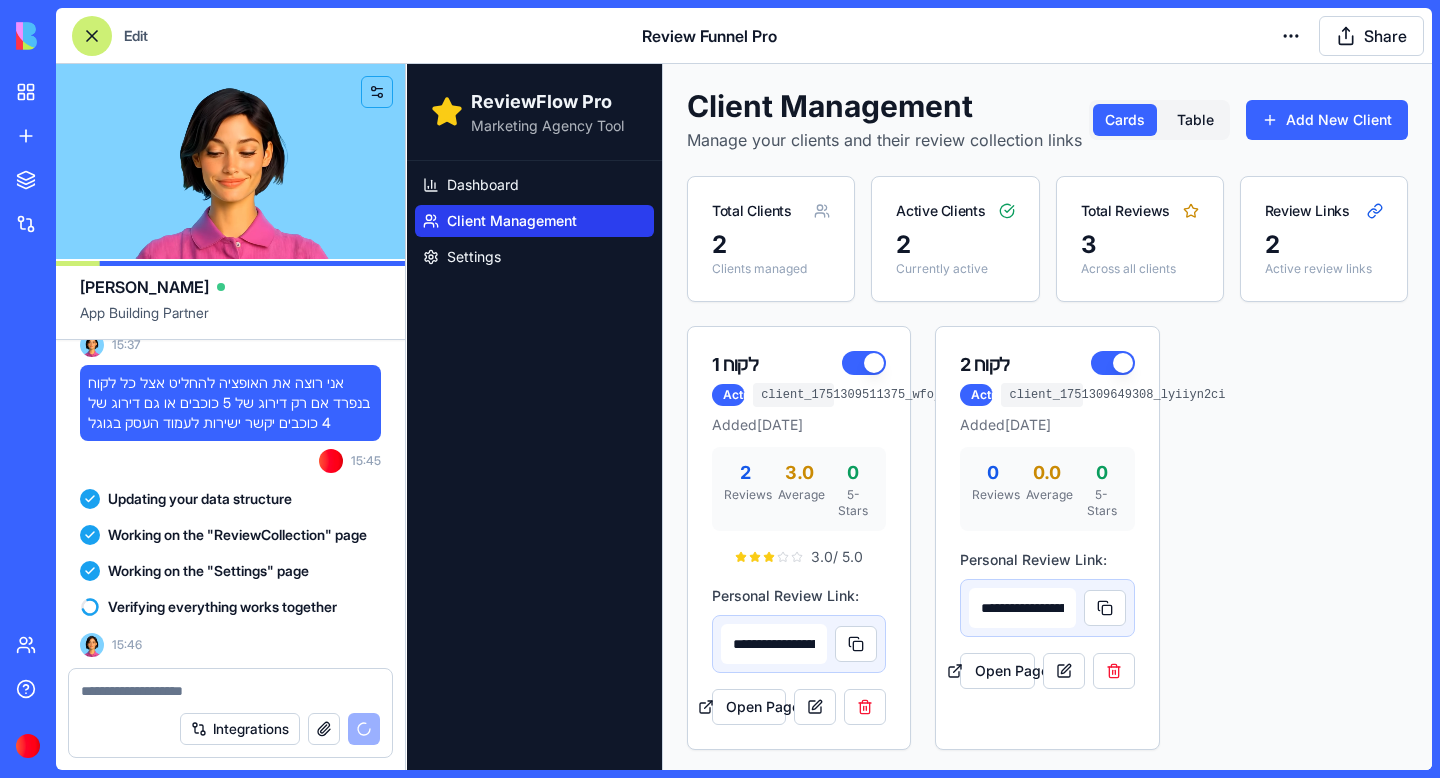 scroll, scrollTop: 19252, scrollLeft: 0, axis: vertical 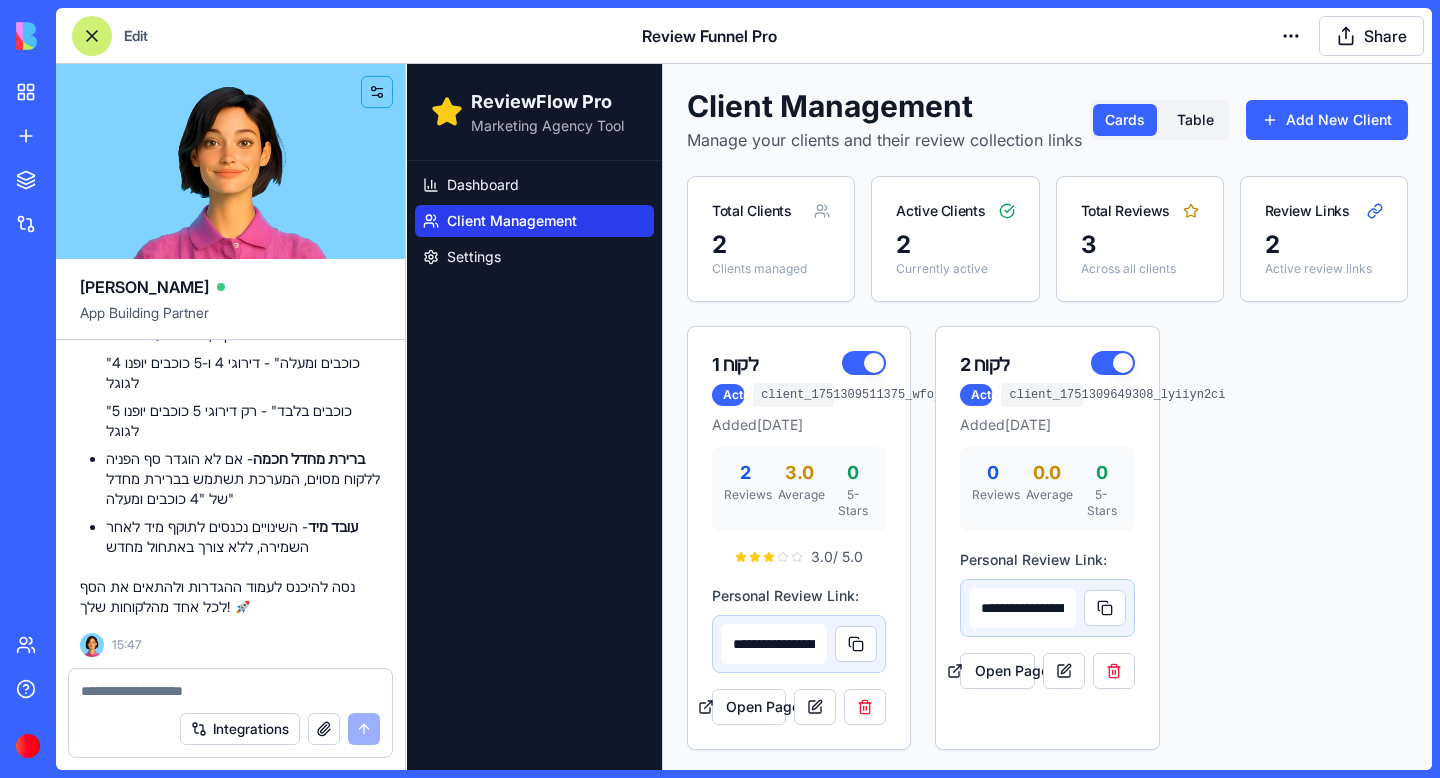 click at bounding box center (230, 691) 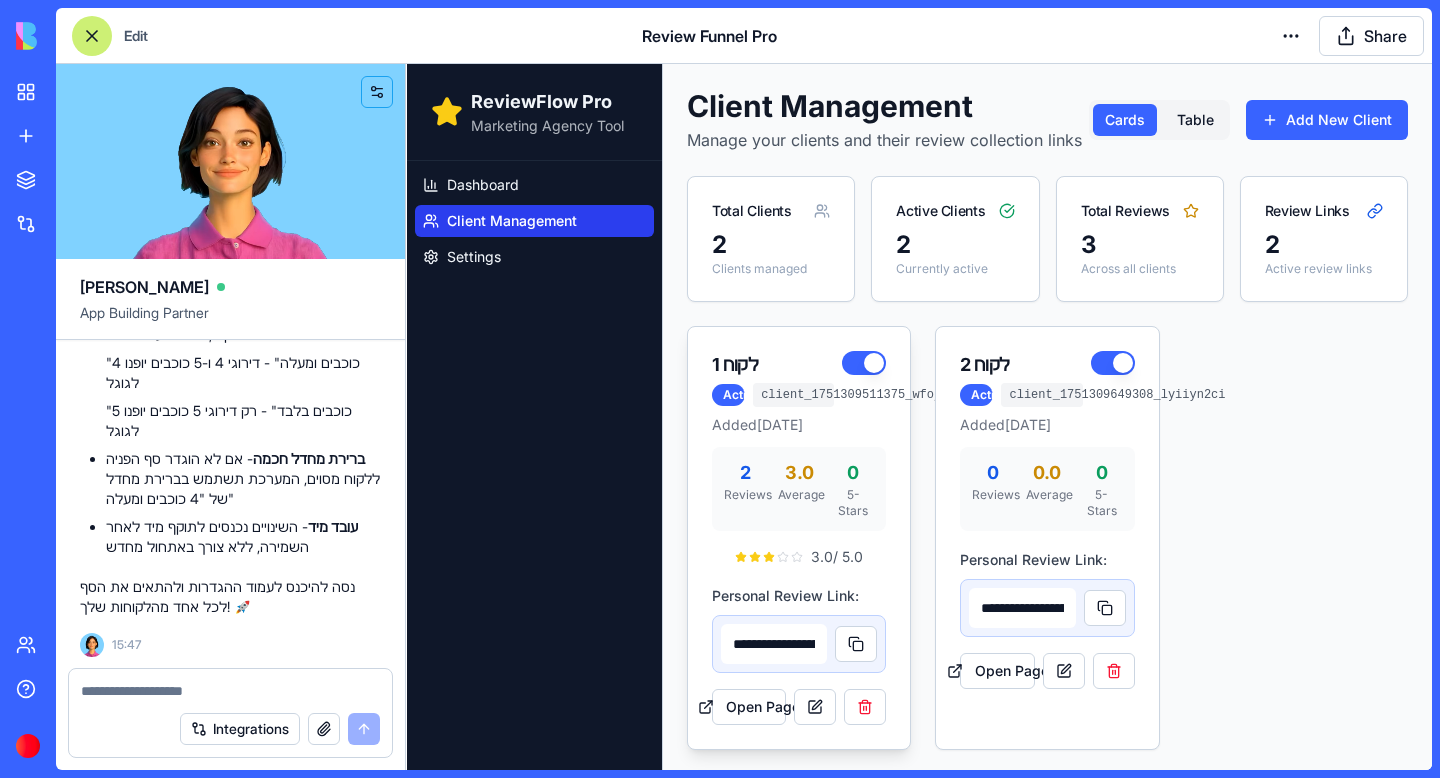 scroll, scrollTop: 8, scrollLeft: 0, axis: vertical 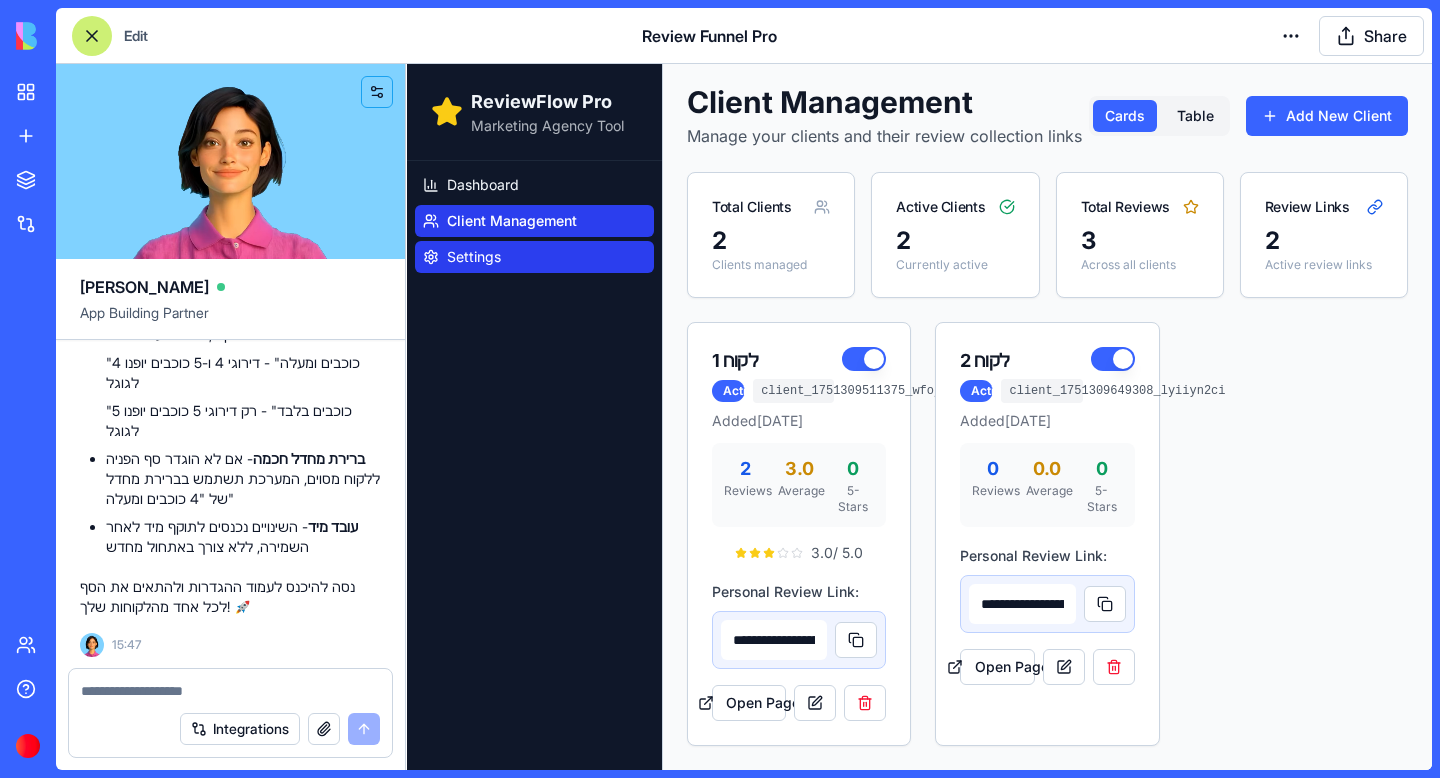 click on "Settings" at bounding box center (474, 257) 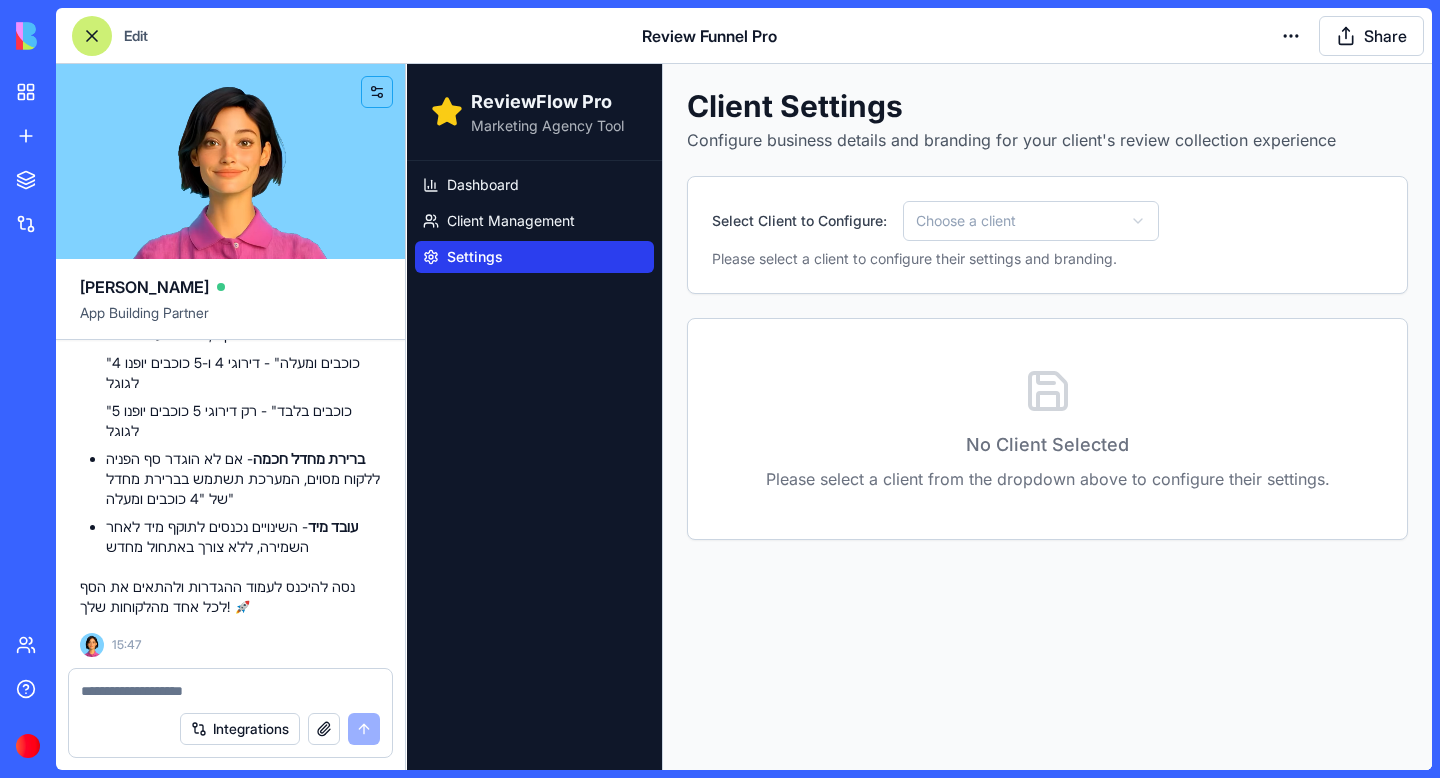 click on "ReviewFlow Pro Marketing Agency Tool Dashboard Client Management Settings Client Settings Configure business details and branding for your client's review collection experience Select Client to Configure: Choose a client Please select a client to configure their settings and branding. No Client Selected Please select a client from the dropdown above to configure their settings." at bounding box center [919, 417] 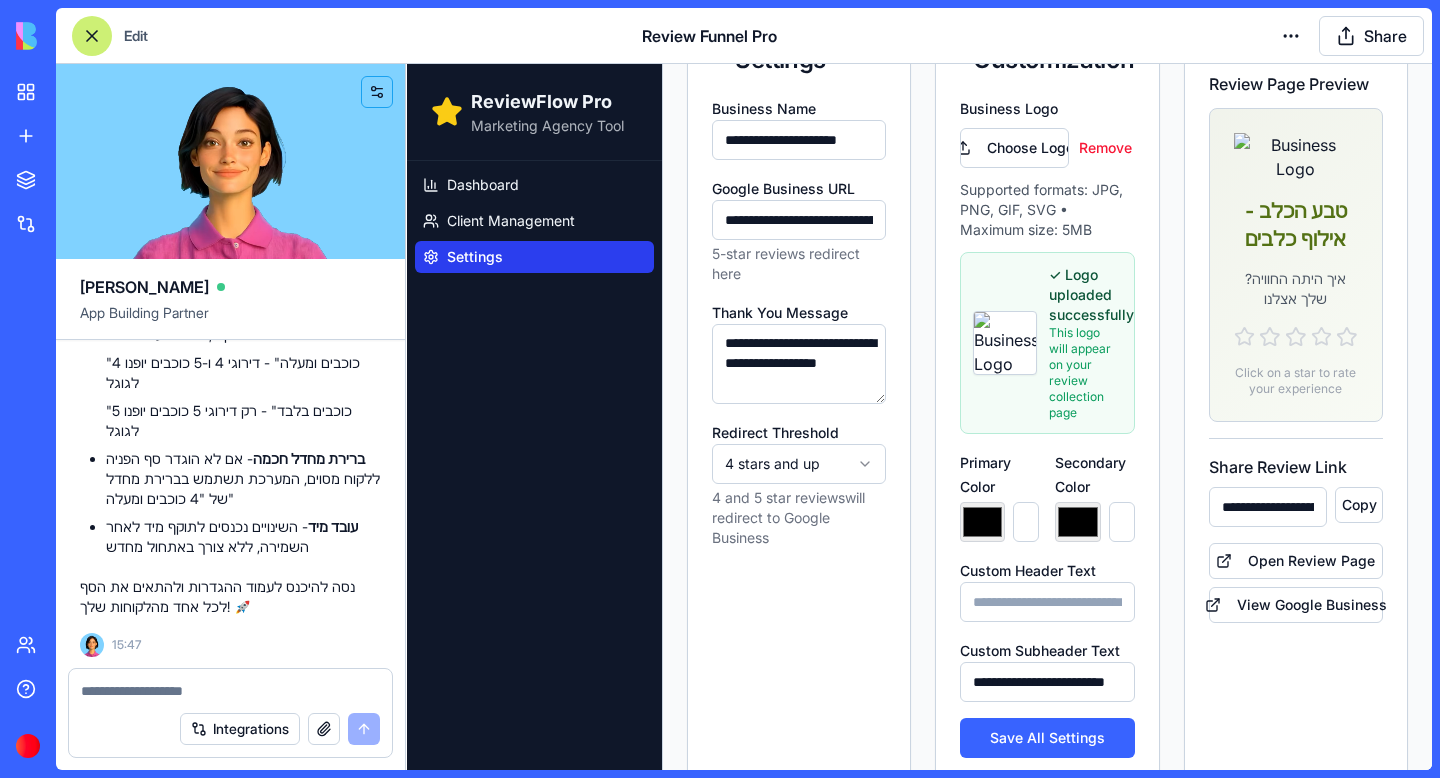 scroll, scrollTop: 280, scrollLeft: 0, axis: vertical 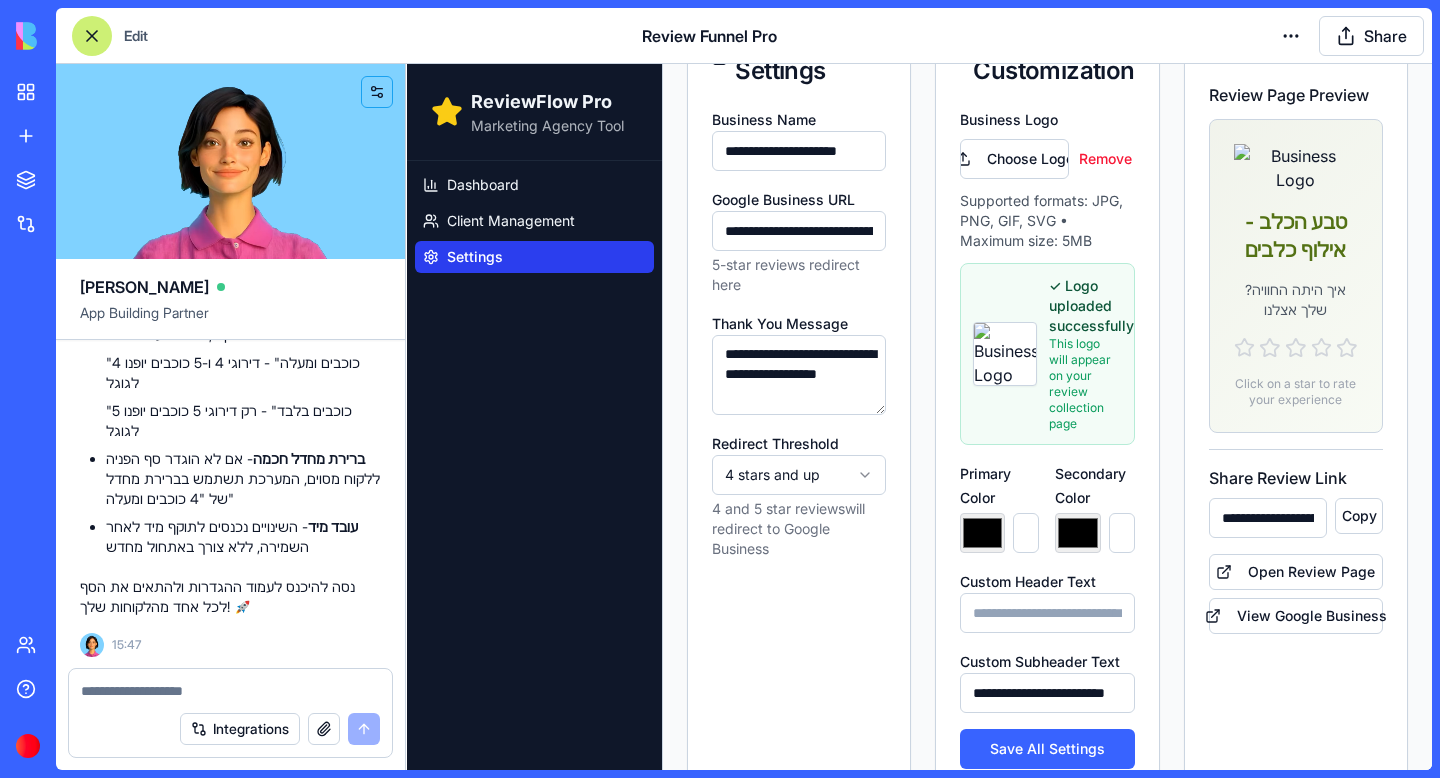 click at bounding box center [230, 691] 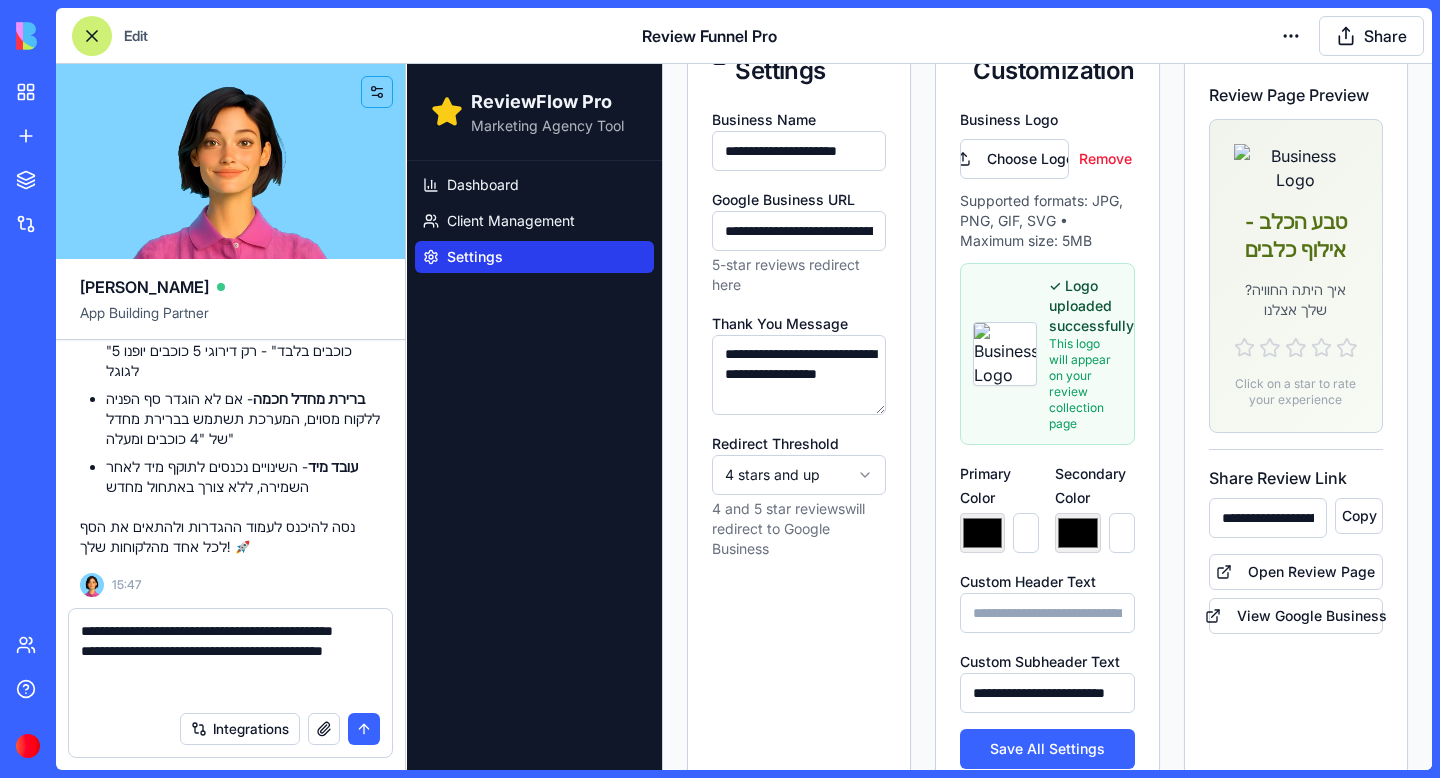 drag, startPoint x: 165, startPoint y: 693, endPoint x: 346, endPoint y: 668, distance: 182.71837 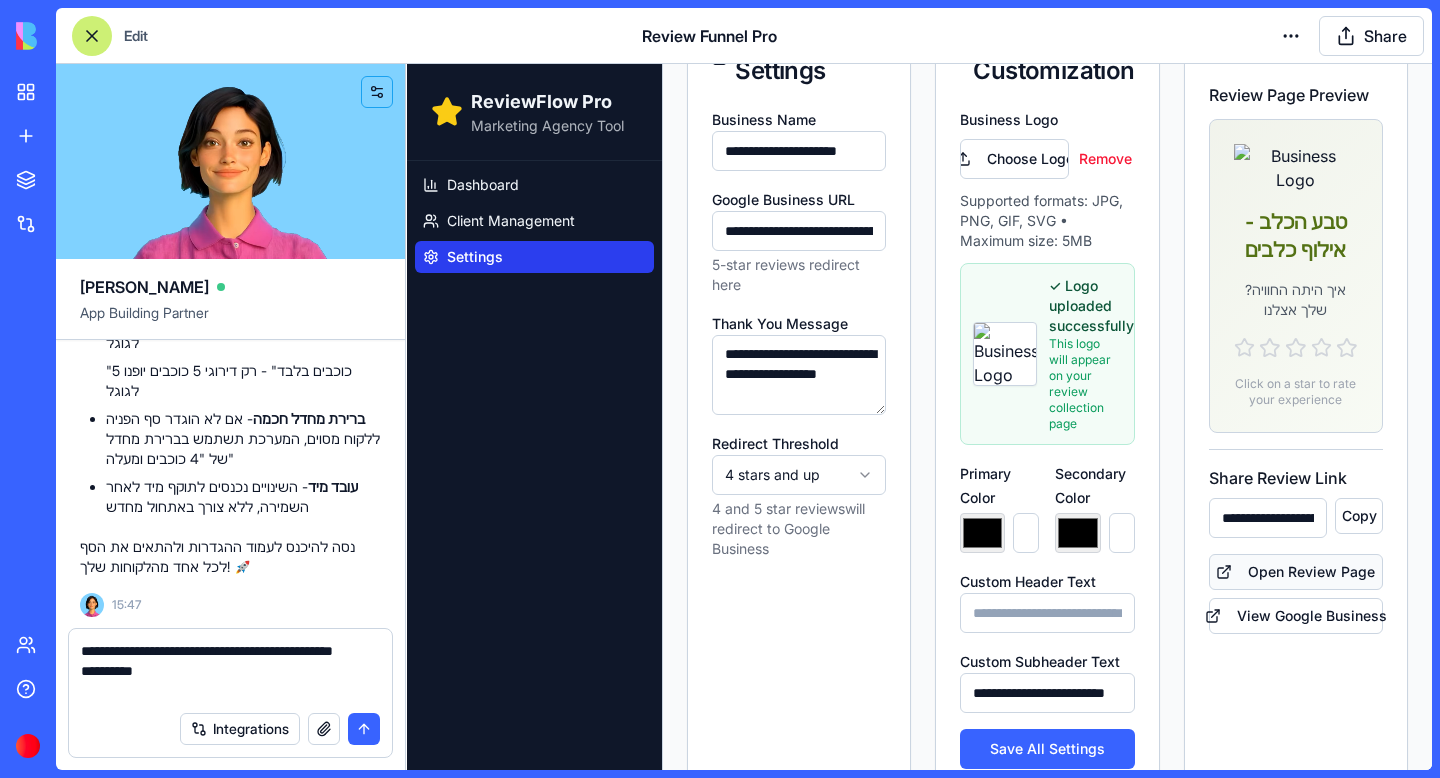 click on "Open Review Page" at bounding box center [1296, 572] 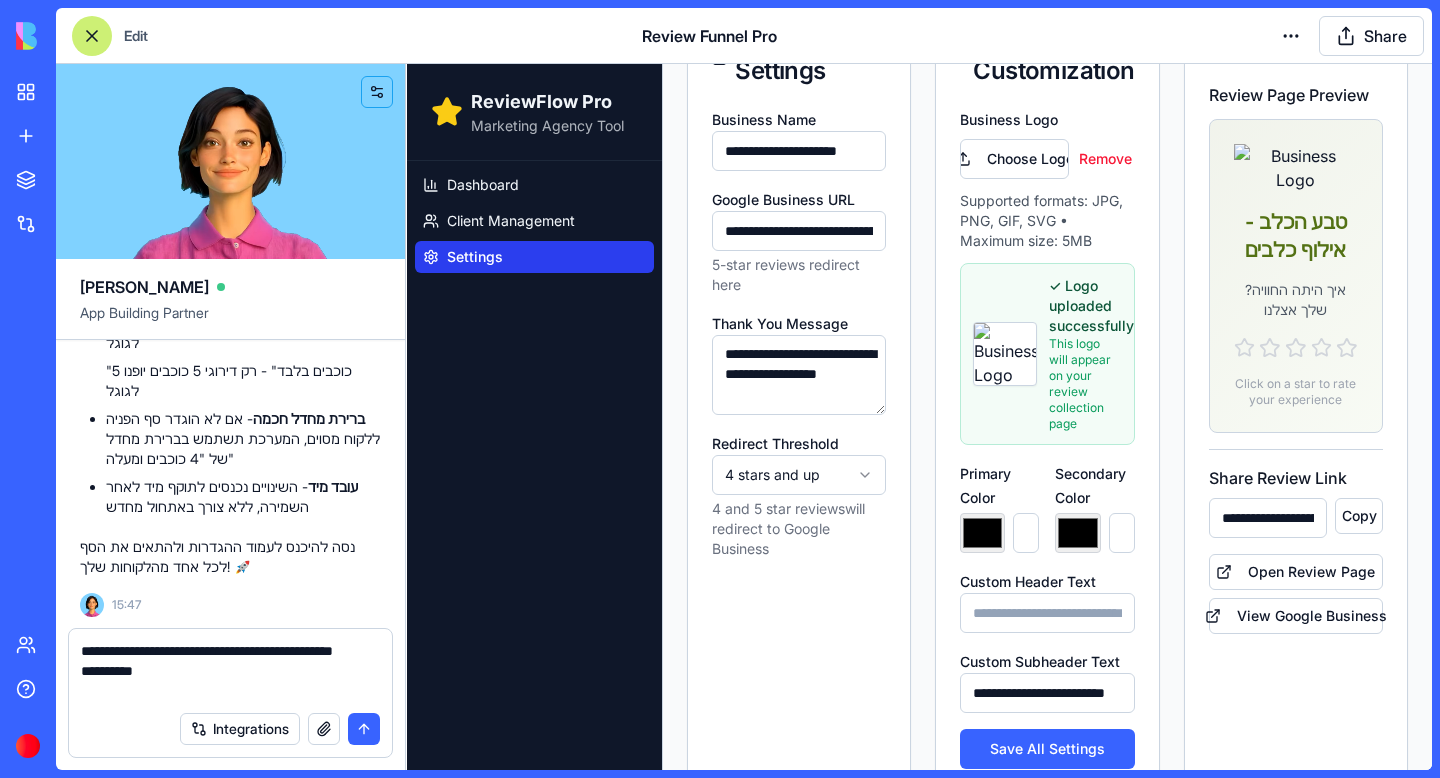 click on "**********" at bounding box center (230, 671) 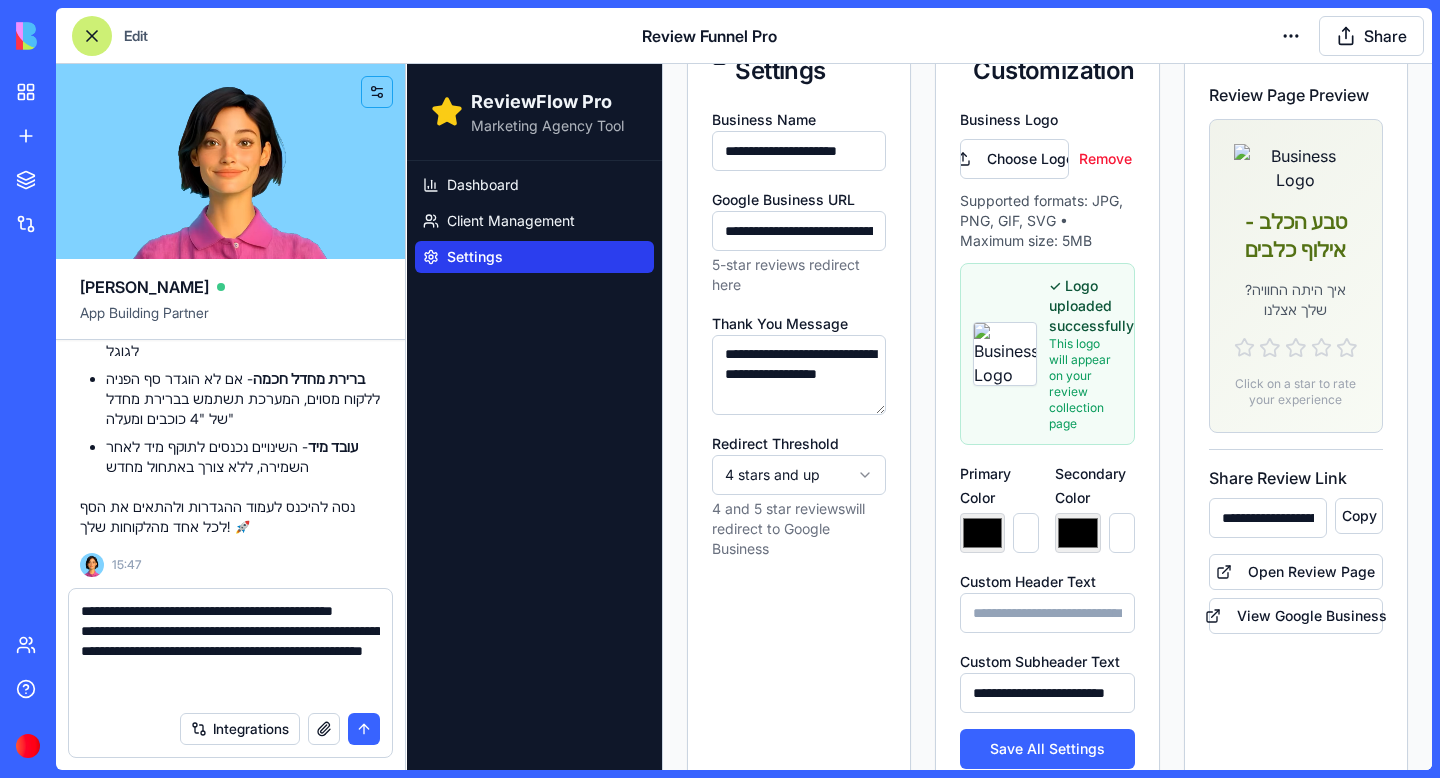 type on "**********" 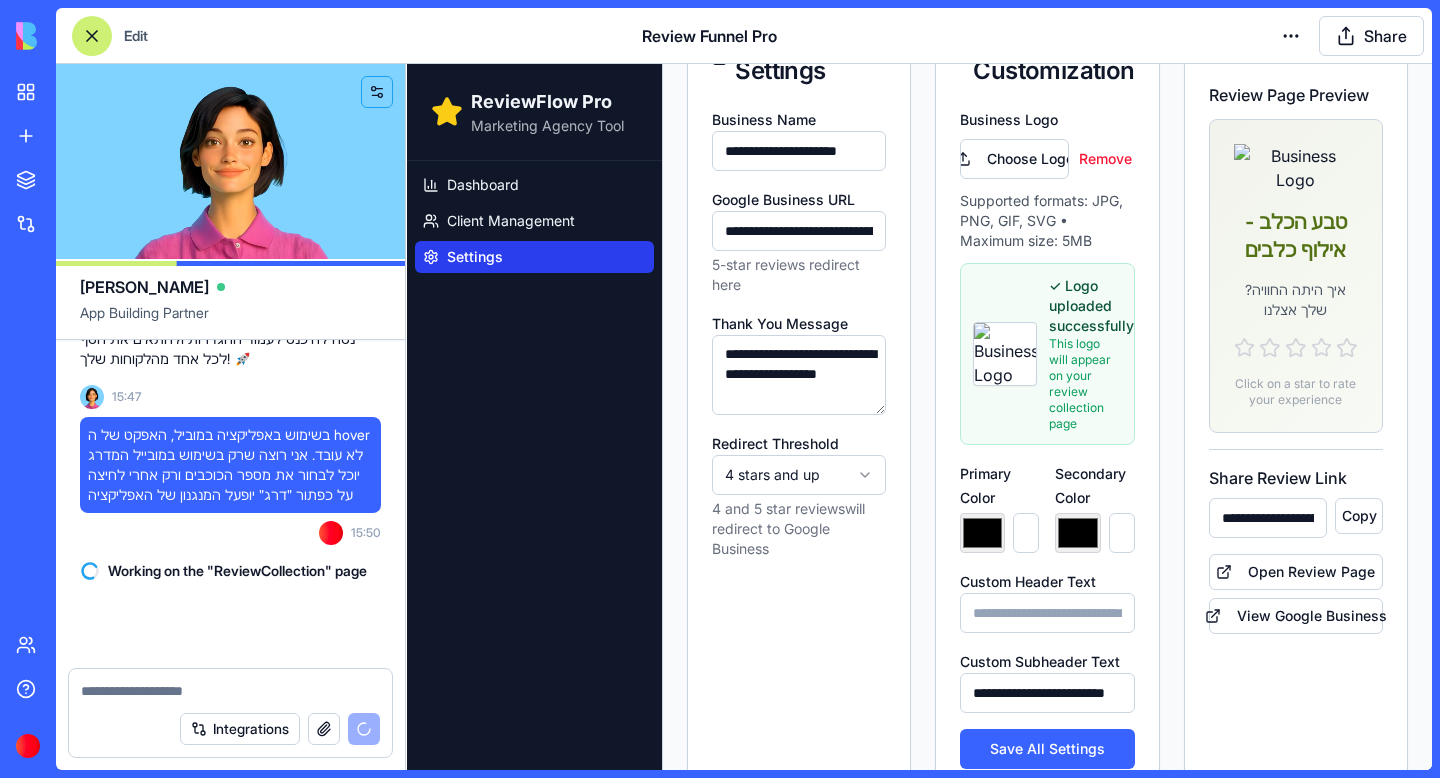 scroll, scrollTop: 19540, scrollLeft: 0, axis: vertical 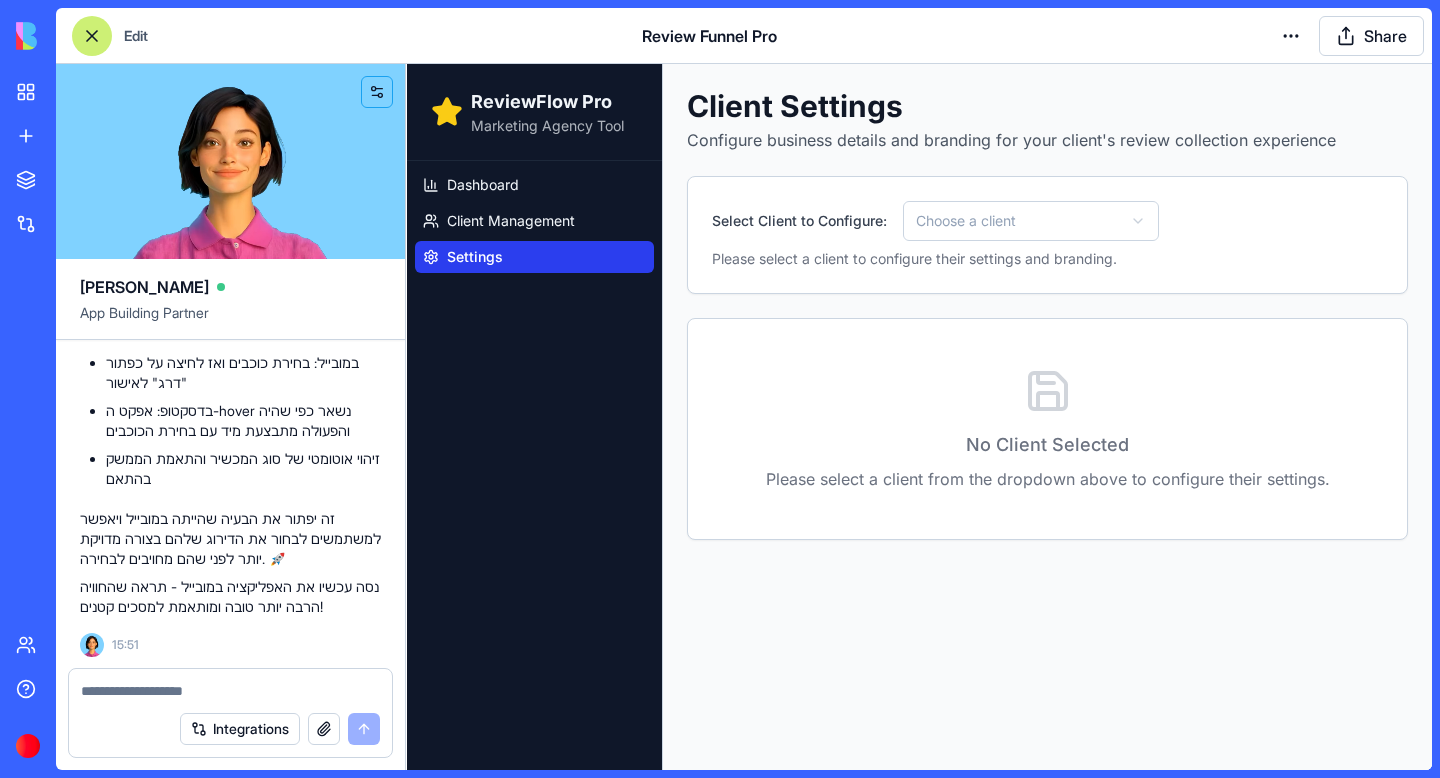 click on "ReviewFlow Pro Marketing Agency Tool Dashboard Client Management Settings Client Settings Configure business details and branding for your client's review collection experience Select Client to Configure: Choose a client Please select a client to configure their settings and branding. No Client Selected Please select a client from the dropdown above to configure their settings." at bounding box center (919, 417) 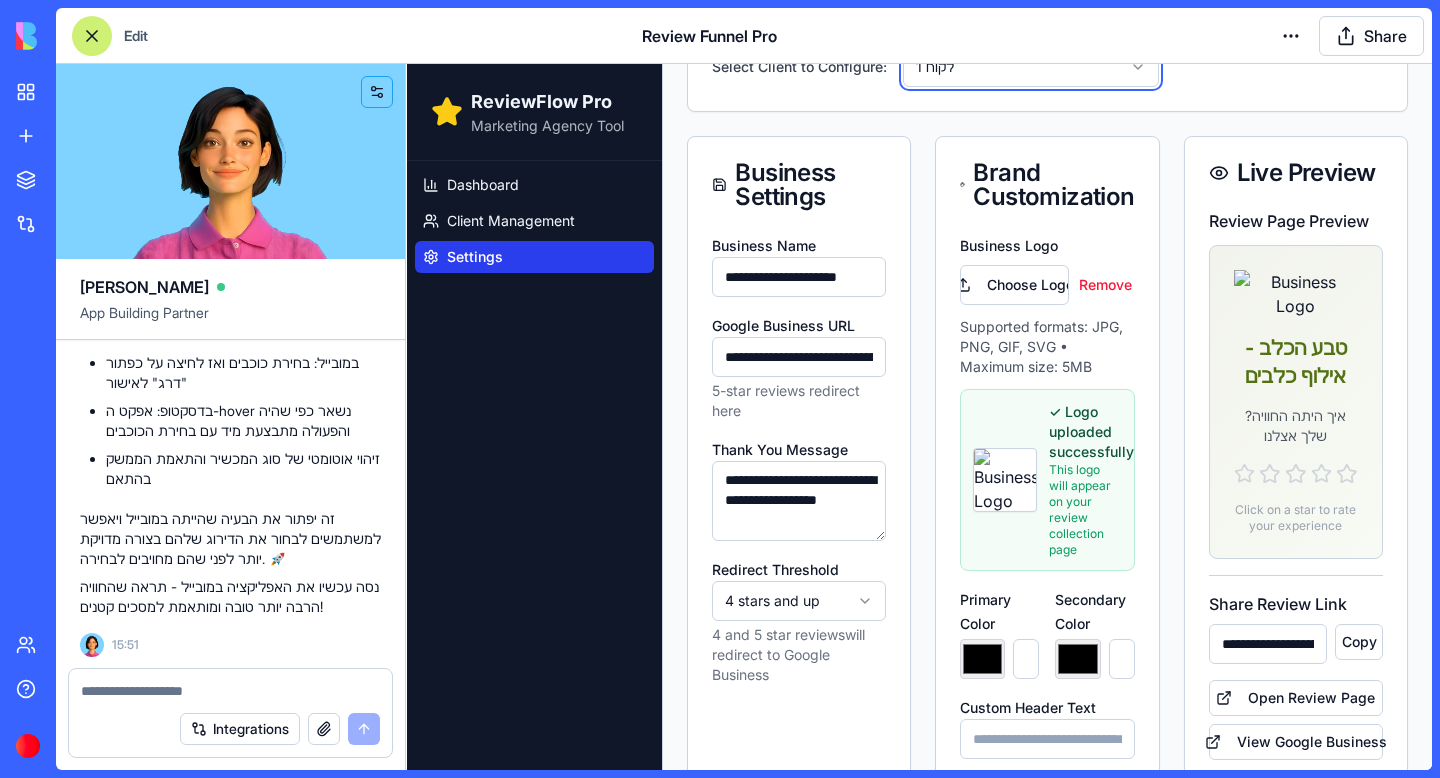 scroll, scrollTop: 157, scrollLeft: 0, axis: vertical 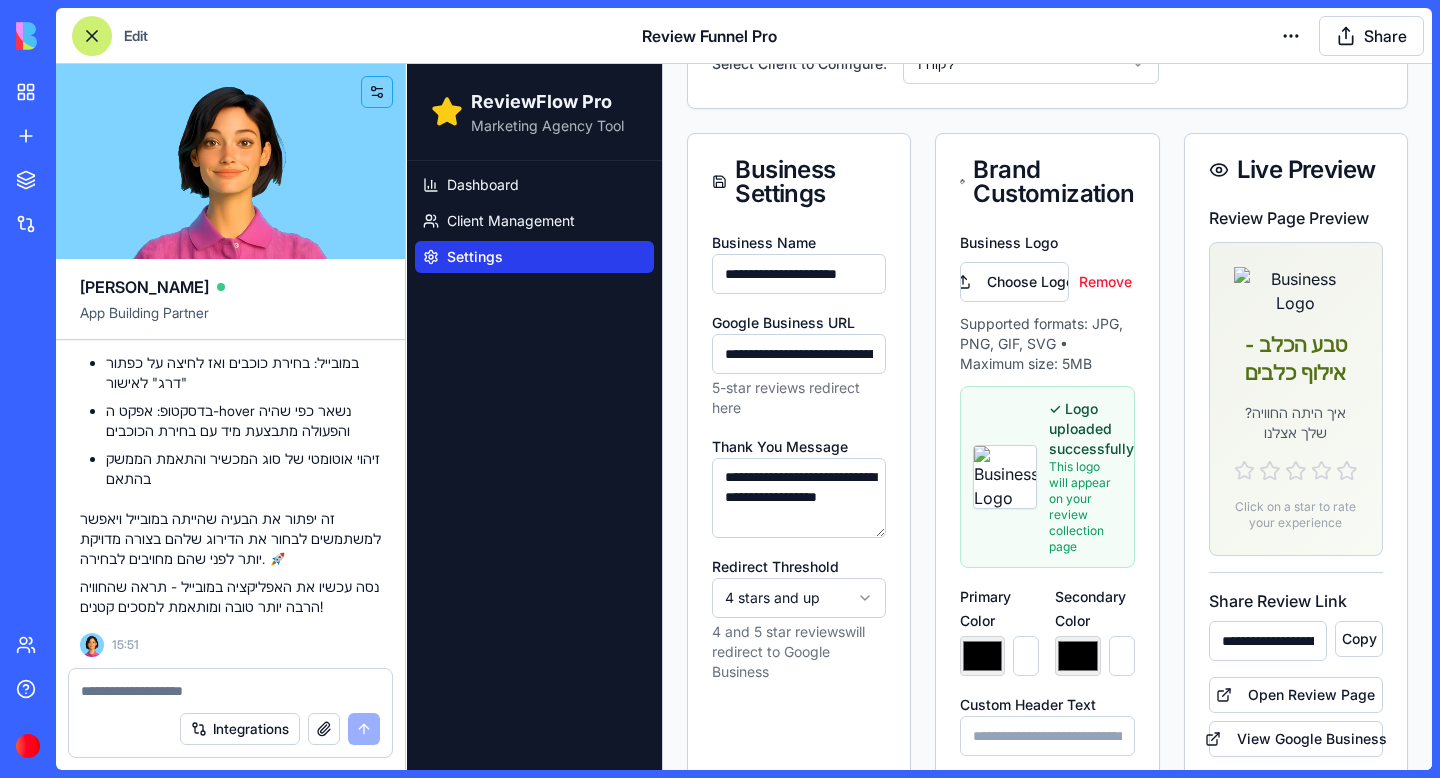 click at bounding box center [230, 691] 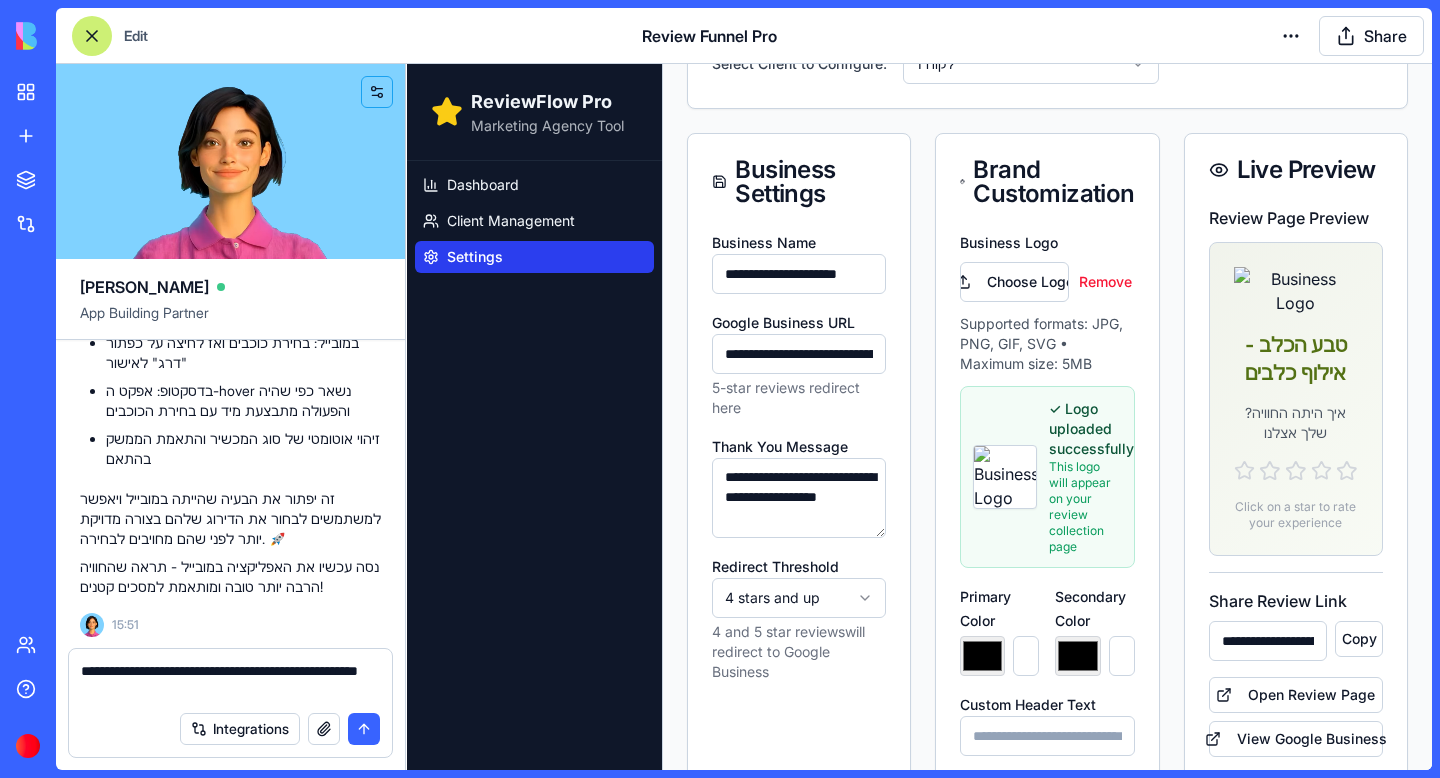 type on "**********" 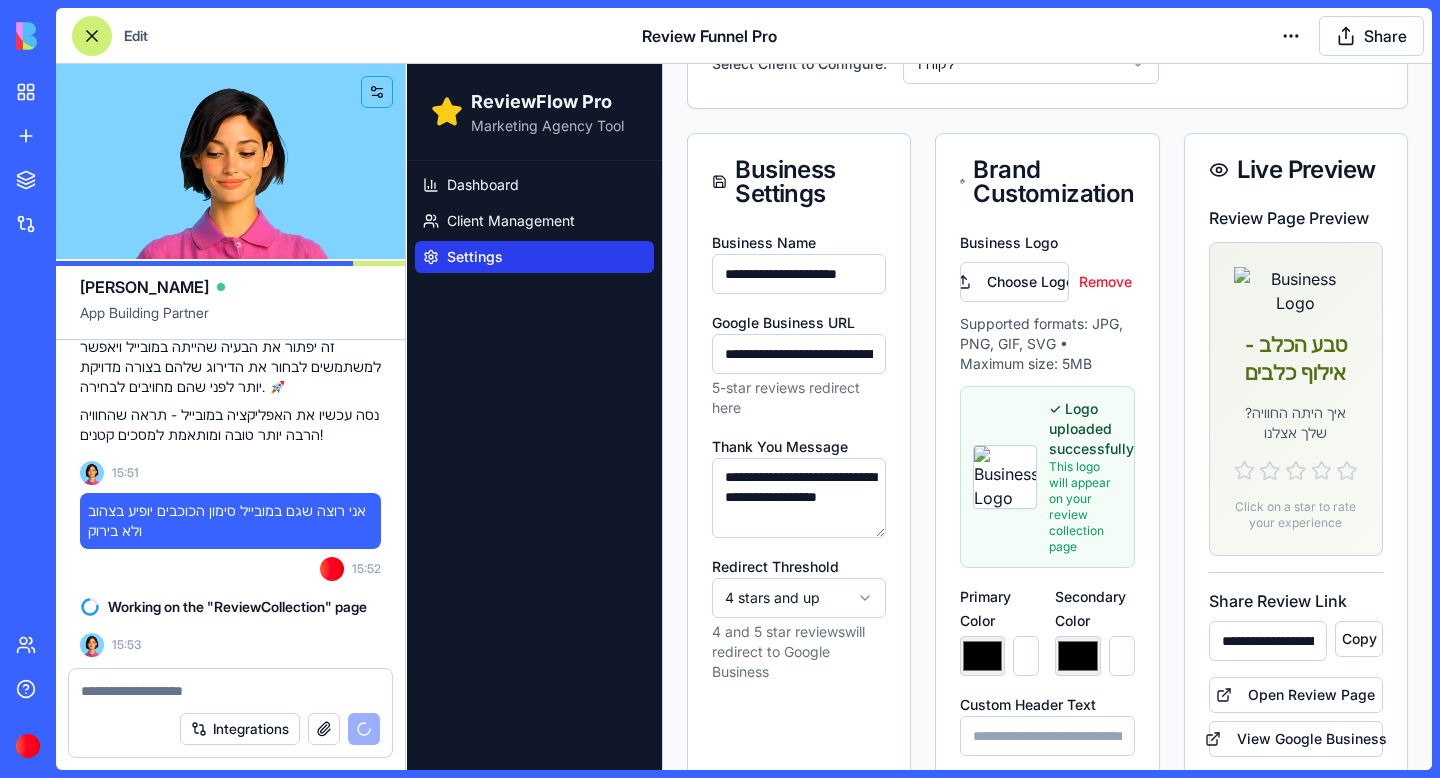 scroll, scrollTop: 20276, scrollLeft: 0, axis: vertical 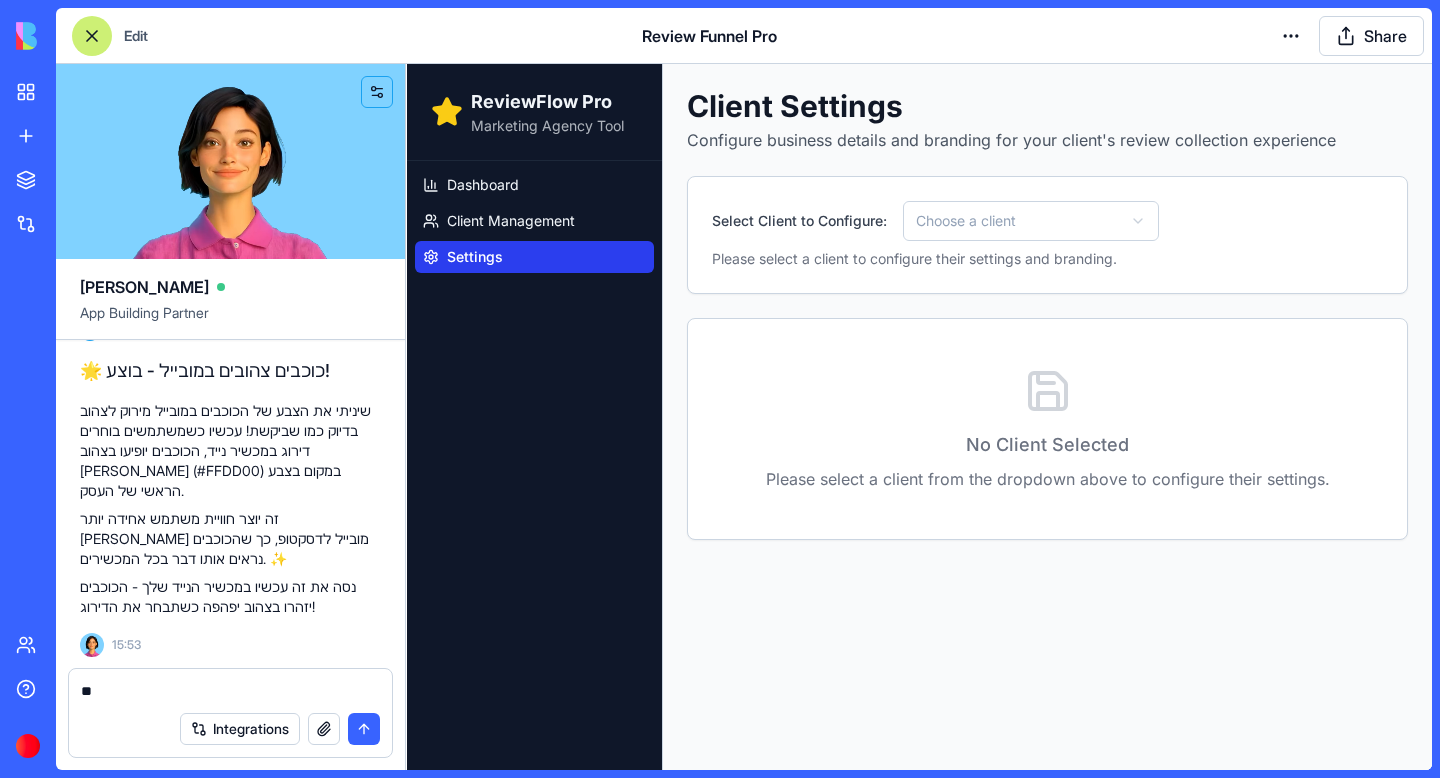type on "*" 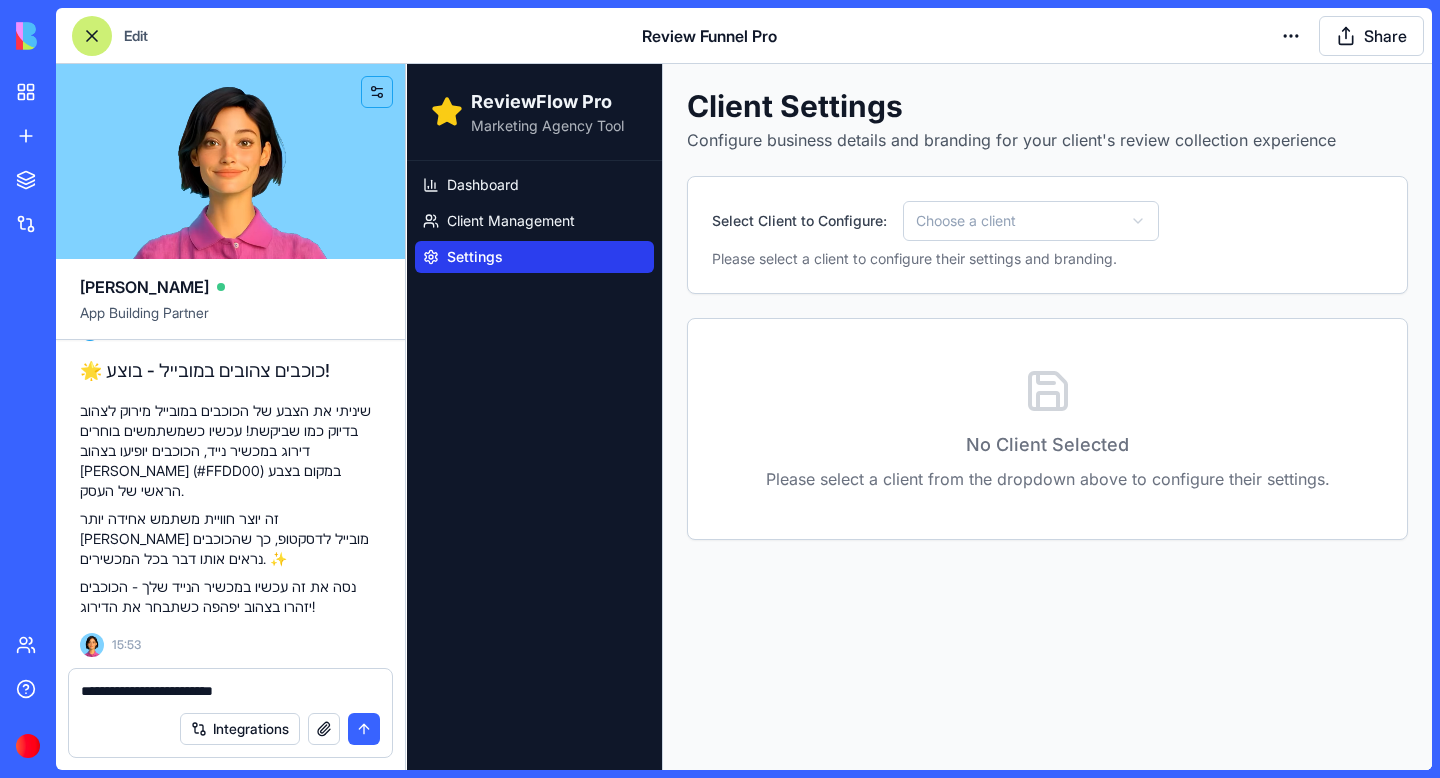 type on "**********" 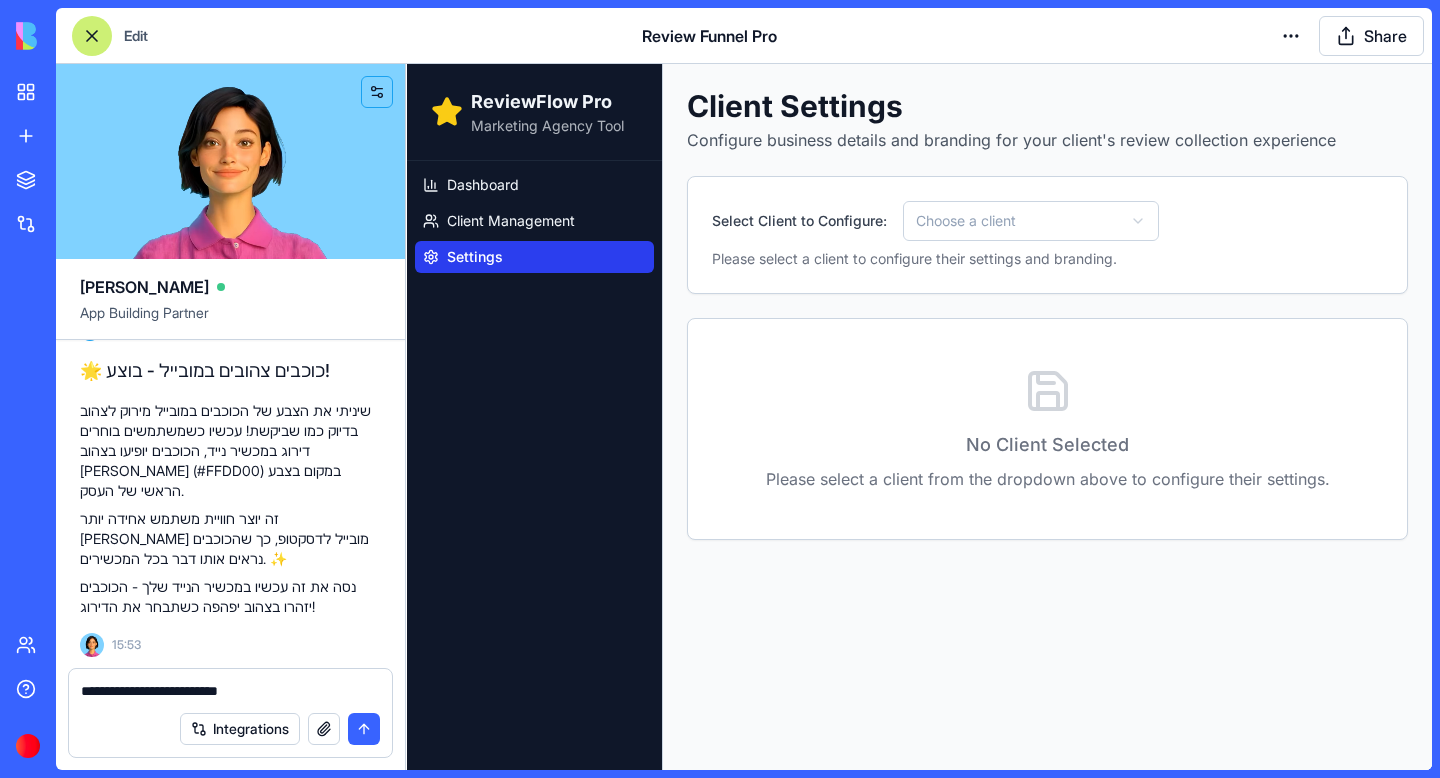 type 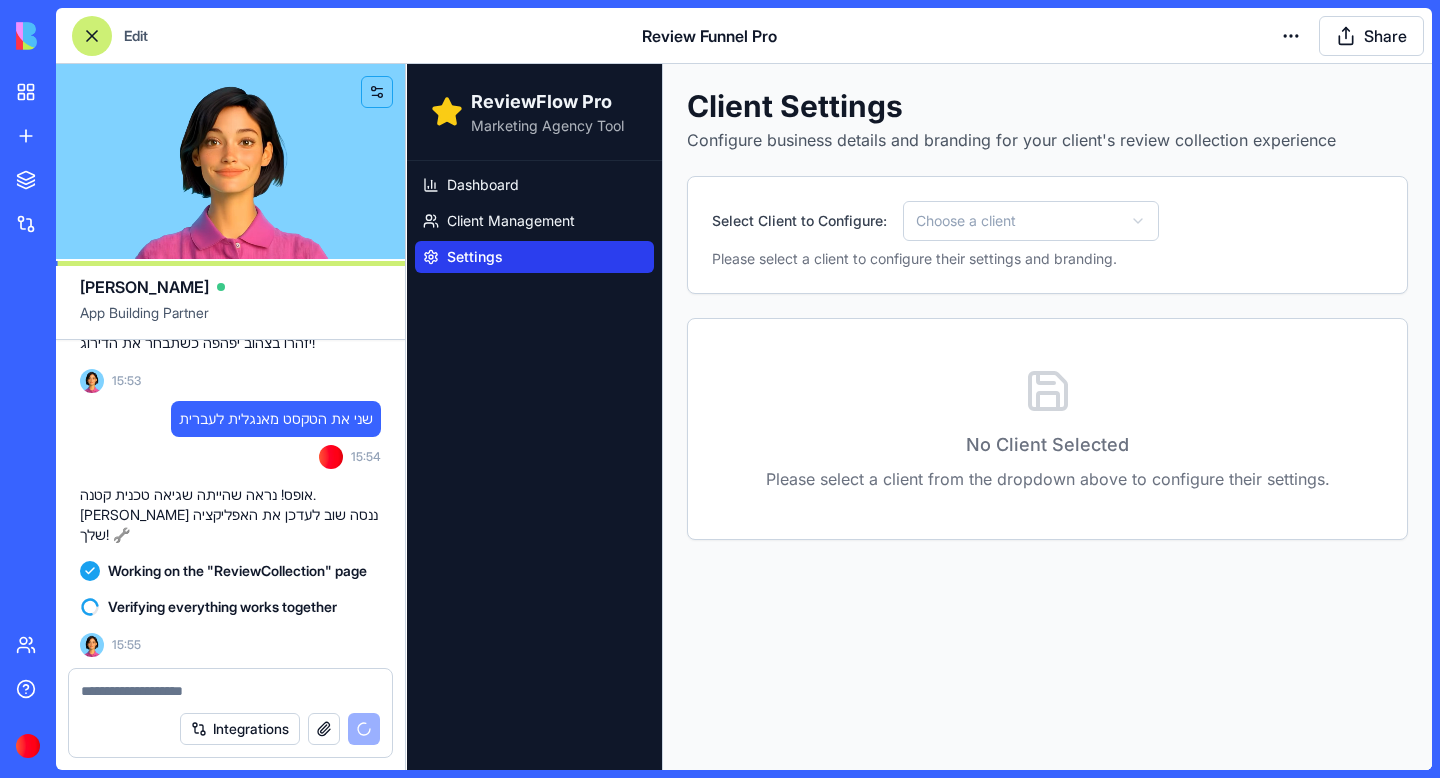 scroll, scrollTop: 21224, scrollLeft: 0, axis: vertical 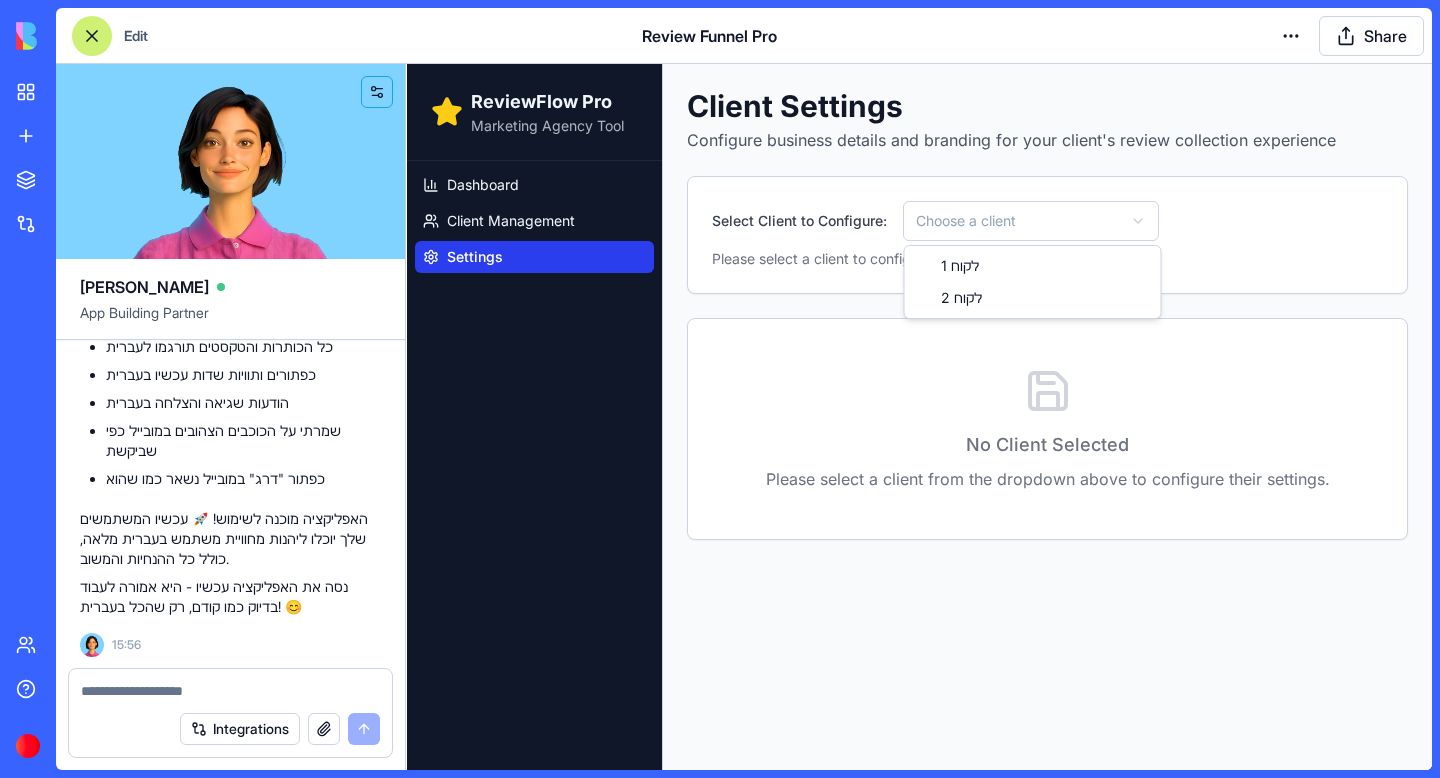 click on "ReviewFlow Pro Marketing Agency Tool Dashboard Client Management Settings Client Settings Configure business details and branding for your client's review collection experience Select Client to Configure: Choose a client Please select a client to configure their settings and branding. No Client Selected Please select a client from the dropdown above to configure their settings.
לקוח 1 לקוח 2" at bounding box center [919, 417] 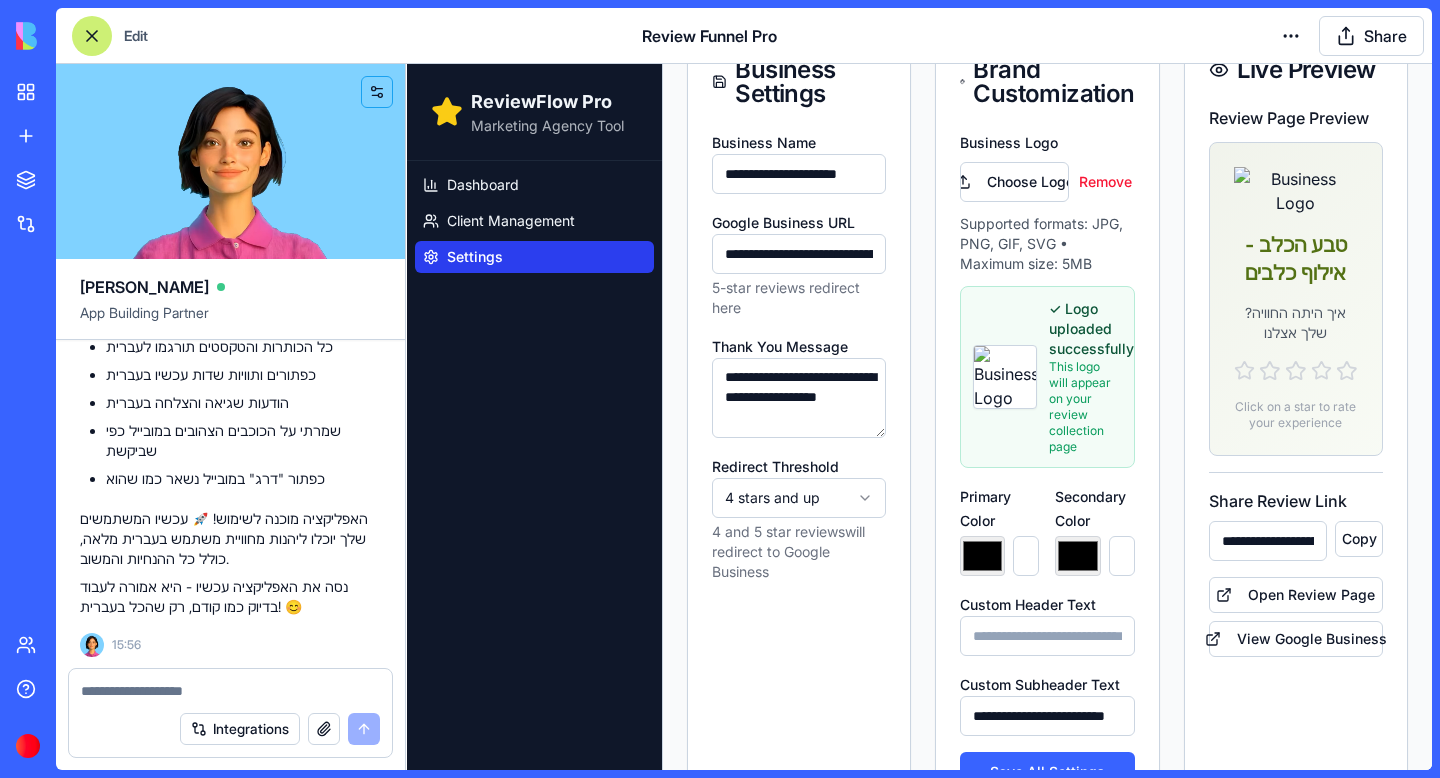 scroll, scrollTop: 270, scrollLeft: 0, axis: vertical 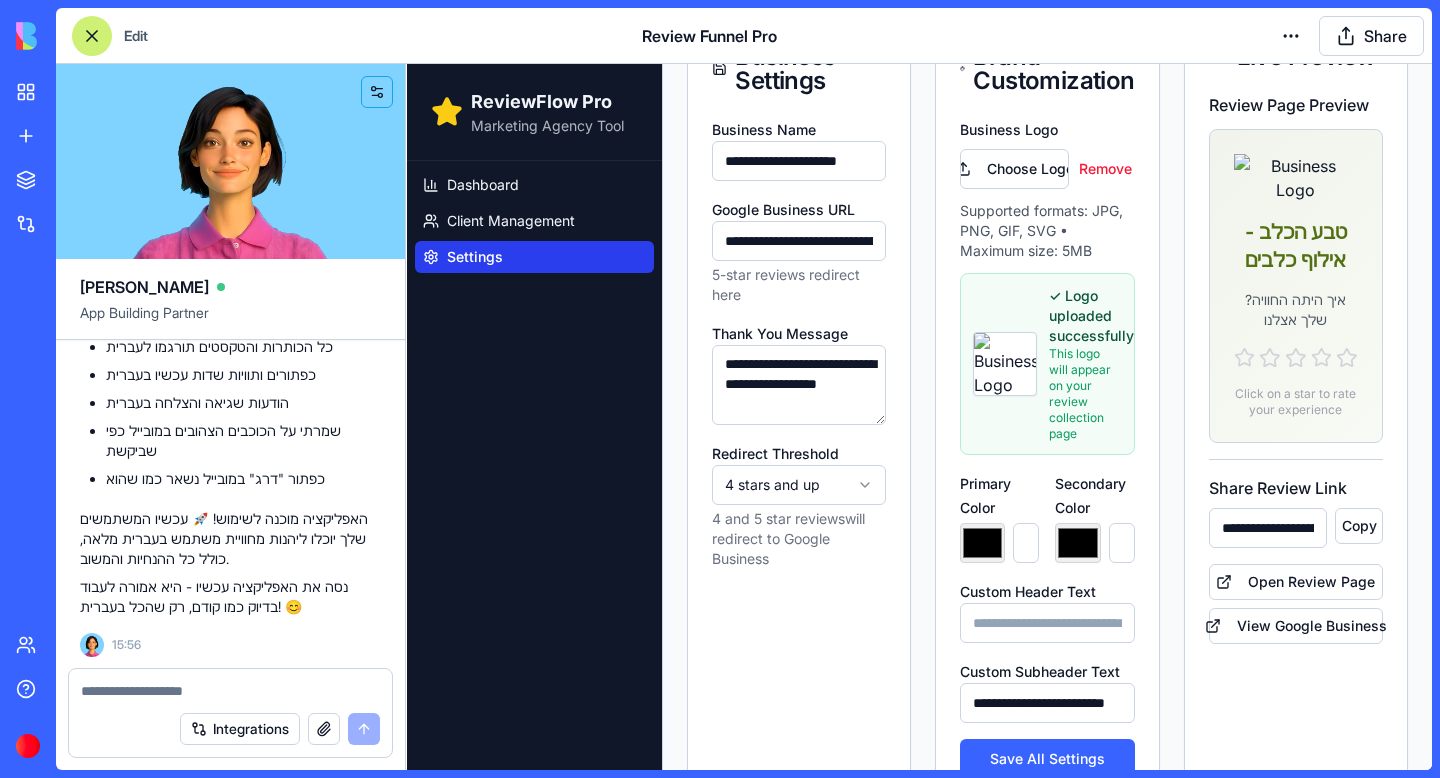 click on "*******" at bounding box center (1026, 543) 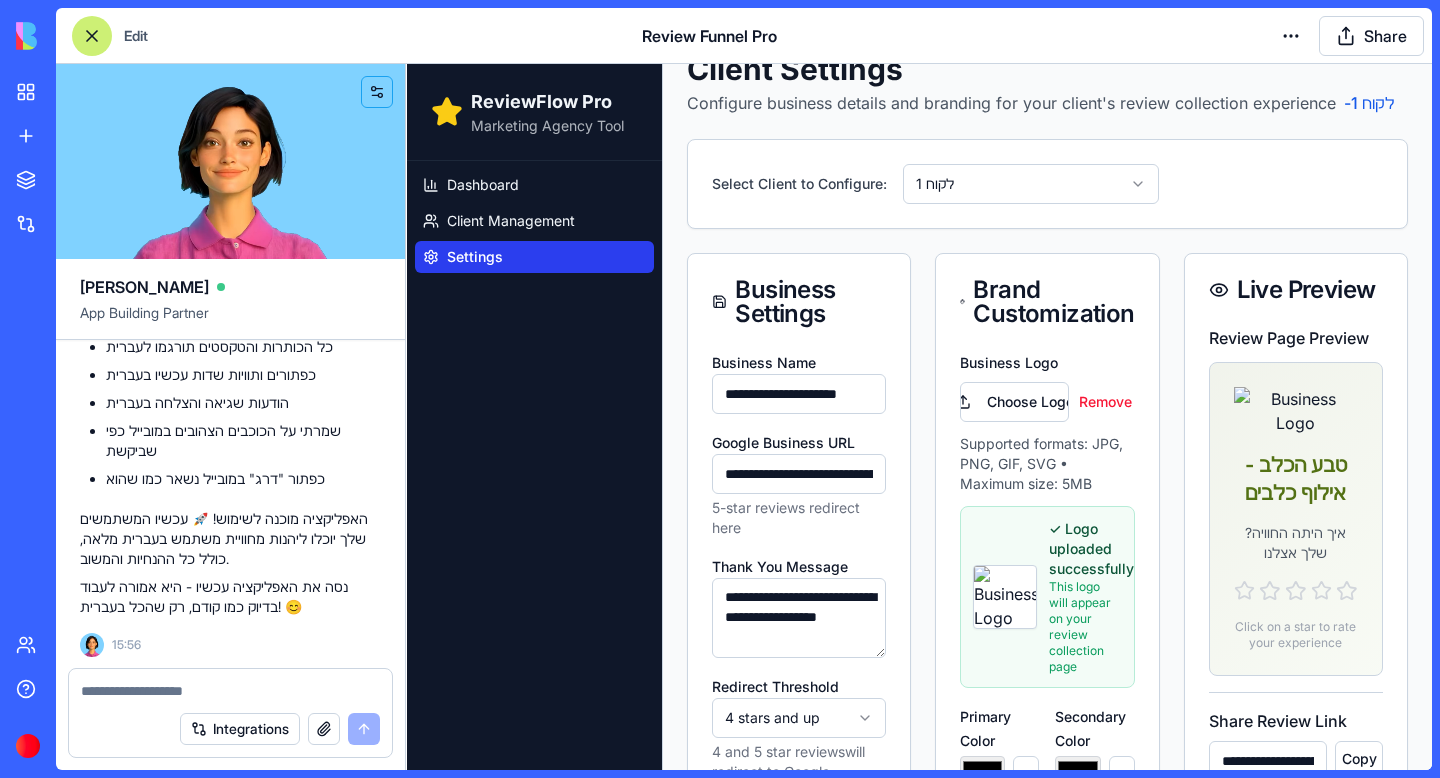 scroll, scrollTop: 49, scrollLeft: 0, axis: vertical 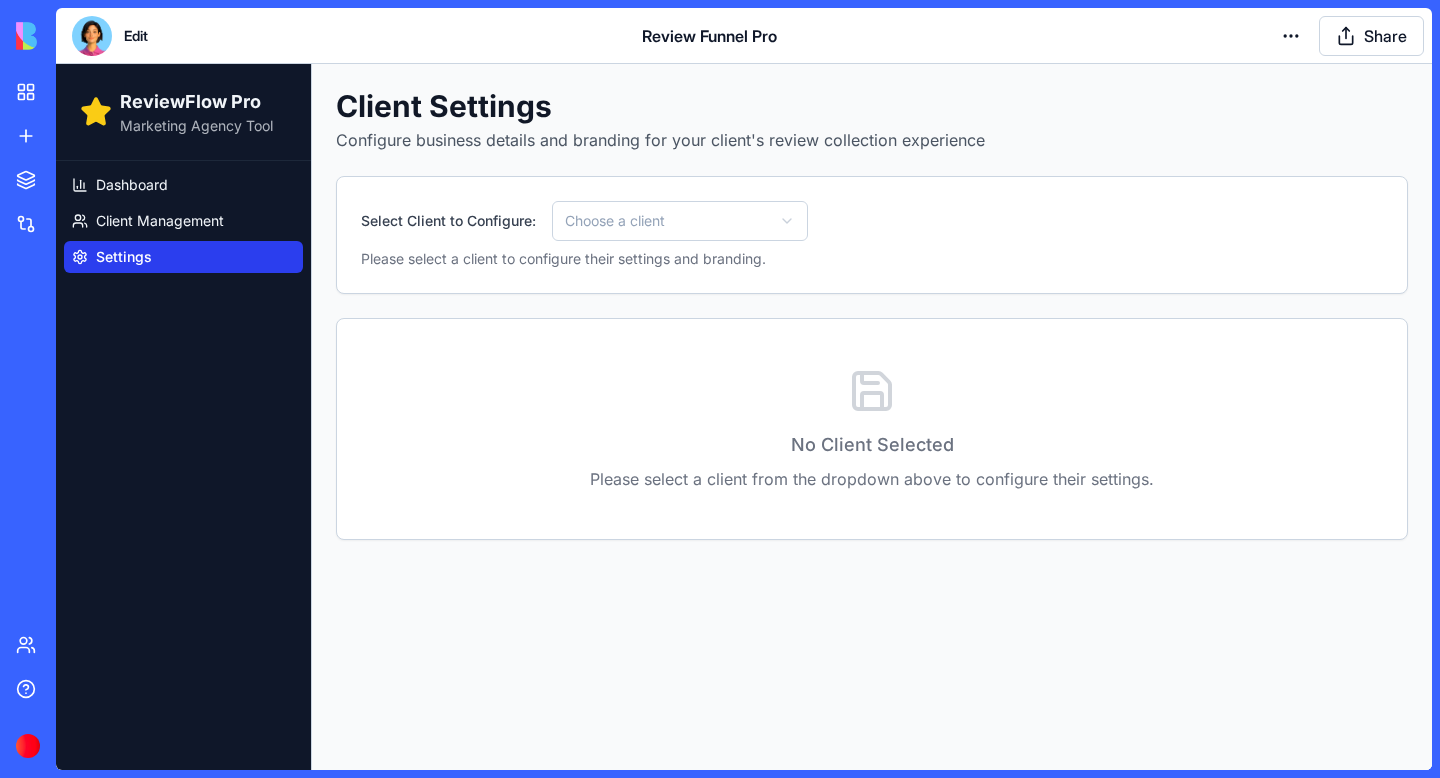 click at bounding box center [92, 36] 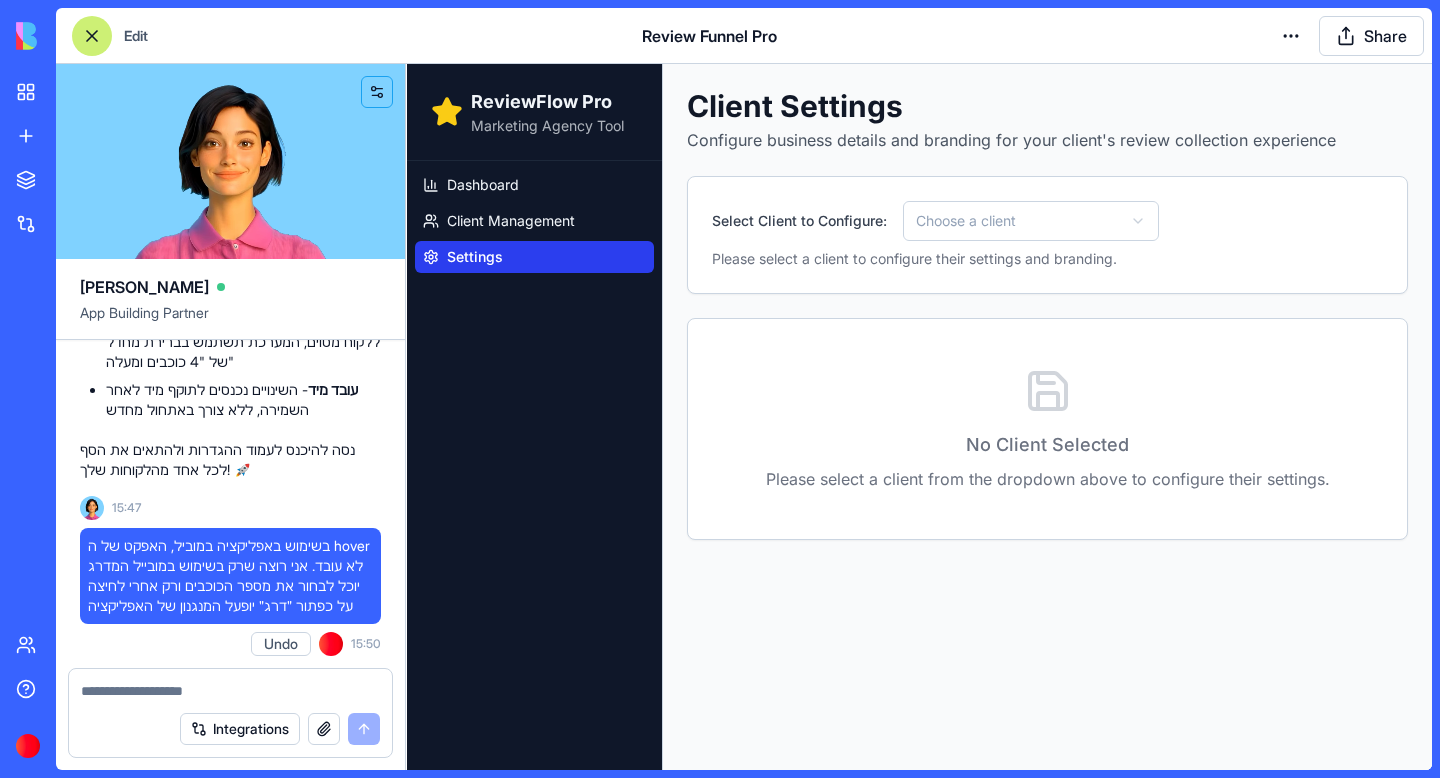 scroll, scrollTop: 18538, scrollLeft: 0, axis: vertical 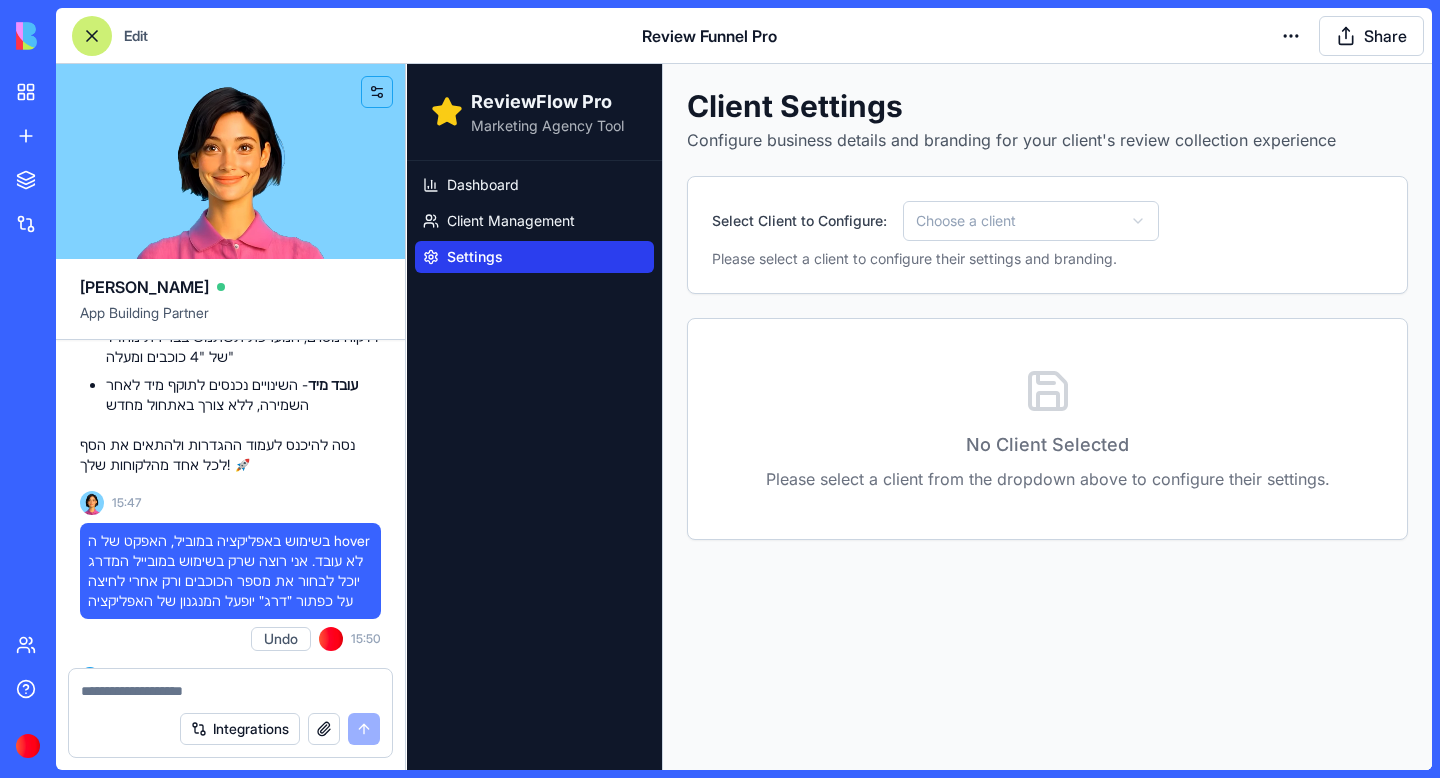drag, startPoint x: 357, startPoint y: 560, endPoint x: 89, endPoint y: 600, distance: 270.96863 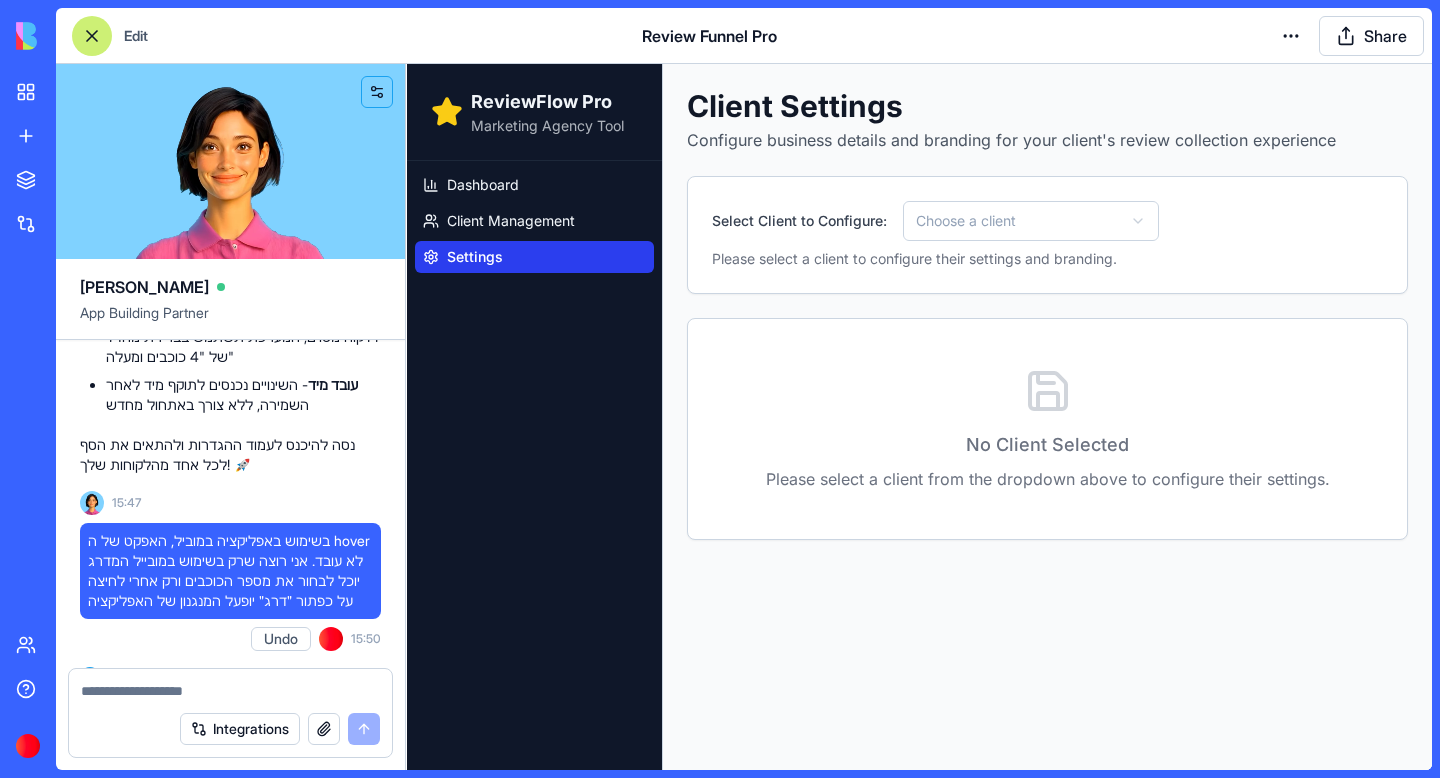 click on "אני רוצה את האופציה להחליט אצל כל לקוח בנפרד אם רק דירוג של 5 כוכבים או גם דירוג של 4 כוכבים יקשר ישירות לעמוד העסק בגוגל" at bounding box center (230, -255) 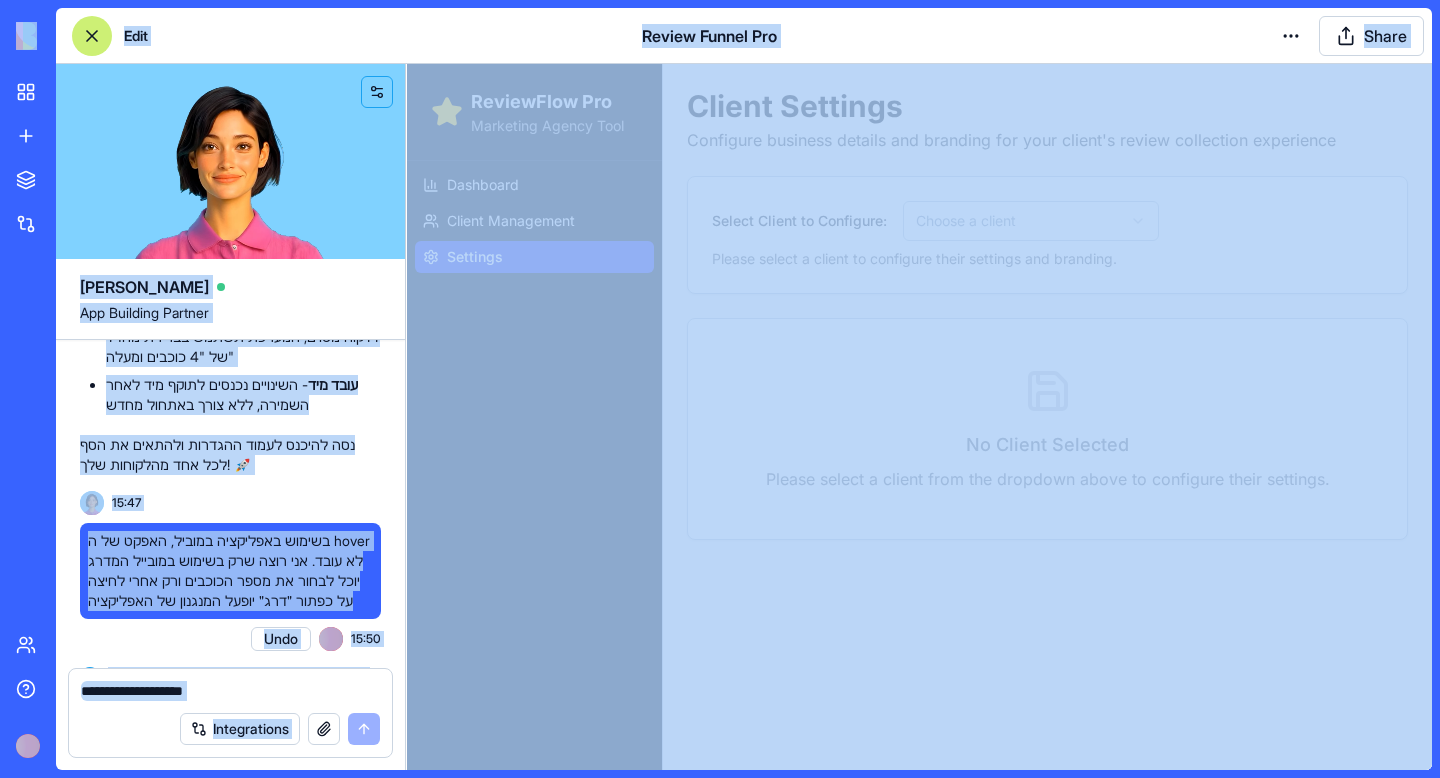 click on "אני רוצה את האופציה להחליט אצל כל לקוח בנפרד אם רק דירוג של 5 כוכבים או גם דירוג של 4 כוכבים יקשר ישירות לעמוד העסק בגוגל" at bounding box center (230, -255) 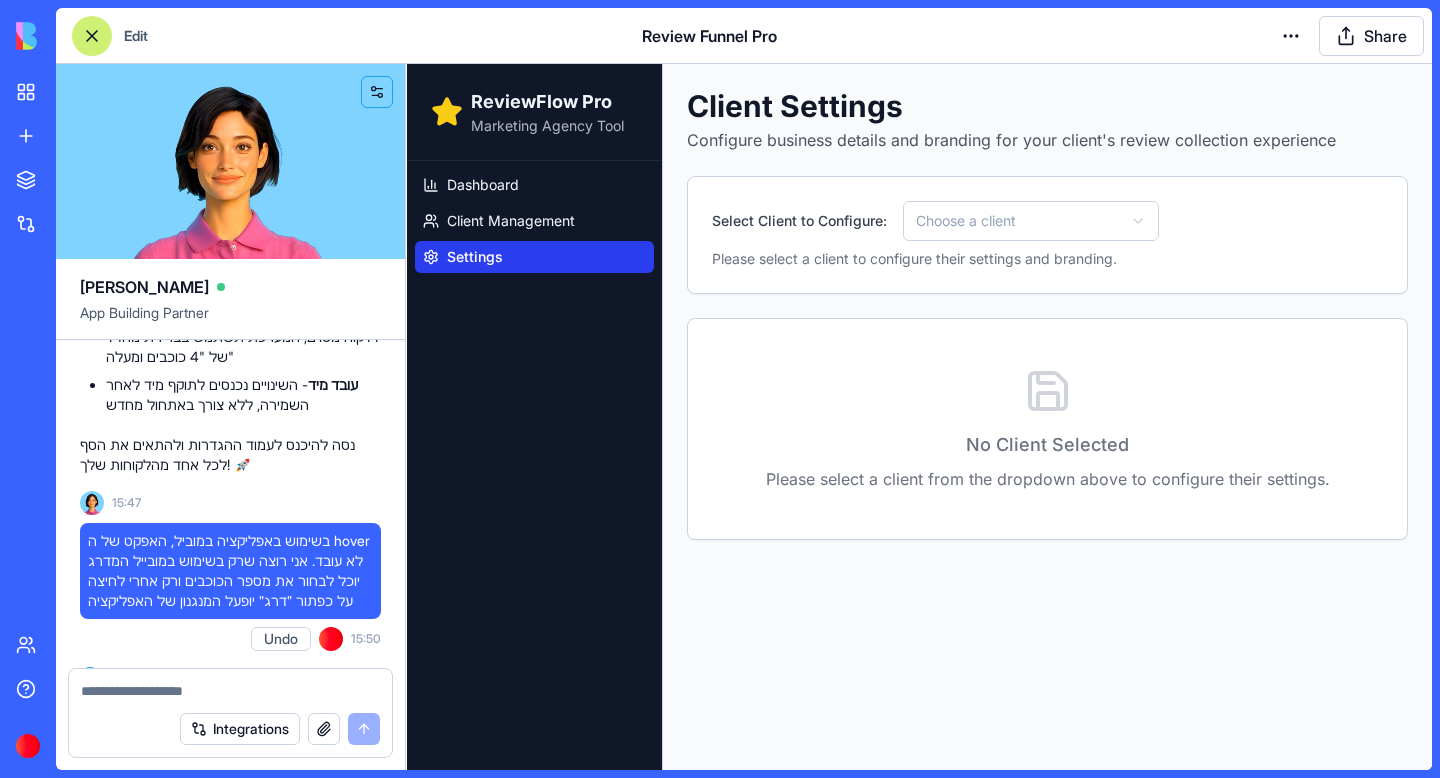 drag, startPoint x: 86, startPoint y: 598, endPoint x: 328, endPoint y: 569, distance: 243.73141 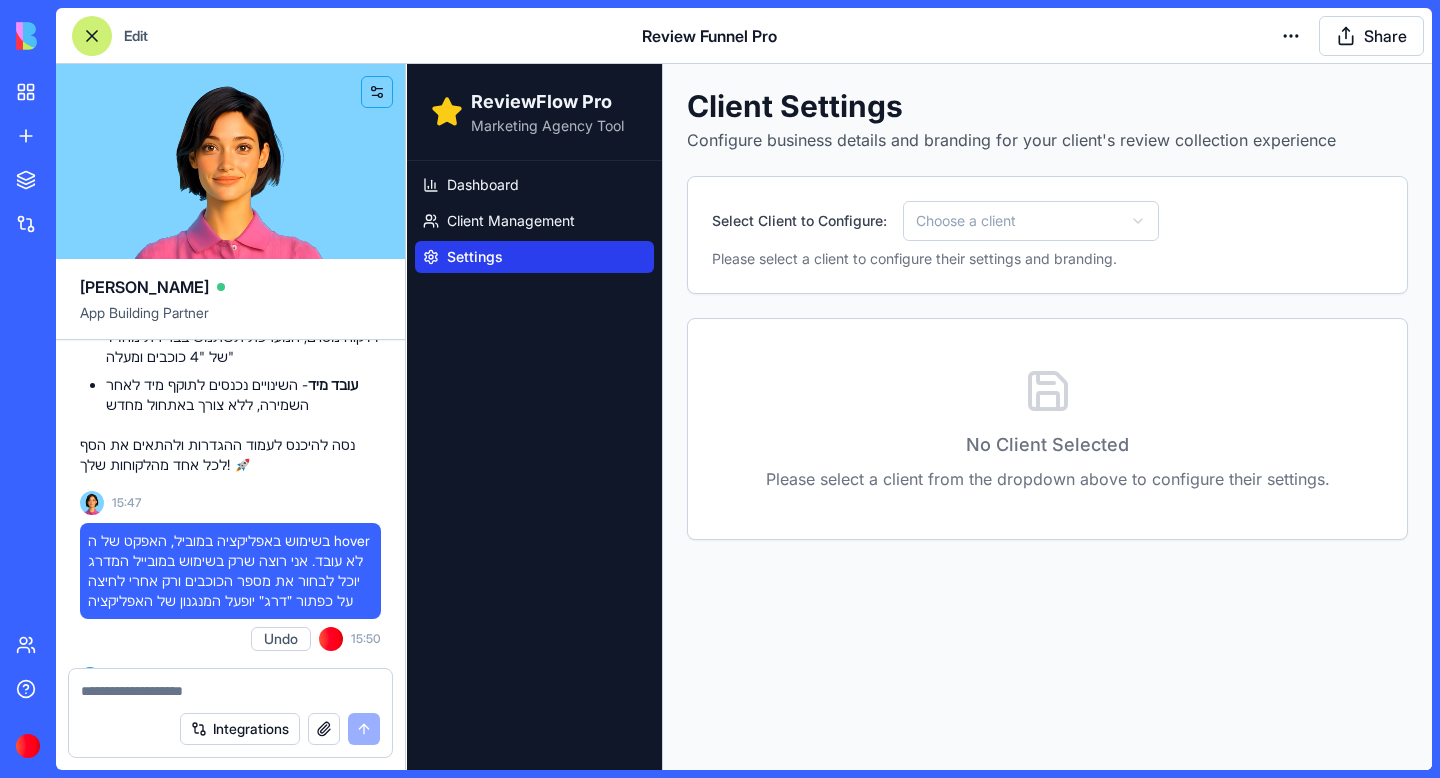 click on "אני רוצה את האופציה להחליט אצל כל לקוח בנפרד אם רק דירוג של 5 כוכבים או גם דירוג של 4 כוכבים יקשר ישירות לעמוד העסק בגוגל" at bounding box center (230, -255) 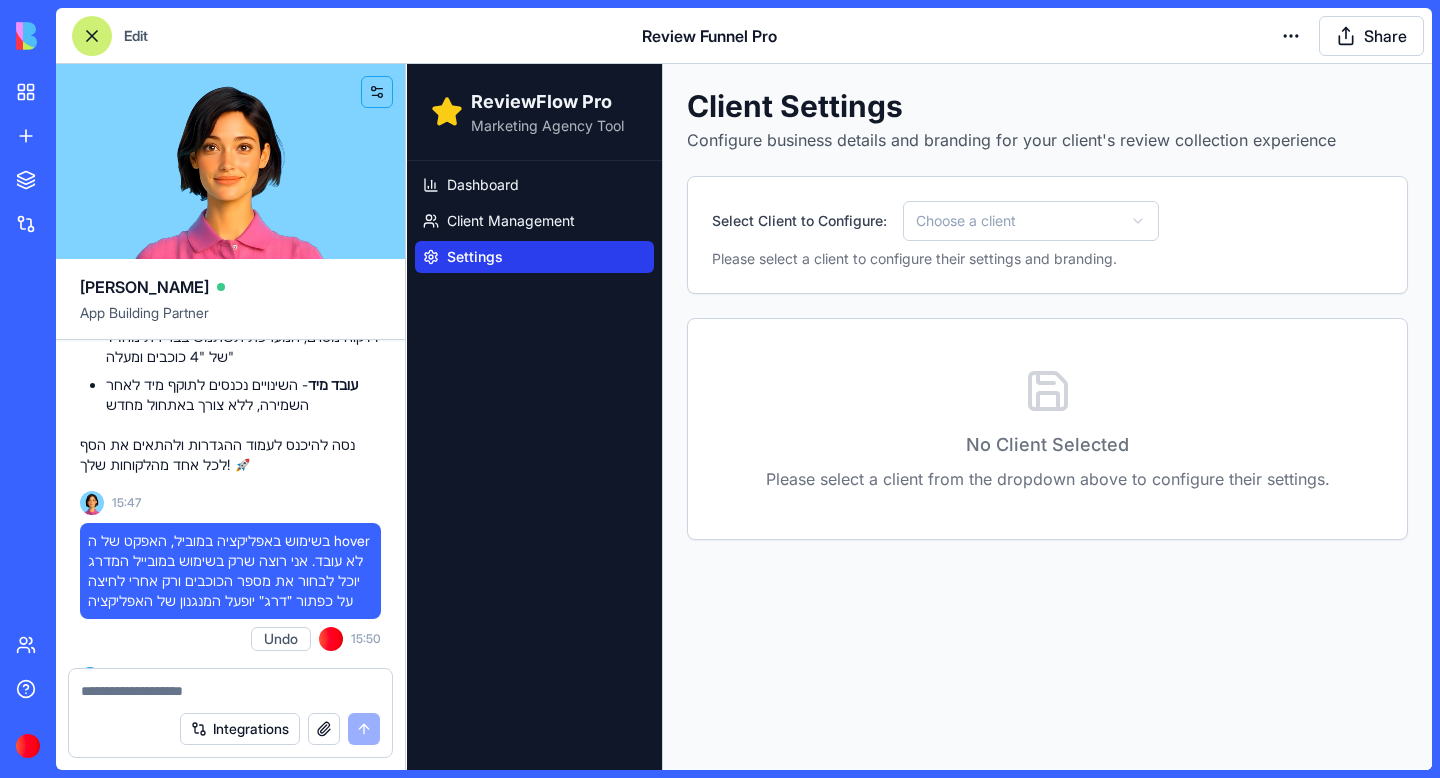 click at bounding box center [230, 685] 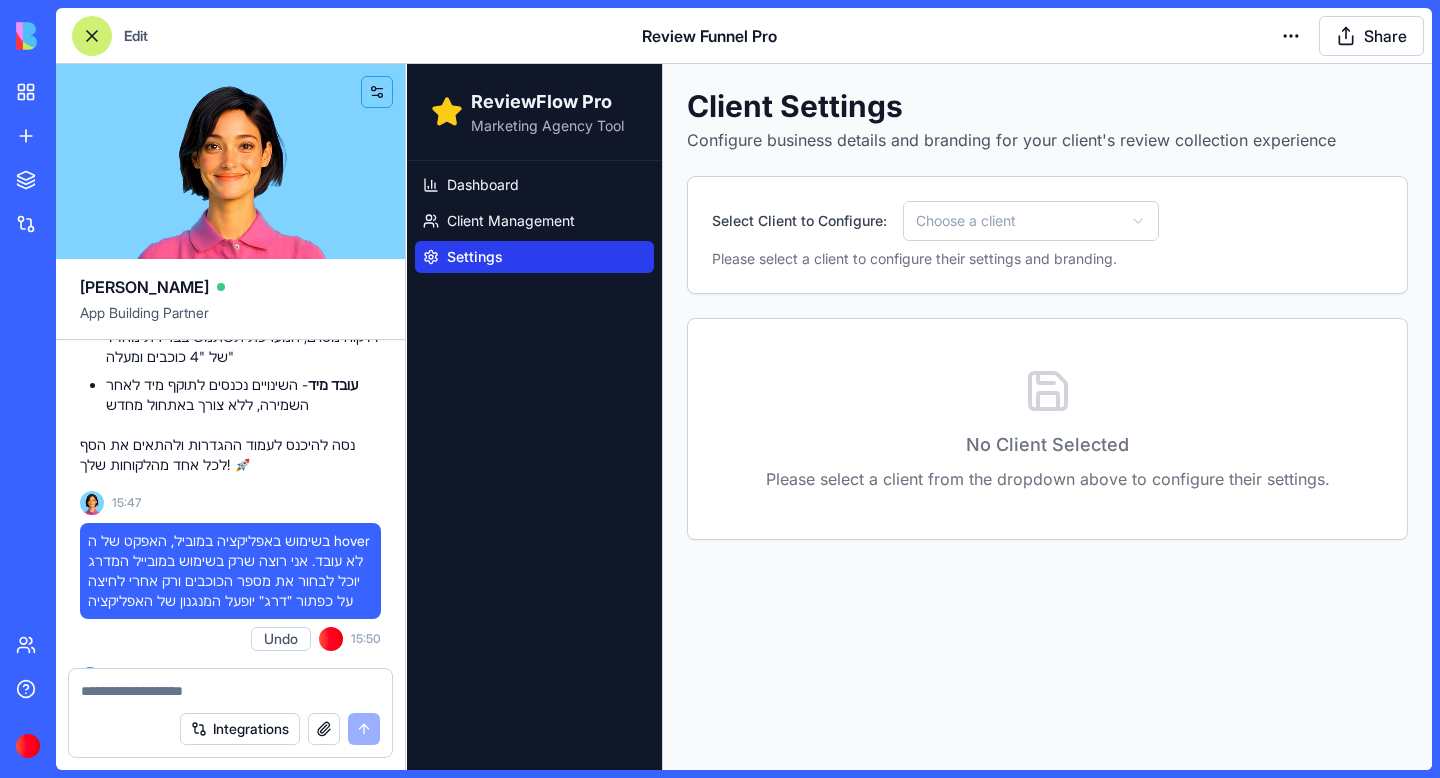 click at bounding box center [230, 691] 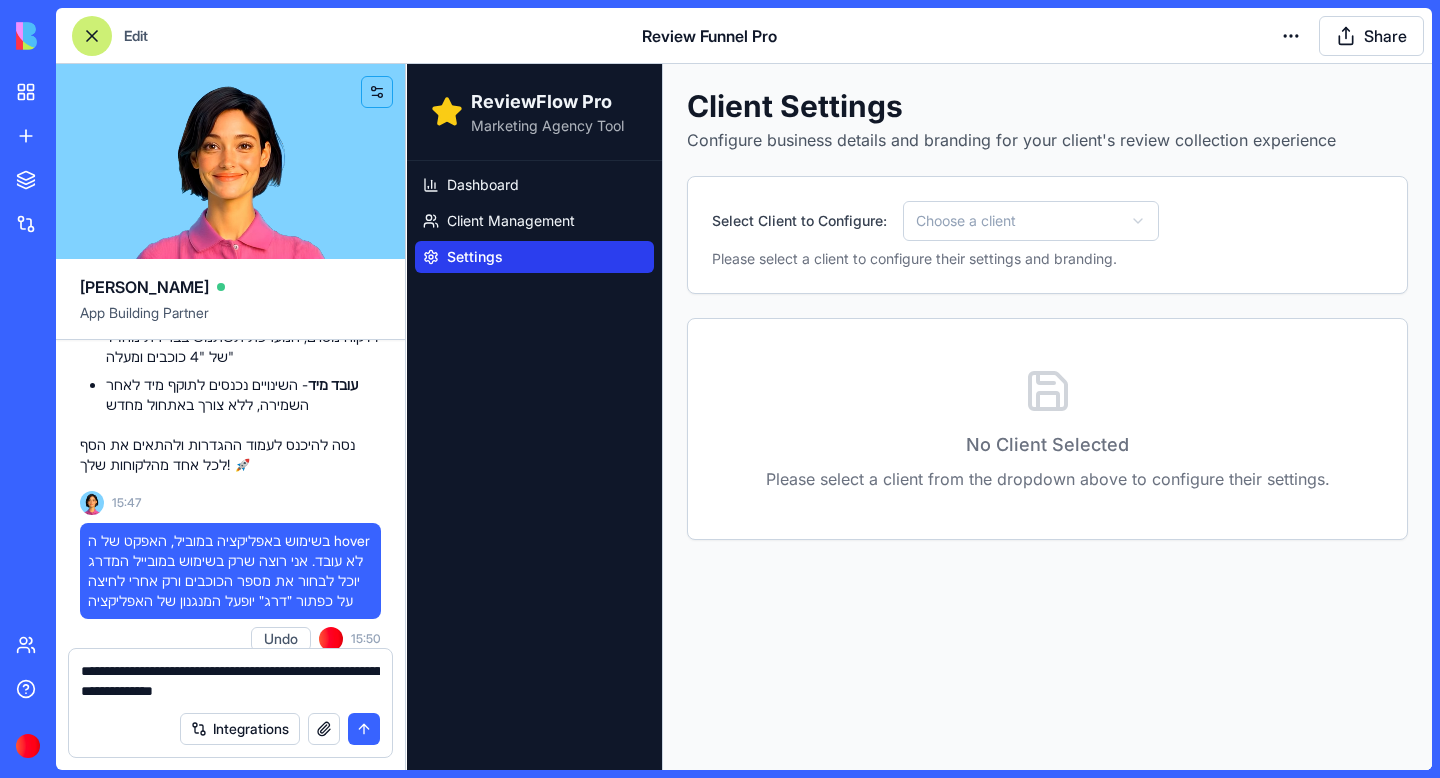 type on "**********" 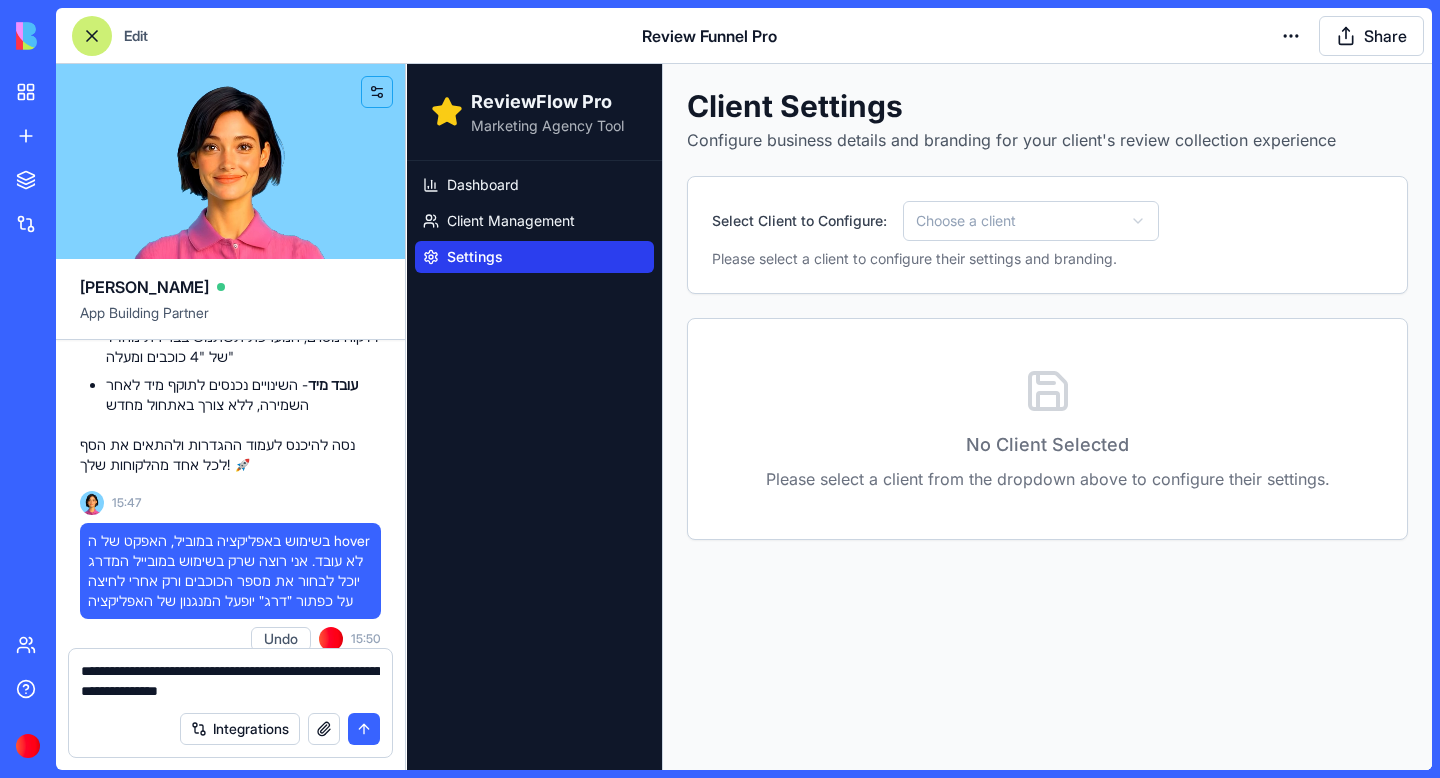 type 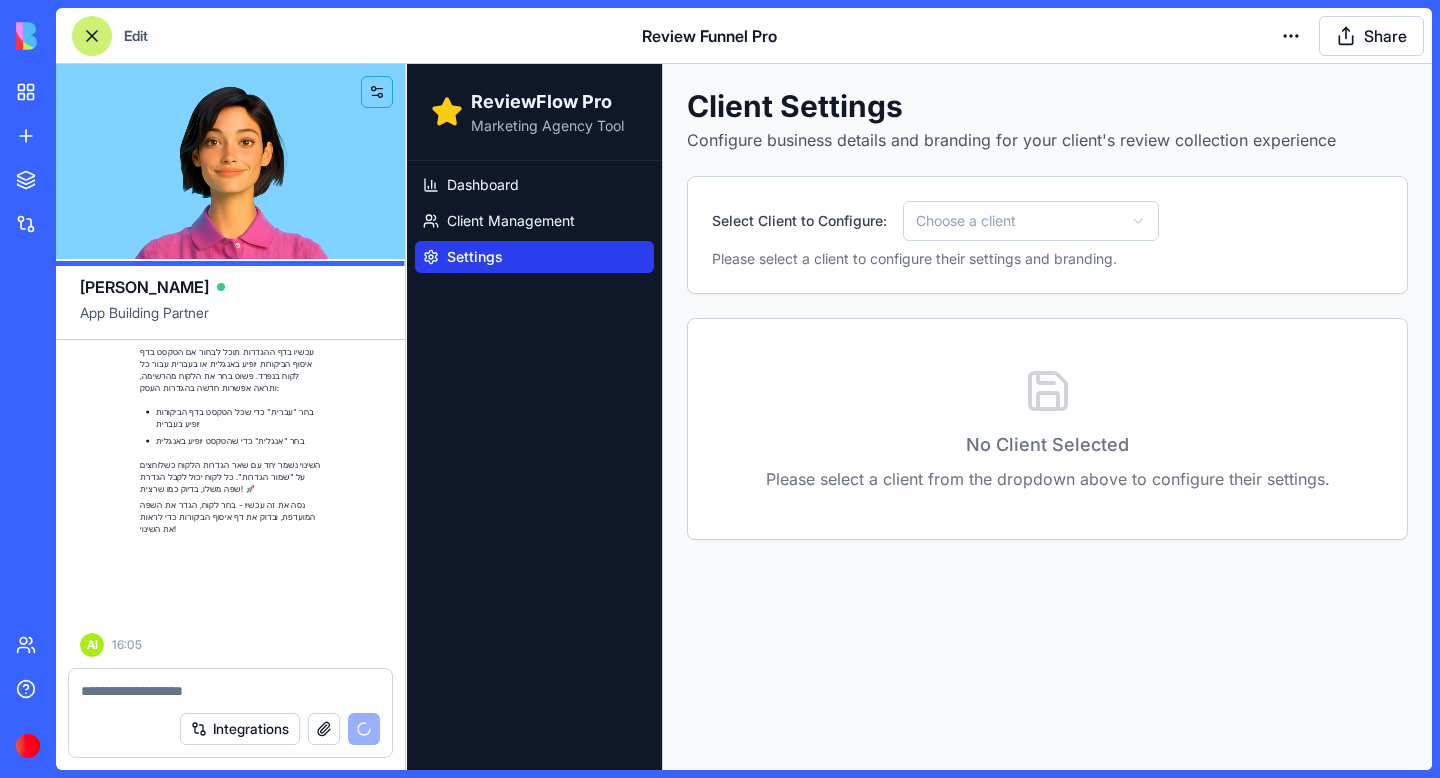 scroll, scrollTop: 21964, scrollLeft: 0, axis: vertical 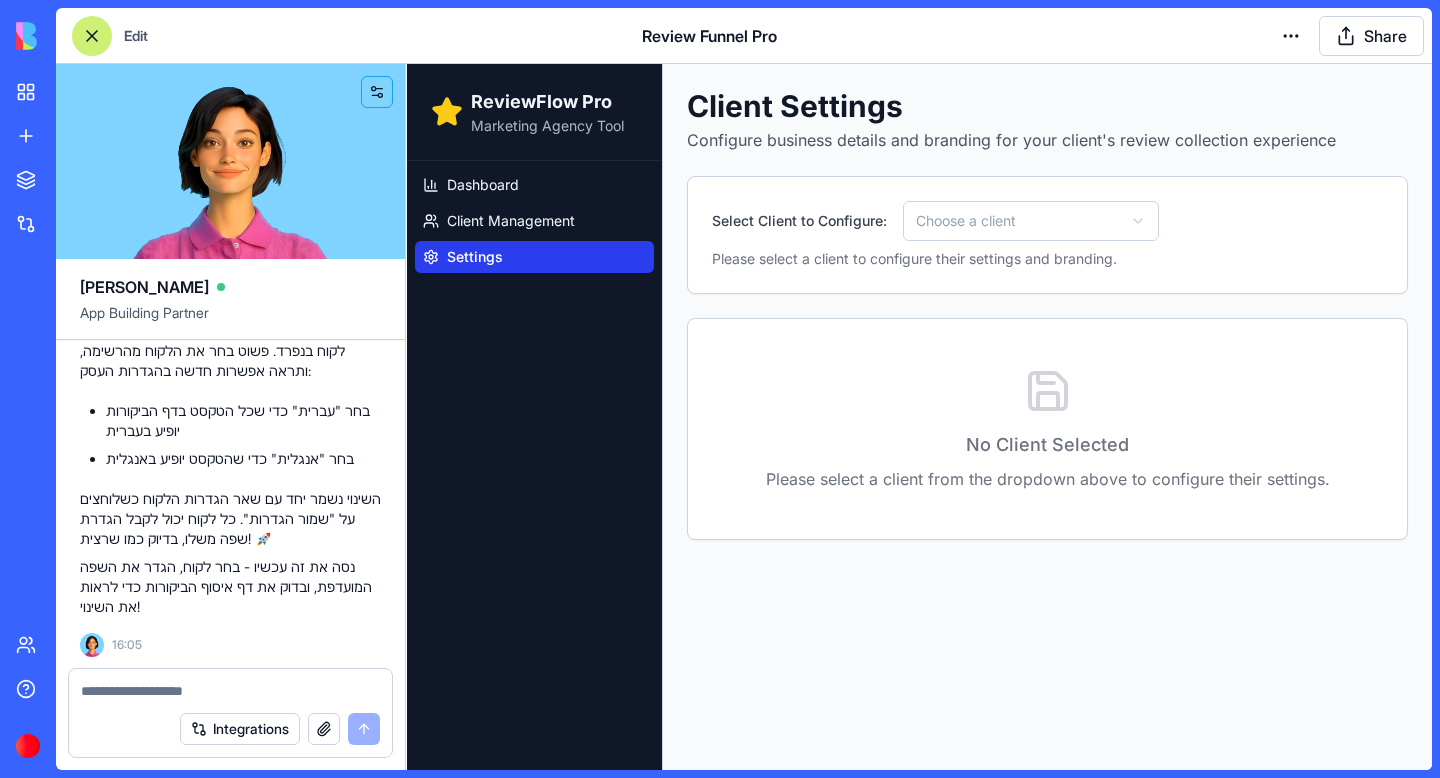 click on "Client Settings Configure business details and branding for your client's review collection experience Select Client to Configure: Choose a client Please select a client to configure their settings and branding. No Client Selected Please select a client from the dropdown above to configure their settings." at bounding box center [1047, 417] 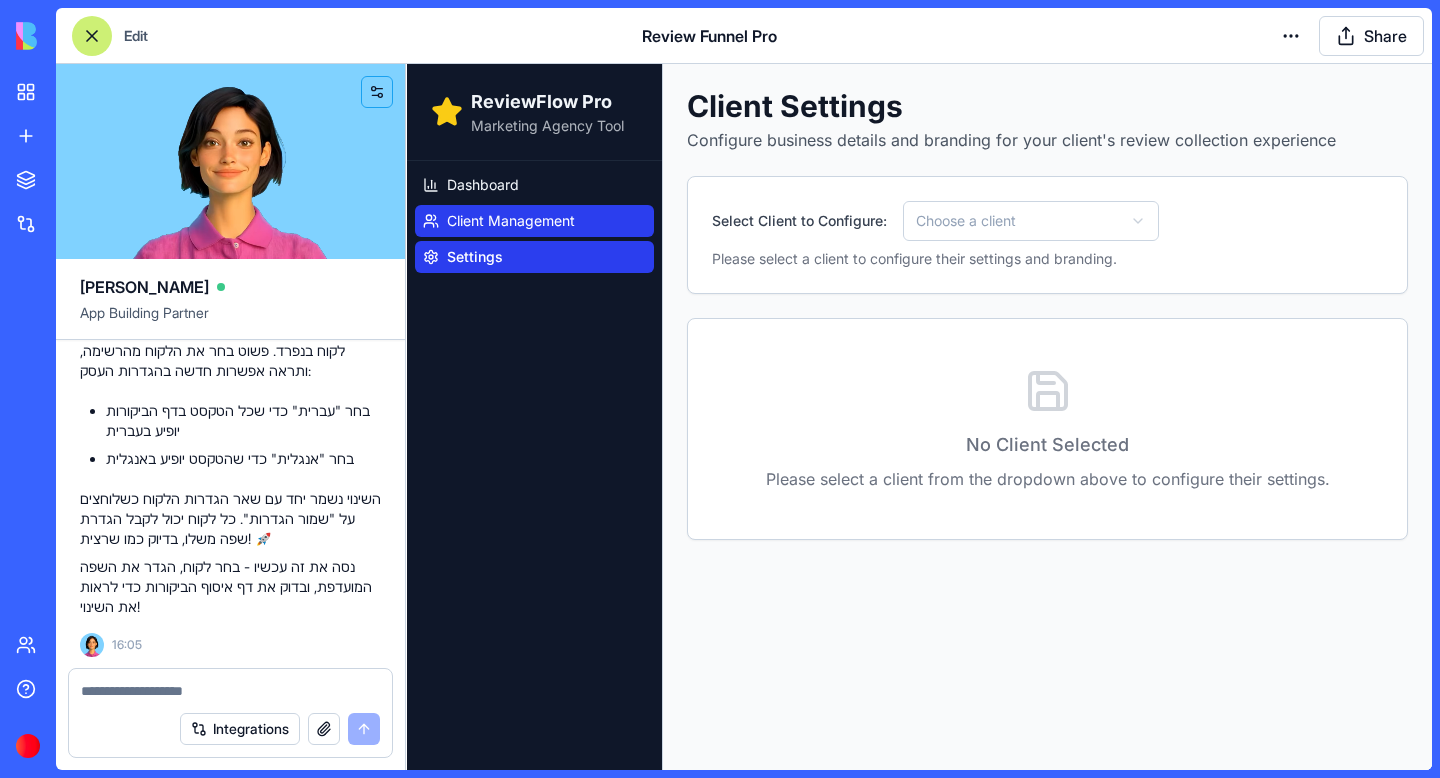 click on "Client Management" at bounding box center [511, 221] 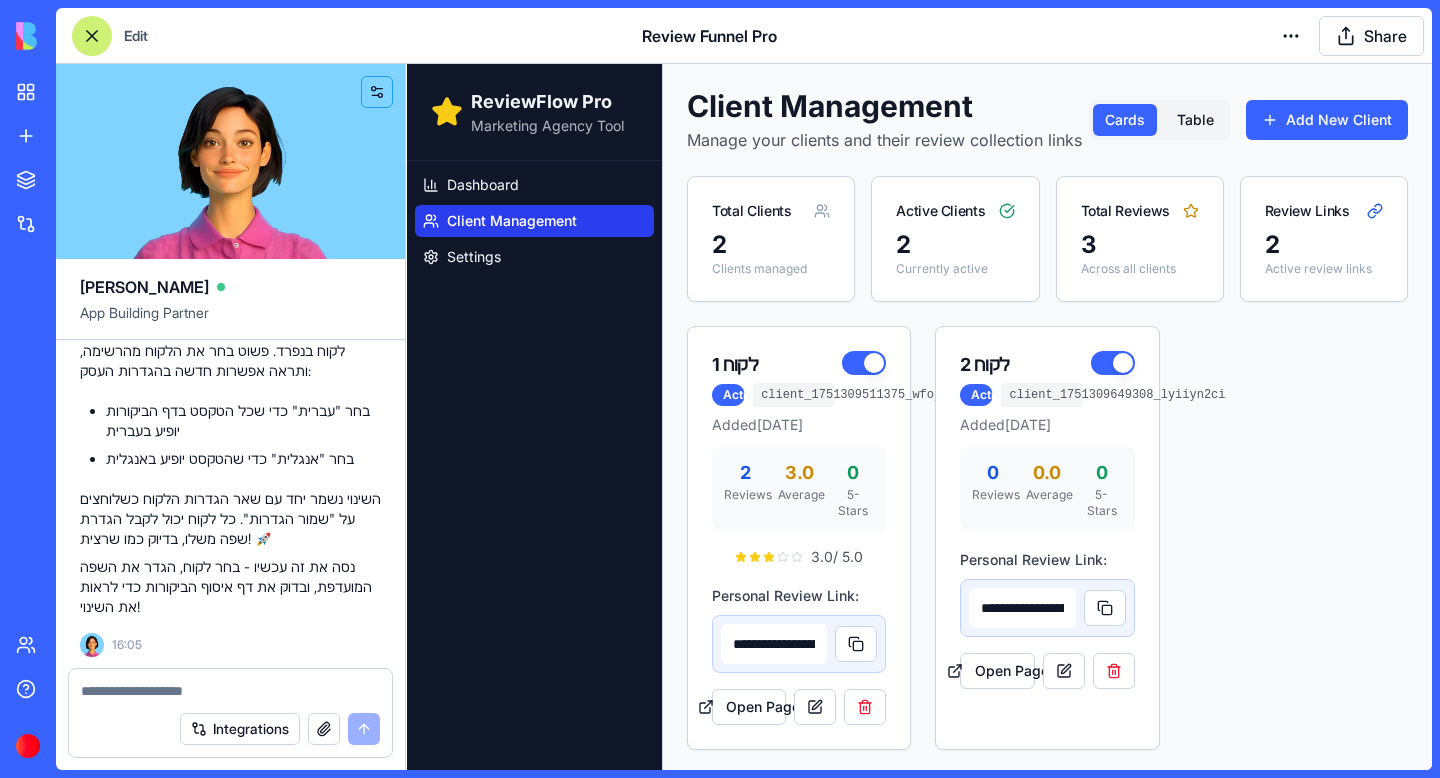 click on "Dashboard Client Management Settings" at bounding box center [534, 465] 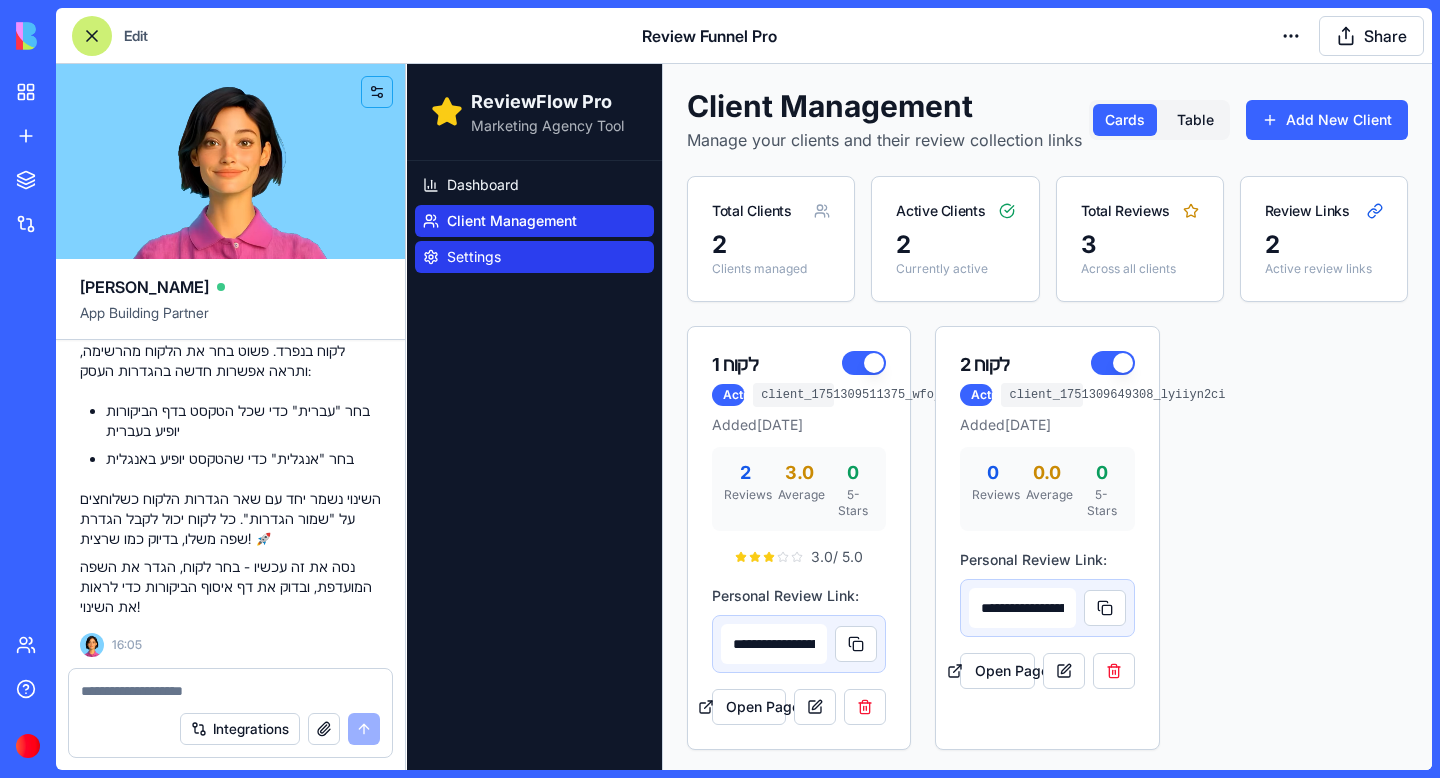 click on "Settings" at bounding box center (534, 257) 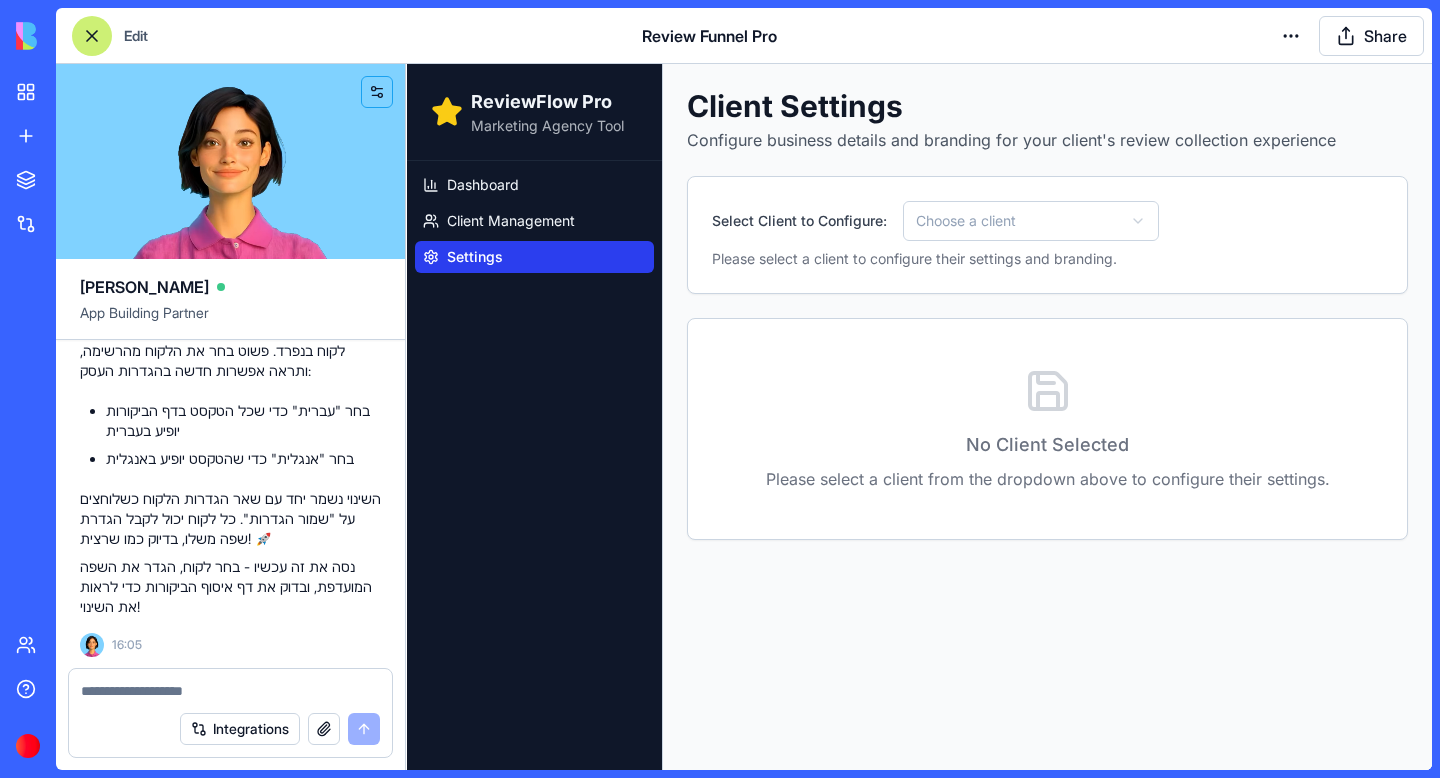 click on "ReviewFlow Pro Marketing Agency Tool Dashboard Client Management Settings Client Settings Configure business details and branding for your client's review collection experience Select Client to Configure: Choose a client Please select a client to configure their settings and branding. No Client Selected Please select a client from the dropdown above to configure their settings." at bounding box center [919, 417] 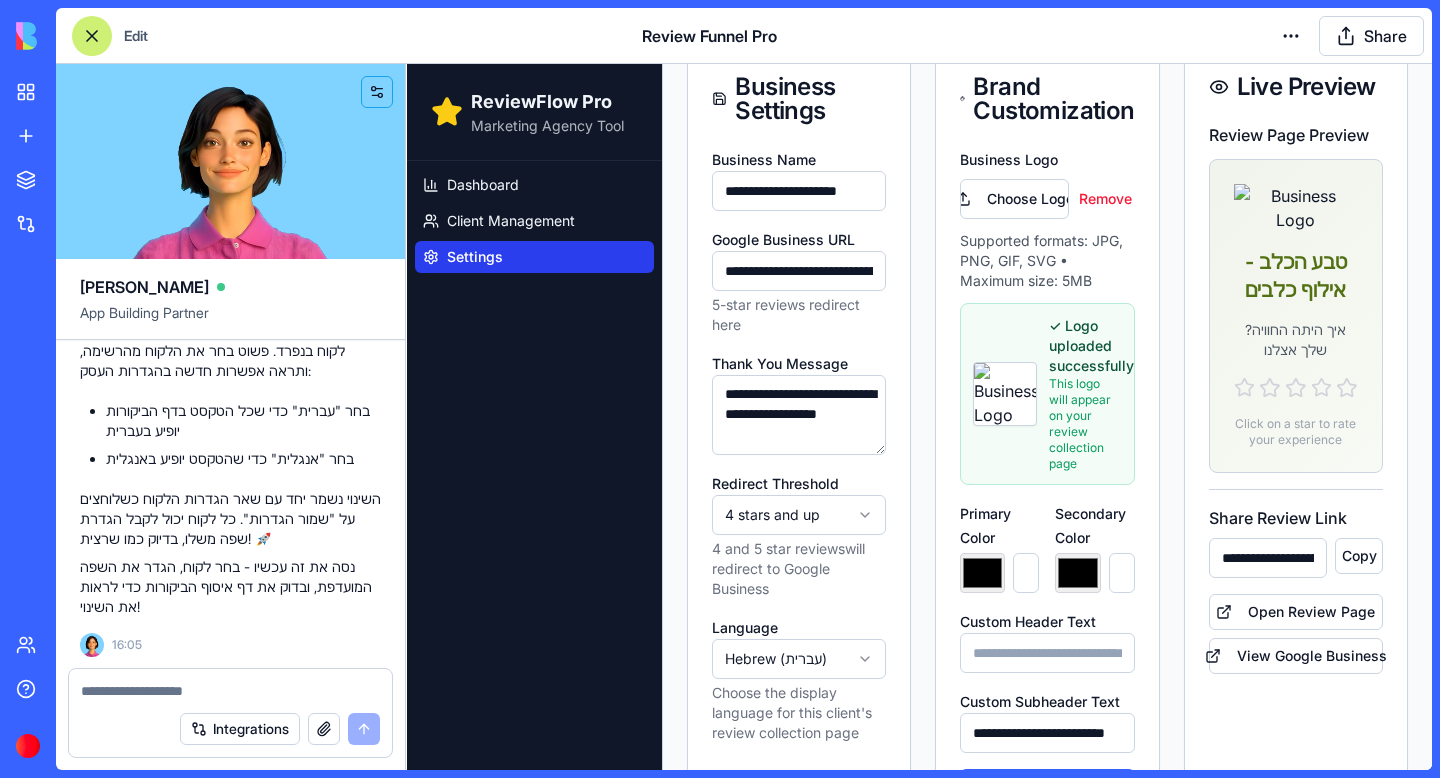 scroll, scrollTop: 328, scrollLeft: 0, axis: vertical 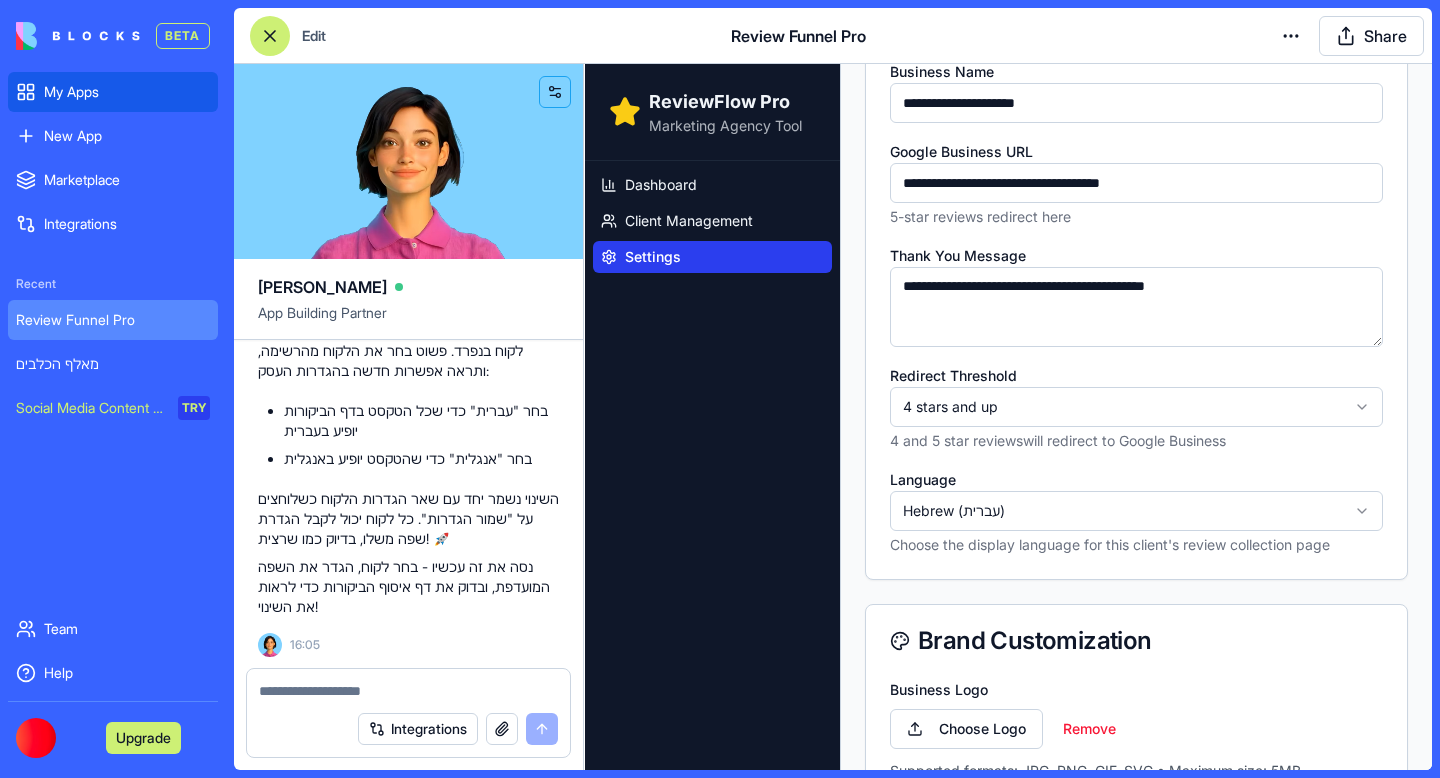 click on "My Apps" at bounding box center (113, 92) 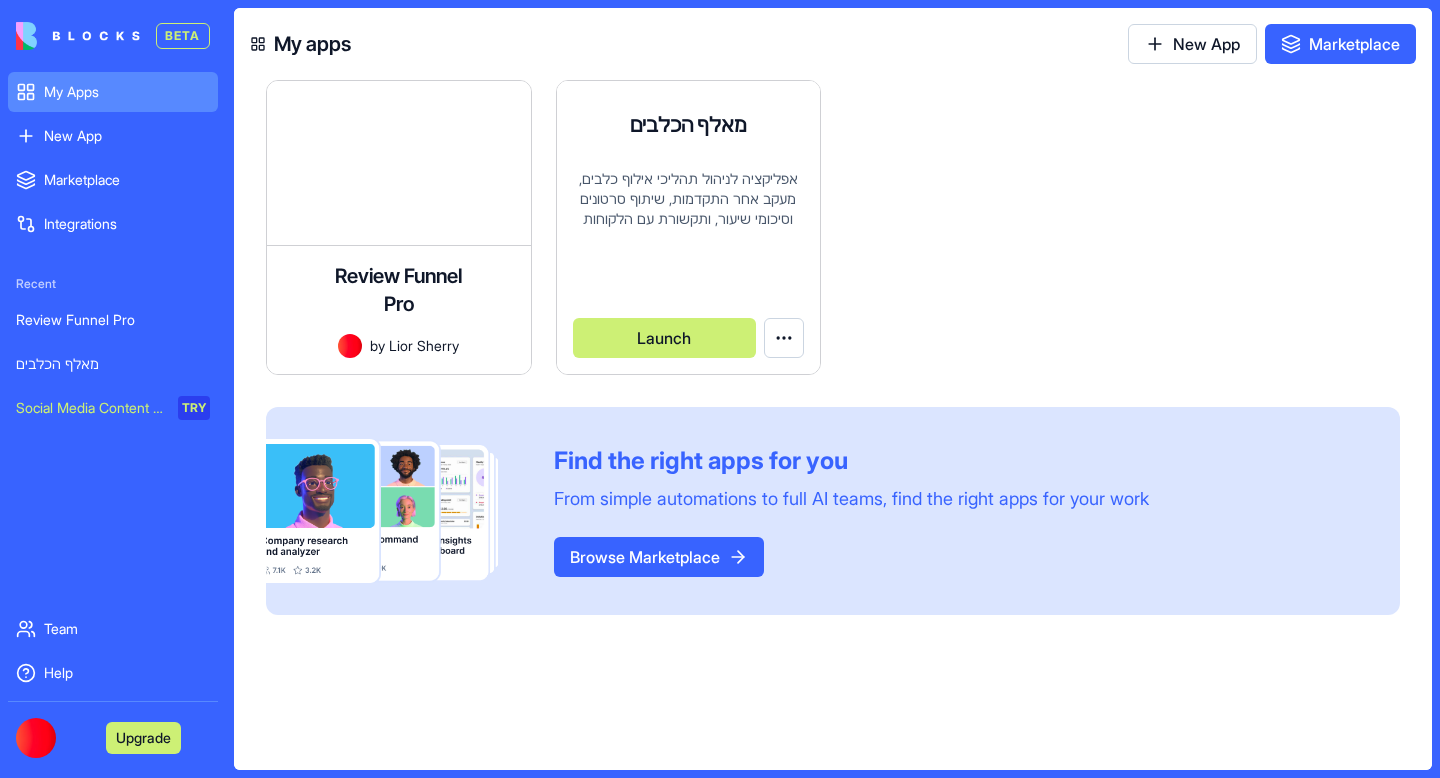 click on "אפליקציה לניהול תהליכי אילוף כלבים, מעקב אחר התקדמות, שיתוף סרטונים וסיכומי שיעור, ותקשורת עם הלקוחות" at bounding box center (689, 223) 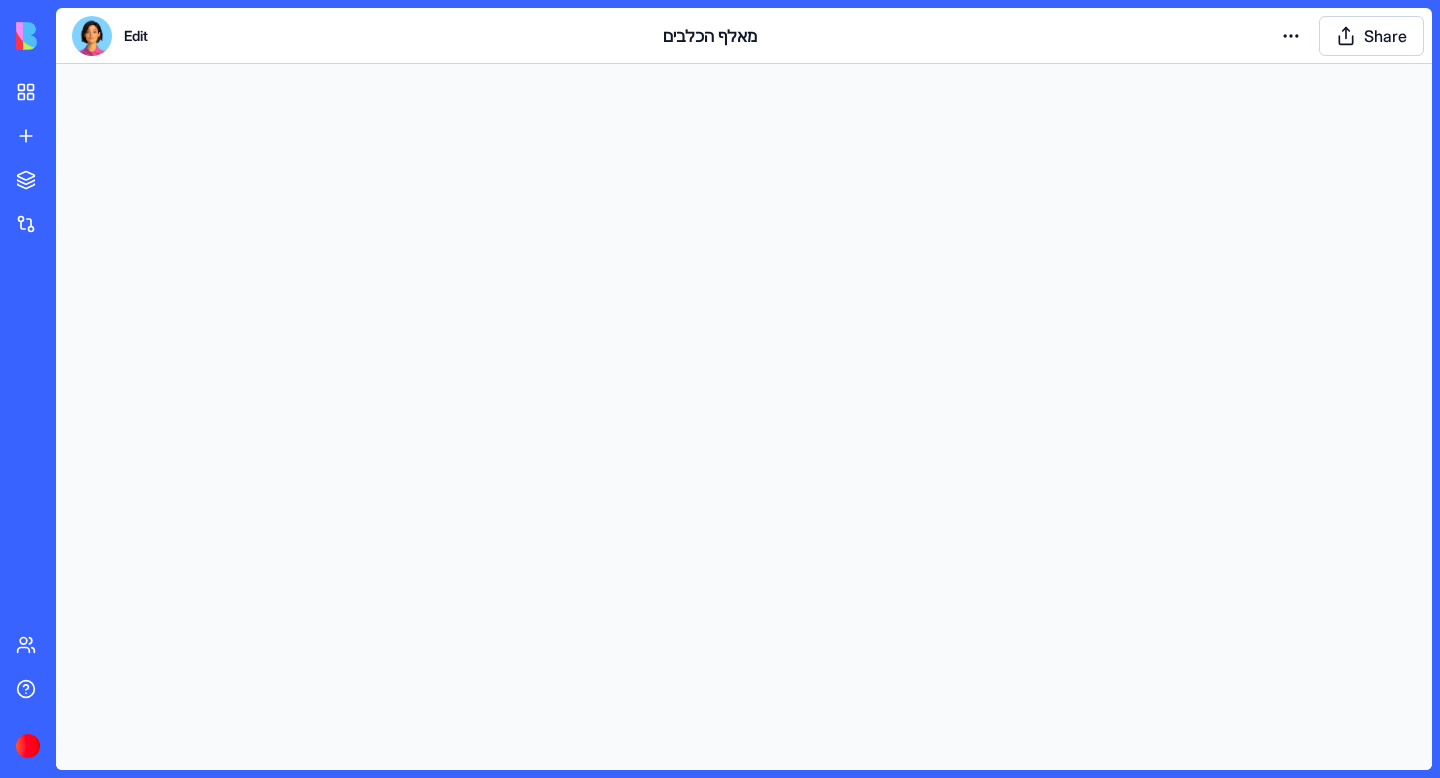 scroll, scrollTop: 0, scrollLeft: 0, axis: both 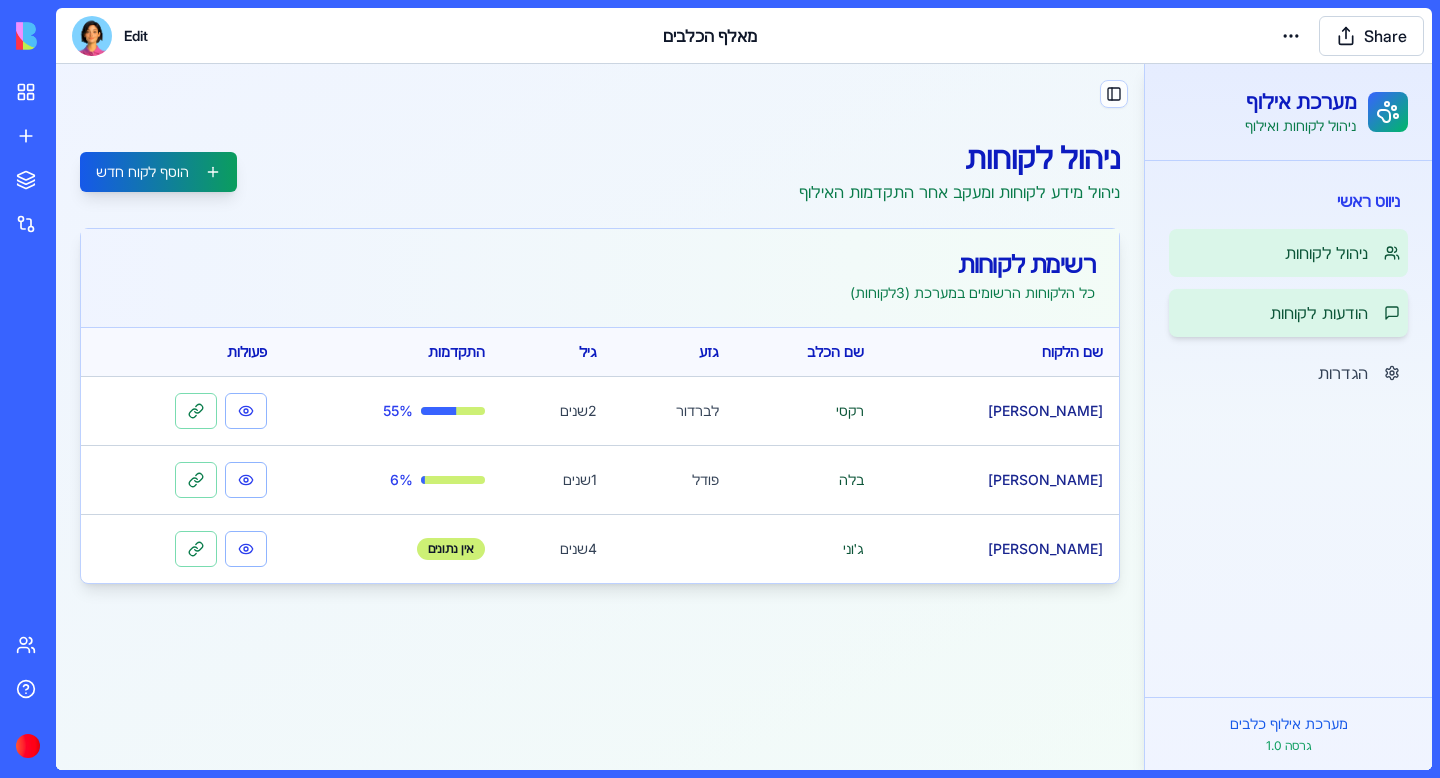 click on "הודעות לקוחות" at bounding box center [1319, 313] 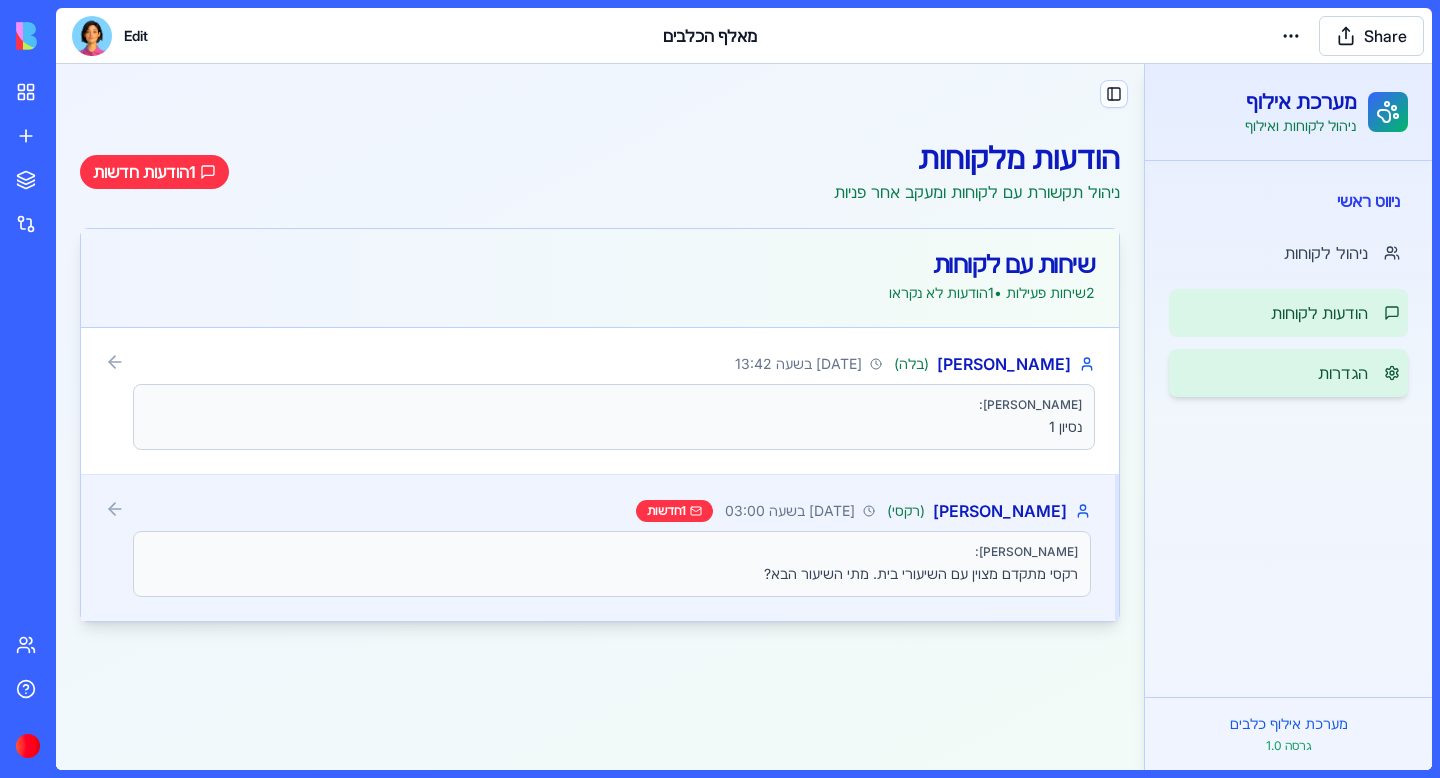 click on "הגדרות" at bounding box center (1343, 373) 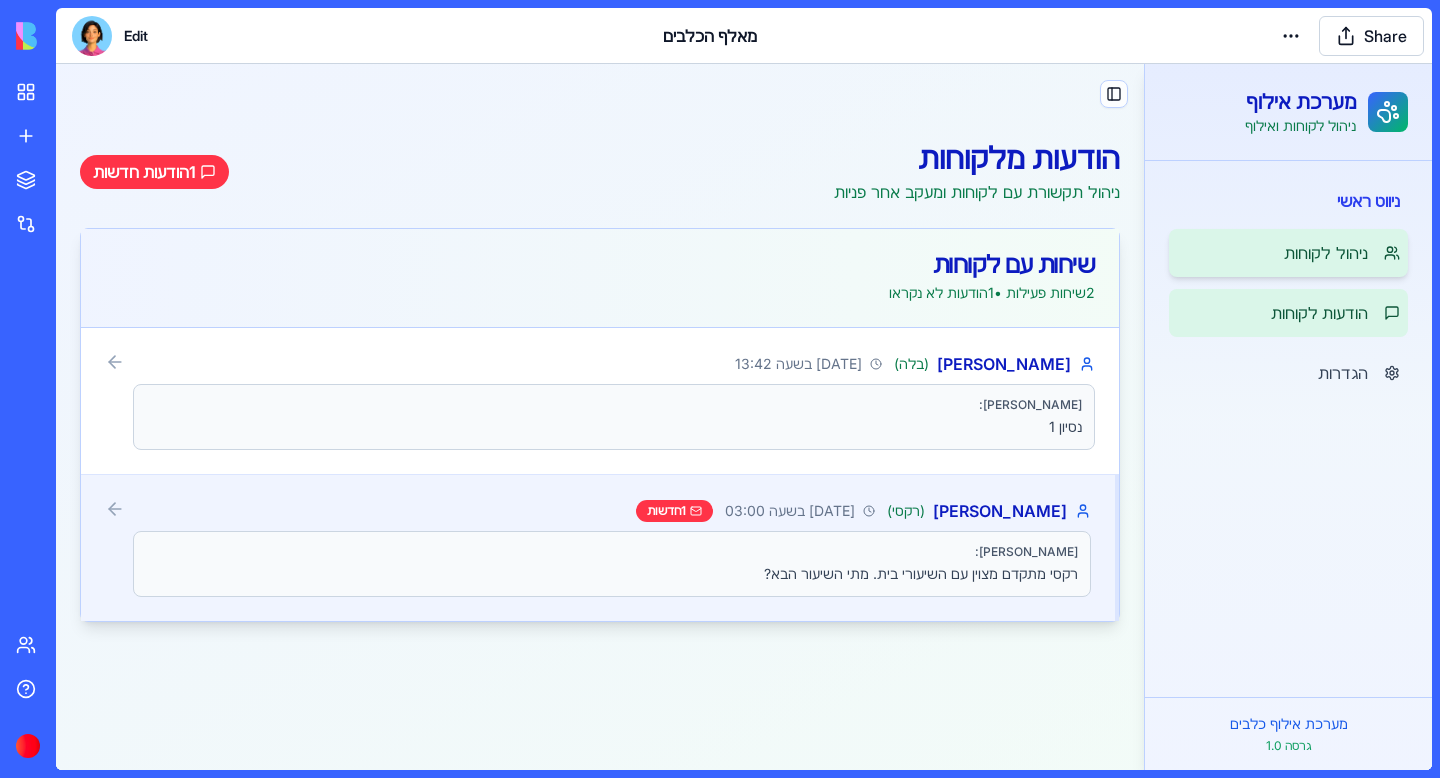 click on "ניהול לקוחות" at bounding box center [1288, 253] 